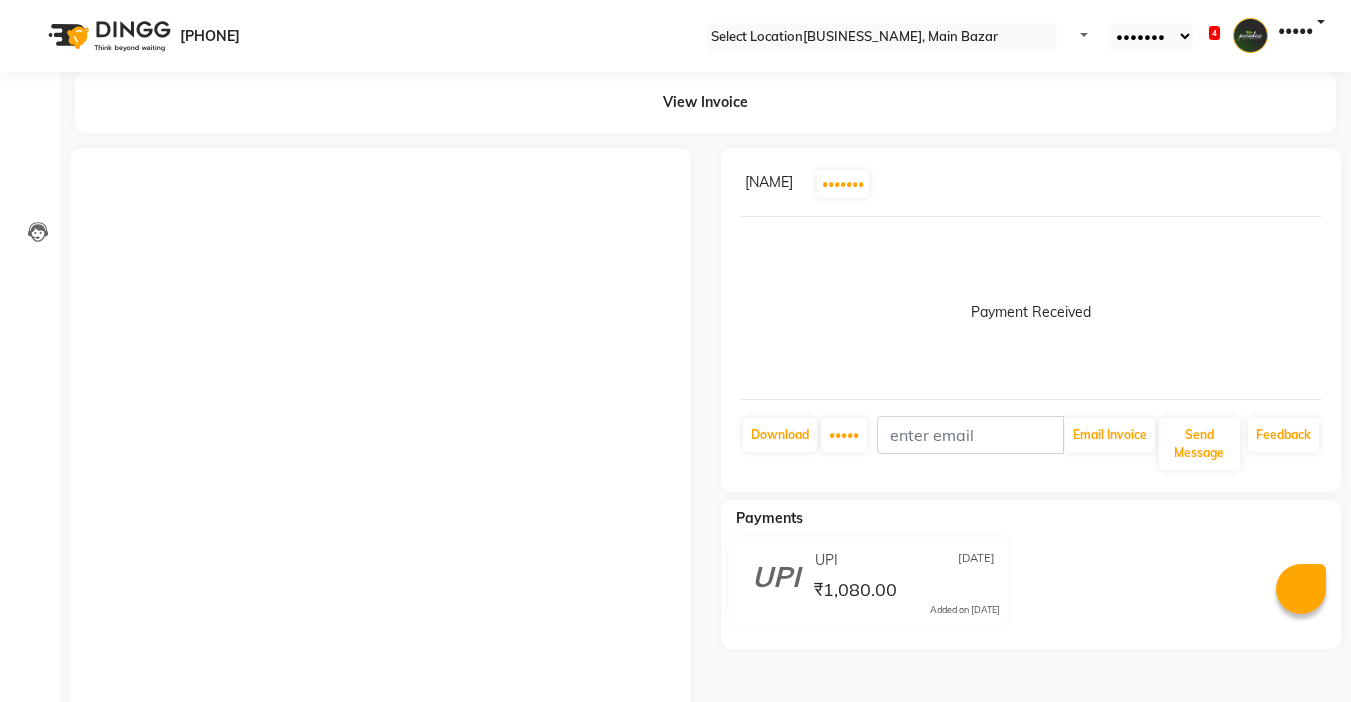 scroll, scrollTop: 0, scrollLeft: 0, axis: both 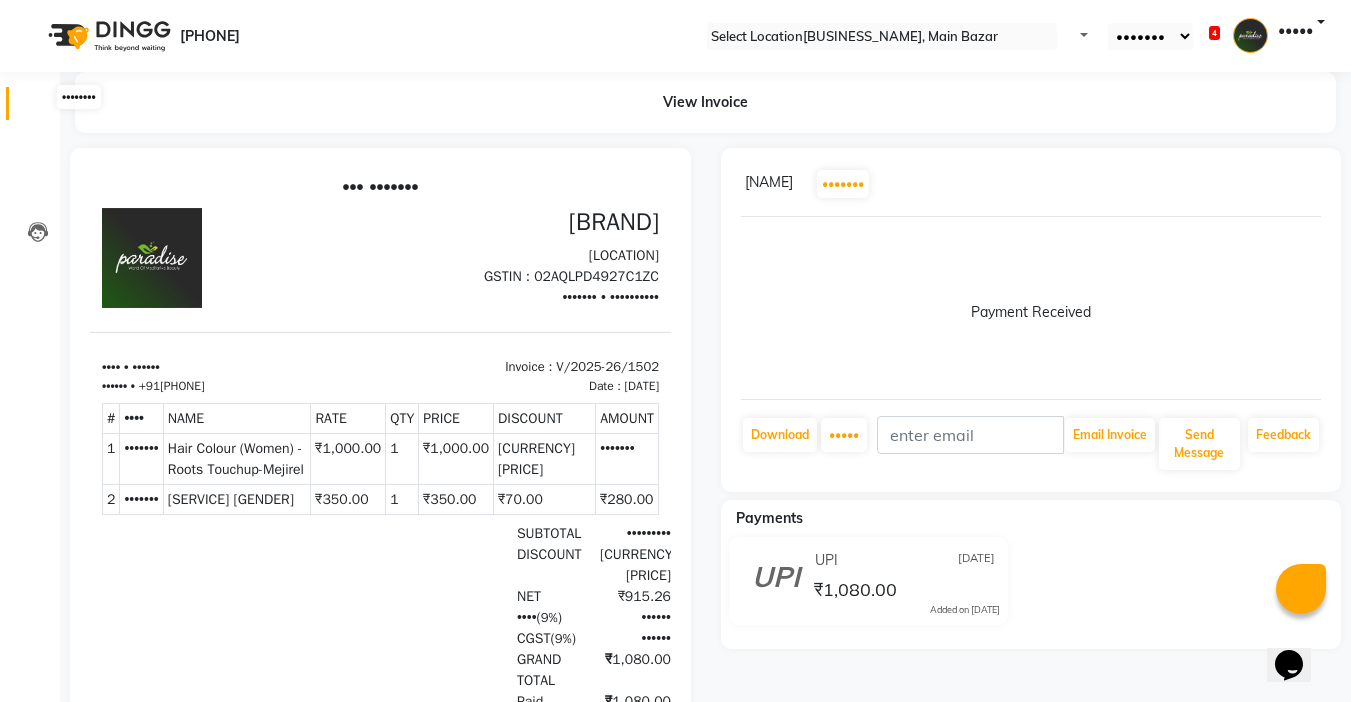 click at bounding box center (37, 108) 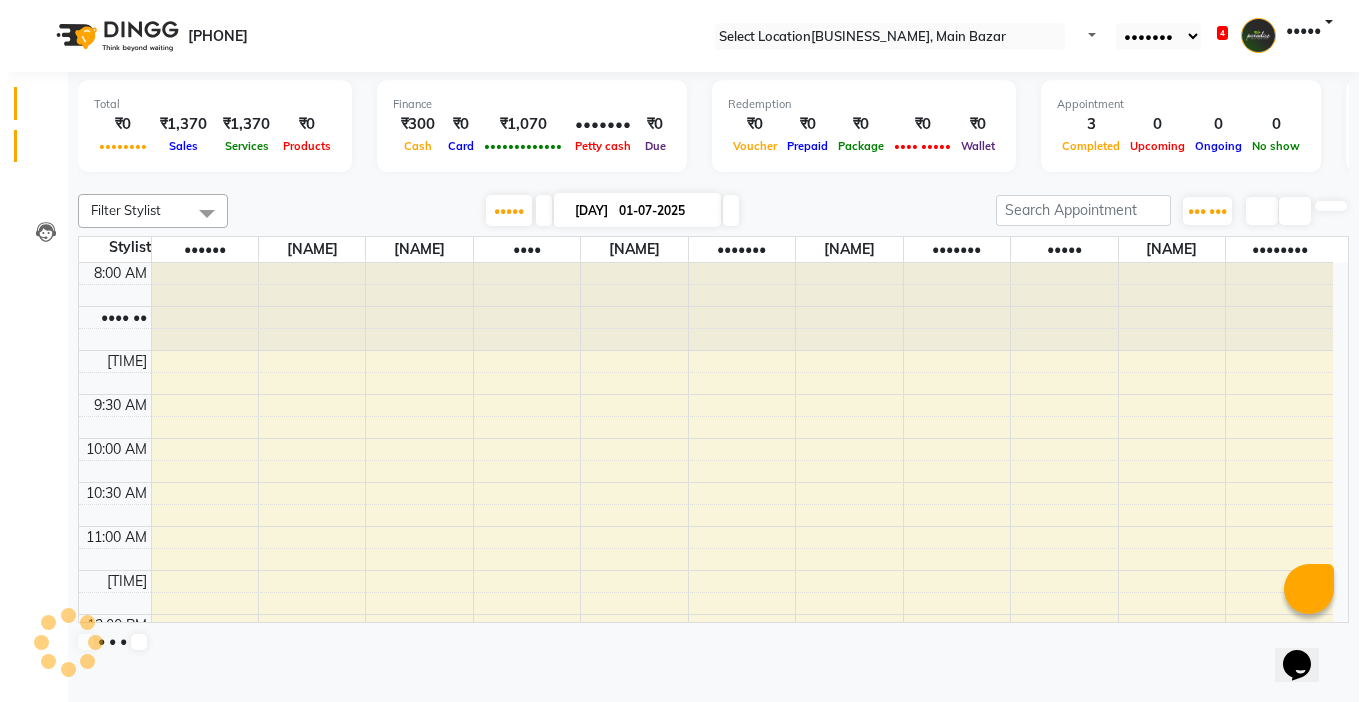 scroll, scrollTop: 0, scrollLeft: 0, axis: both 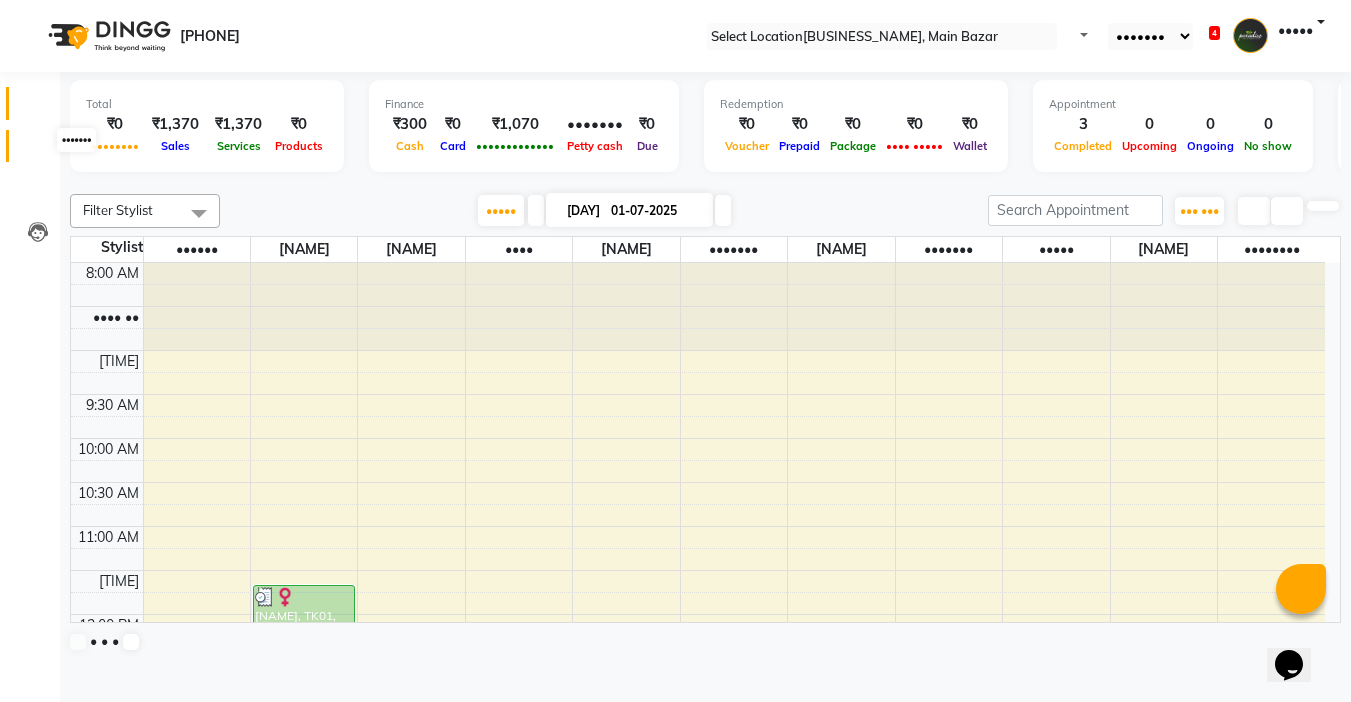 click at bounding box center (38, 151) 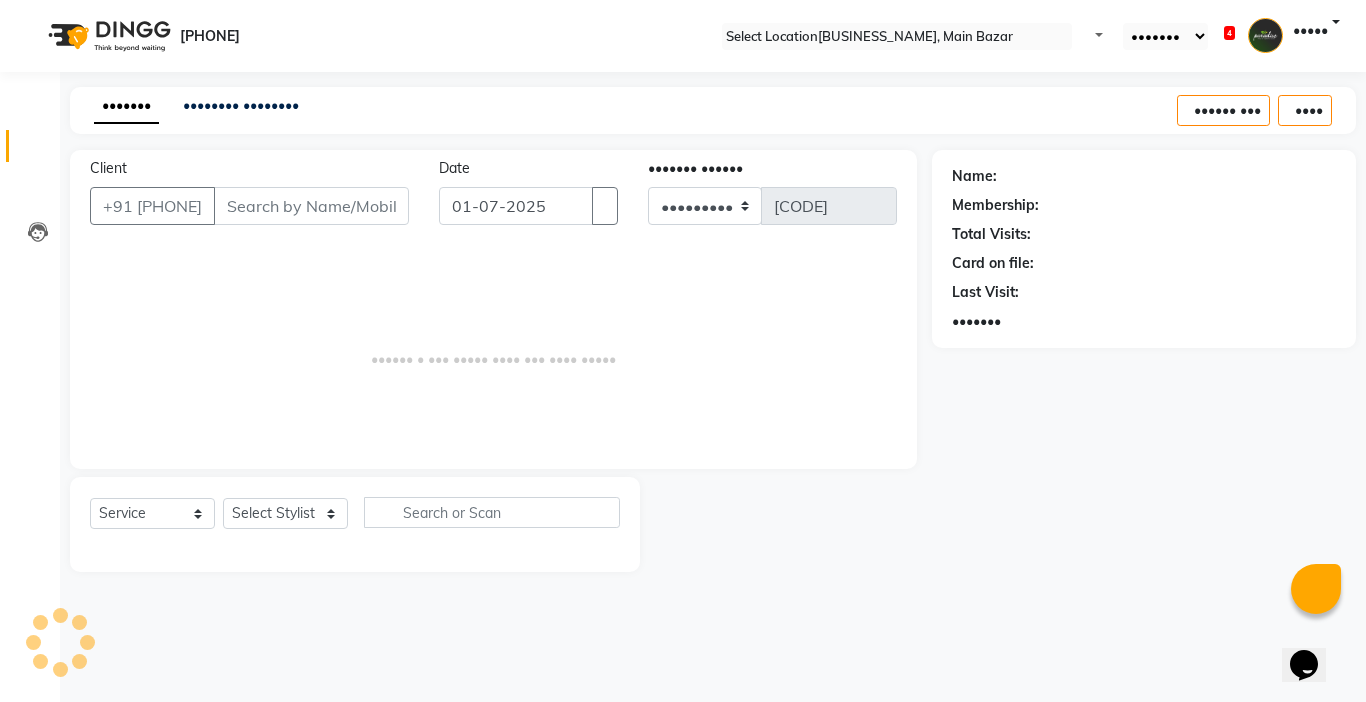 click on "Client" at bounding box center [311, 206] 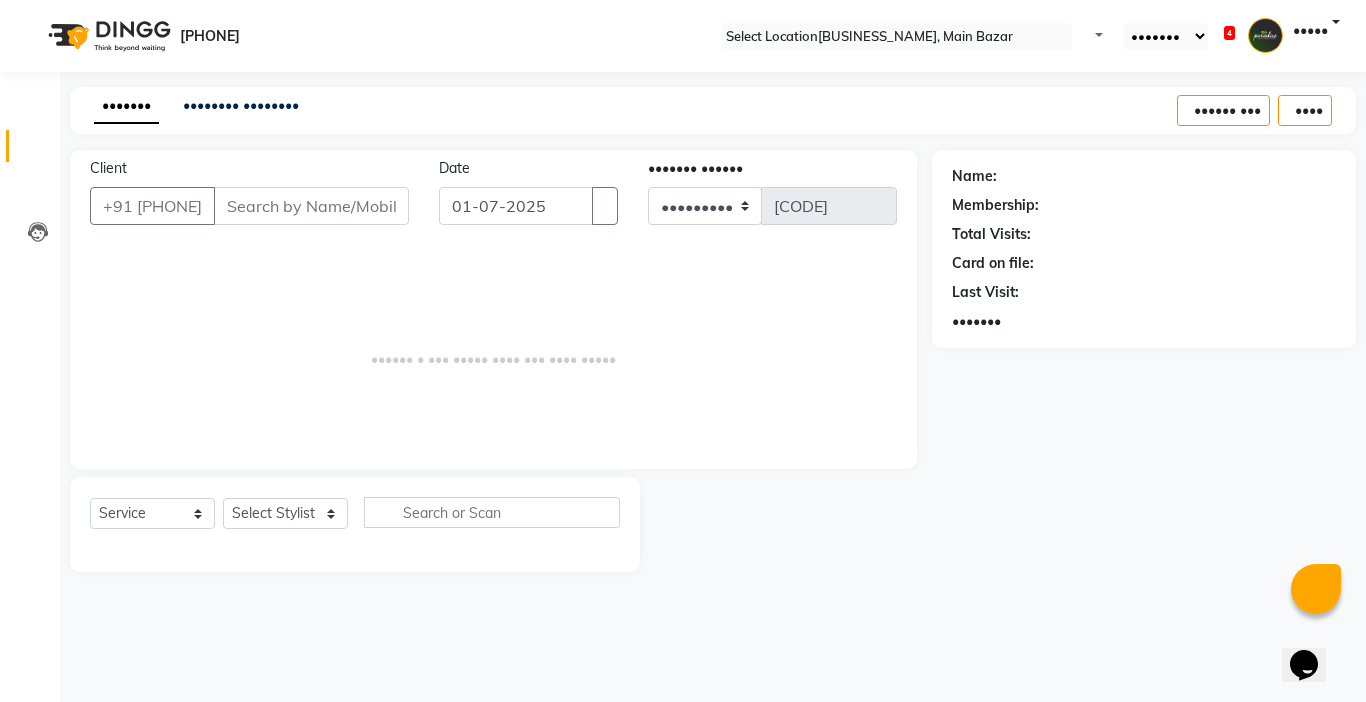 click on "Client" at bounding box center [311, 206] 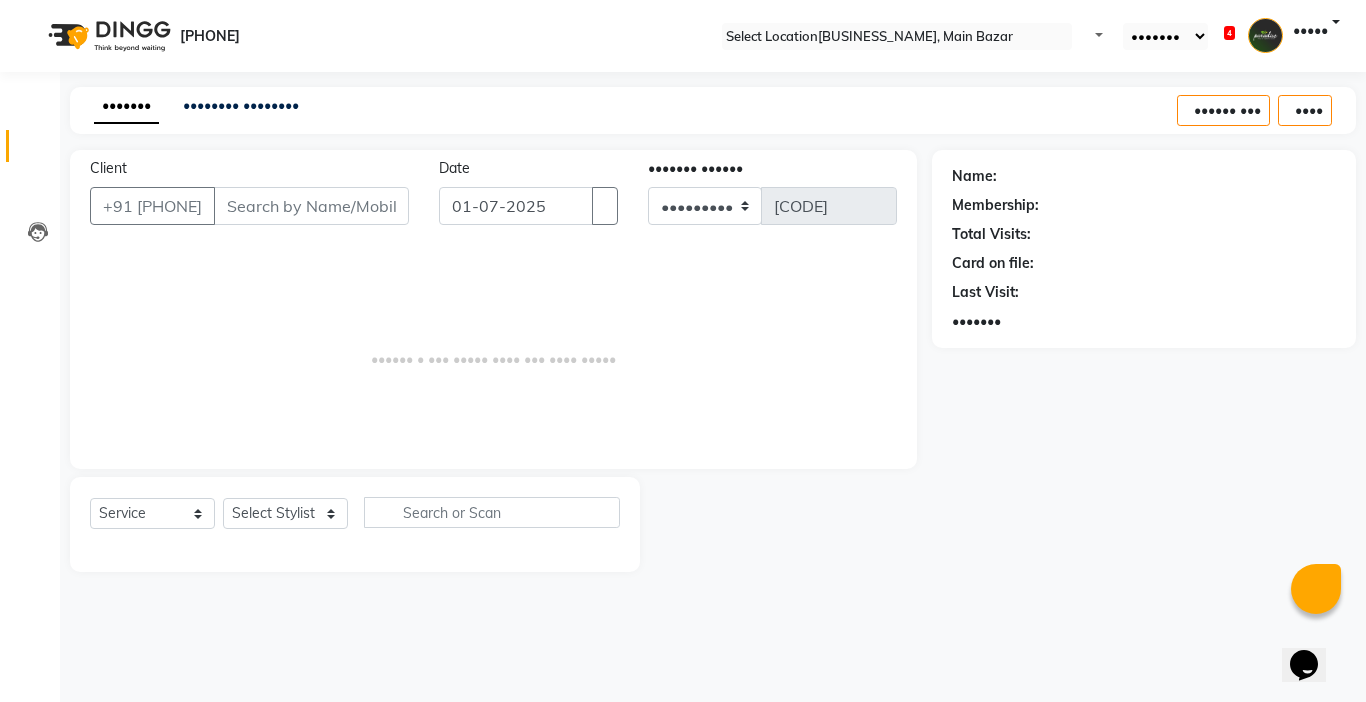 click on "Name: Membership: Total Visits: Card on file: Last Visit:  Points:" at bounding box center [1151, 361] 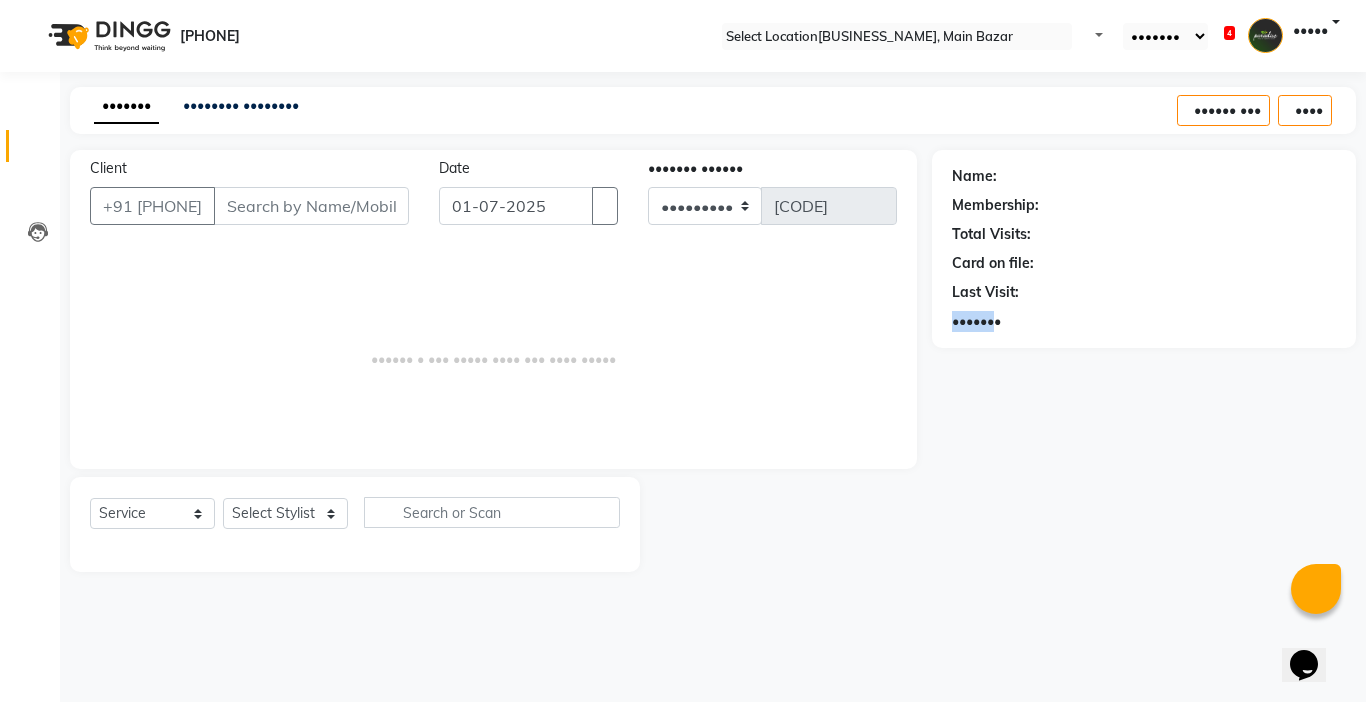 click on "Name: Membership: Total Visits: Card on file: Last Visit:  Points:" at bounding box center [1151, 361] 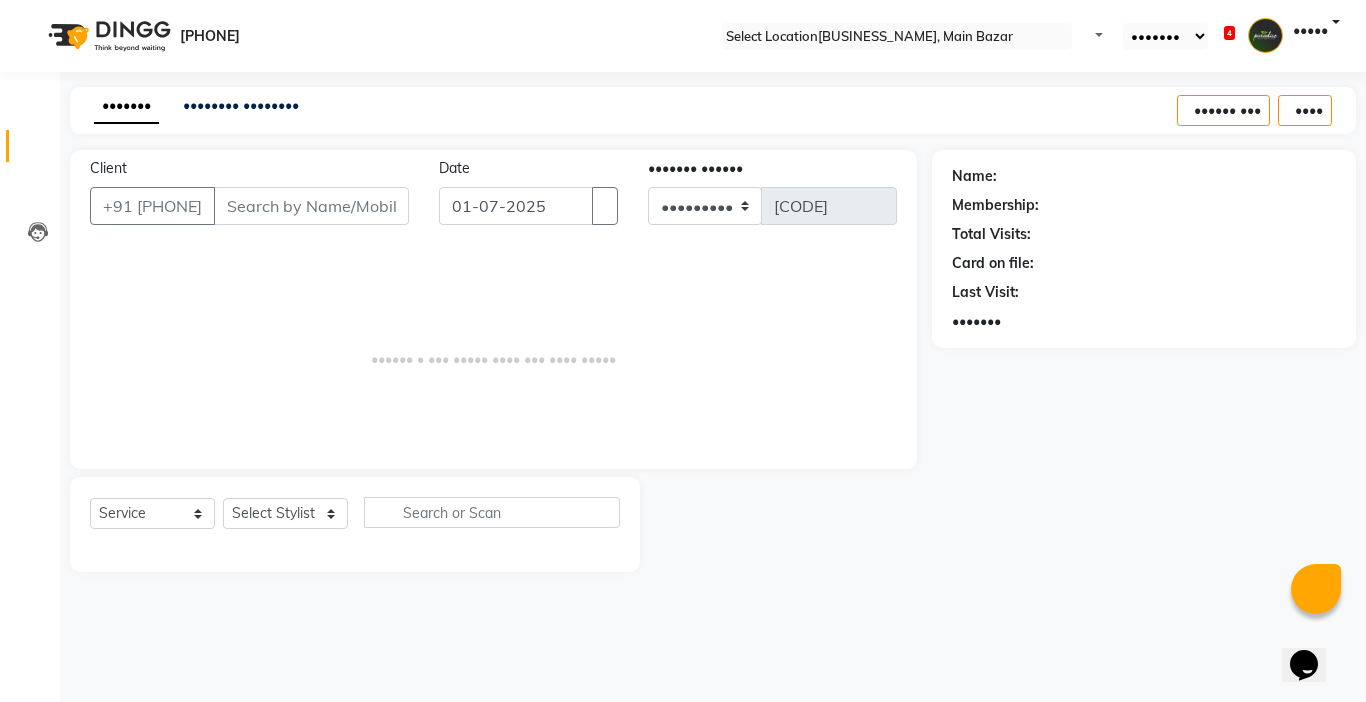 click on "•••••• • ••• ••••• •••• ••• •••• •••••" at bounding box center [493, 349] 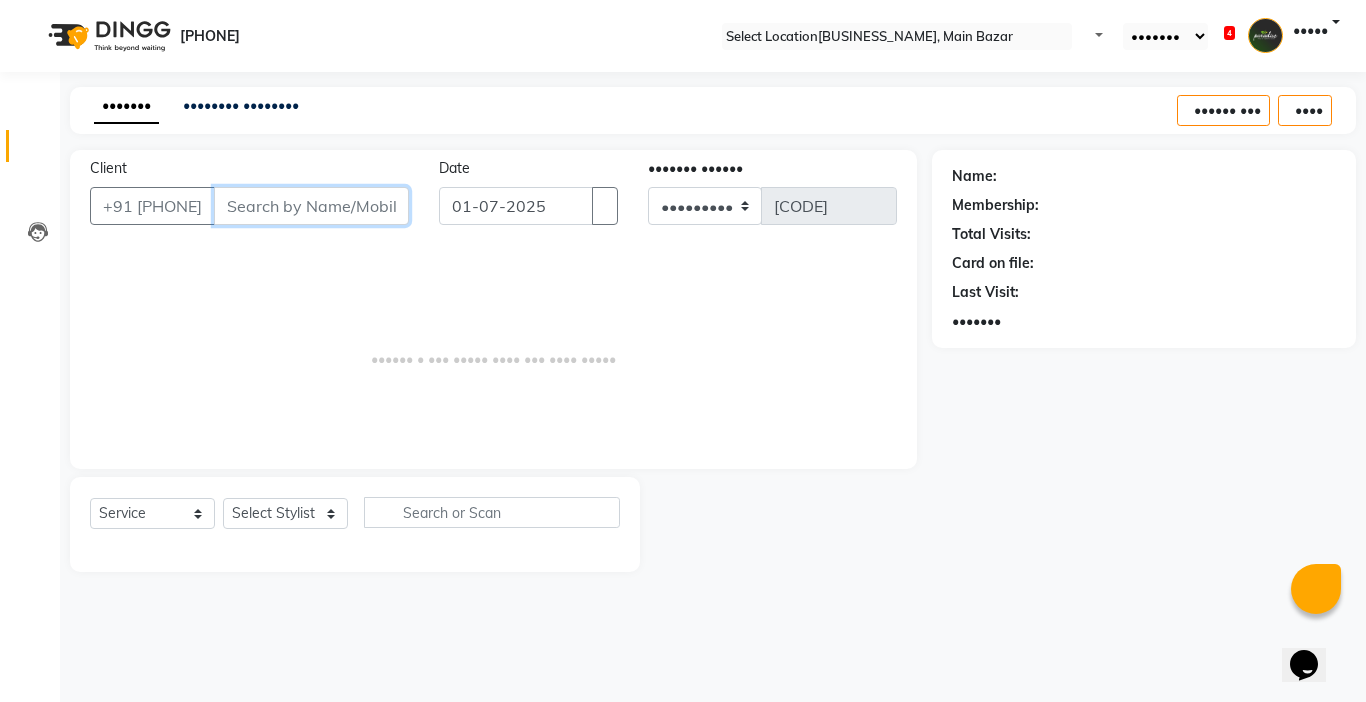 click on "Client" at bounding box center (311, 206) 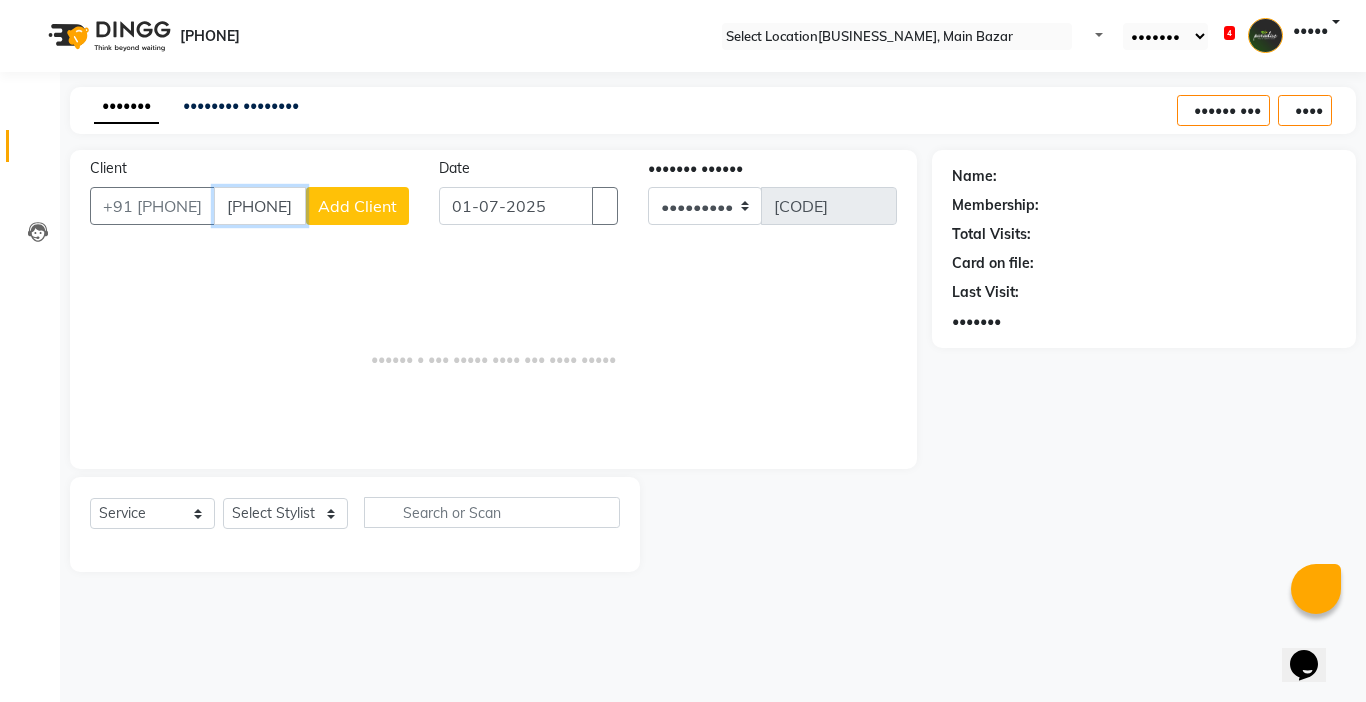 type on "[PHONE]" 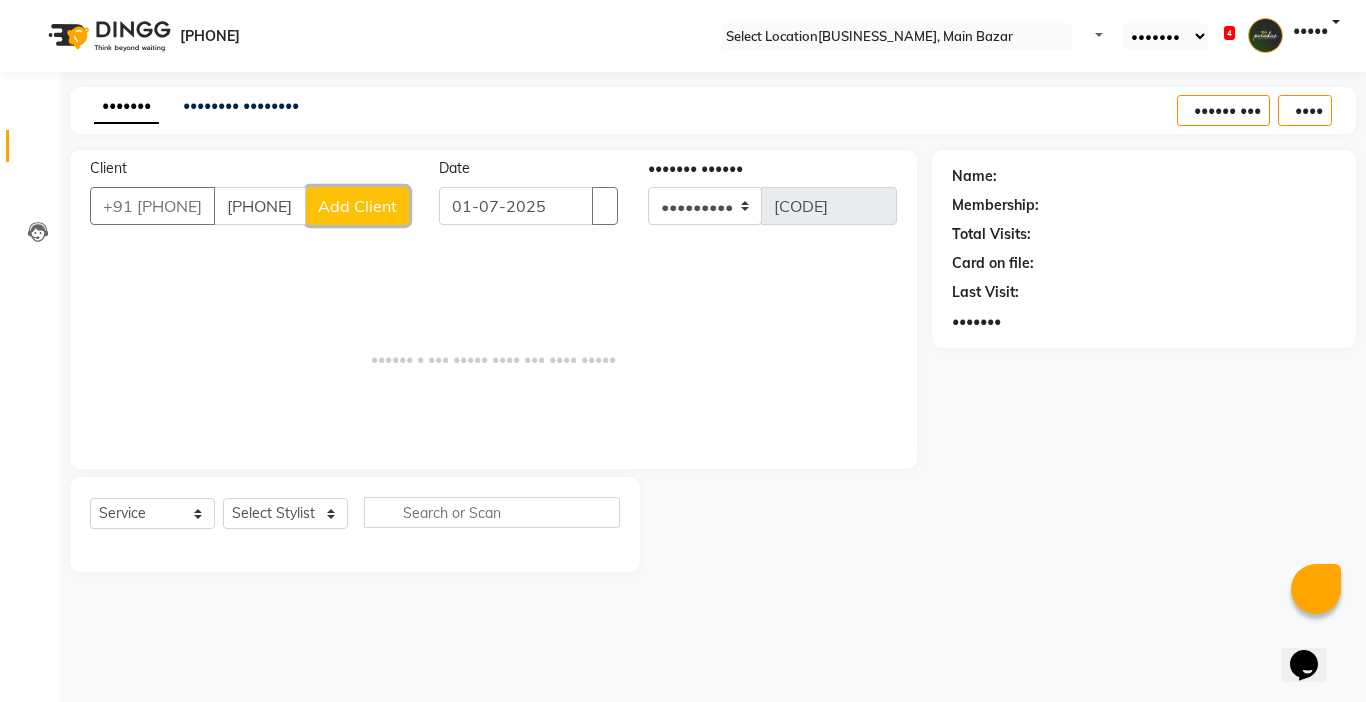 click on "Add Client" at bounding box center [357, 206] 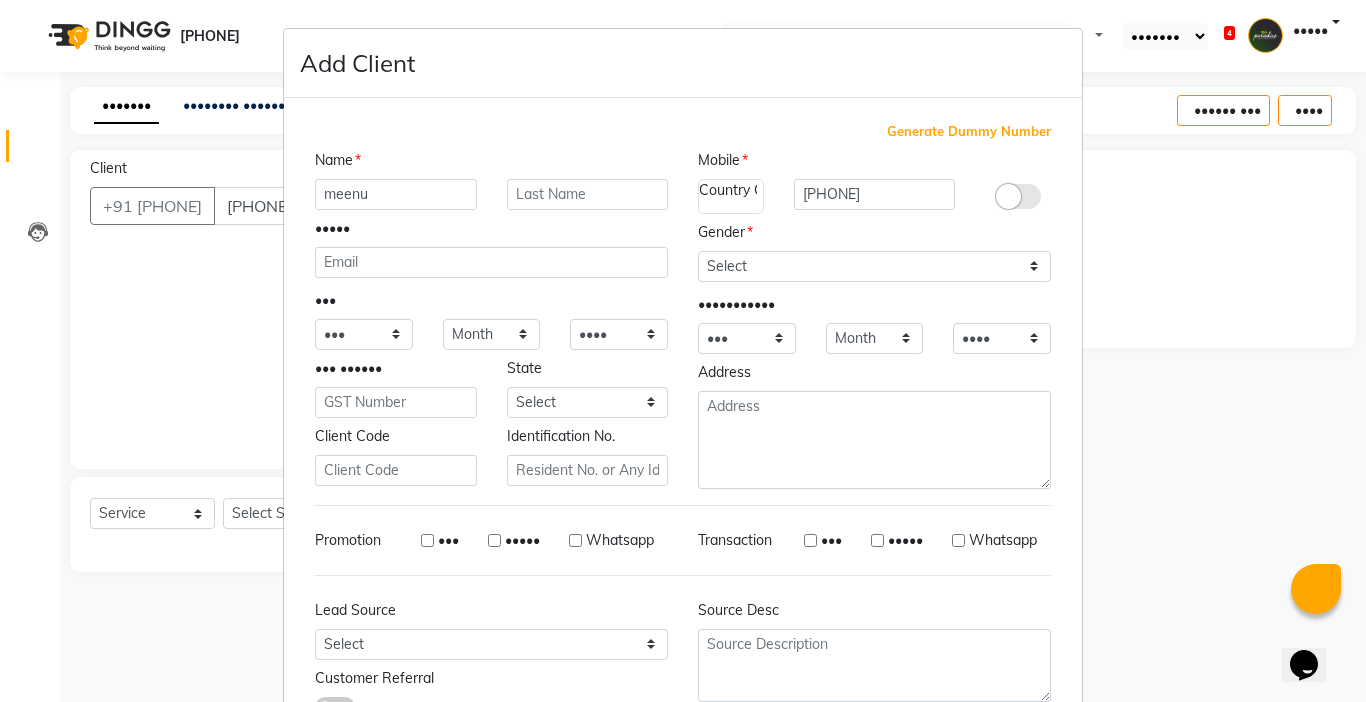 click on "meenu" at bounding box center (396, 194) 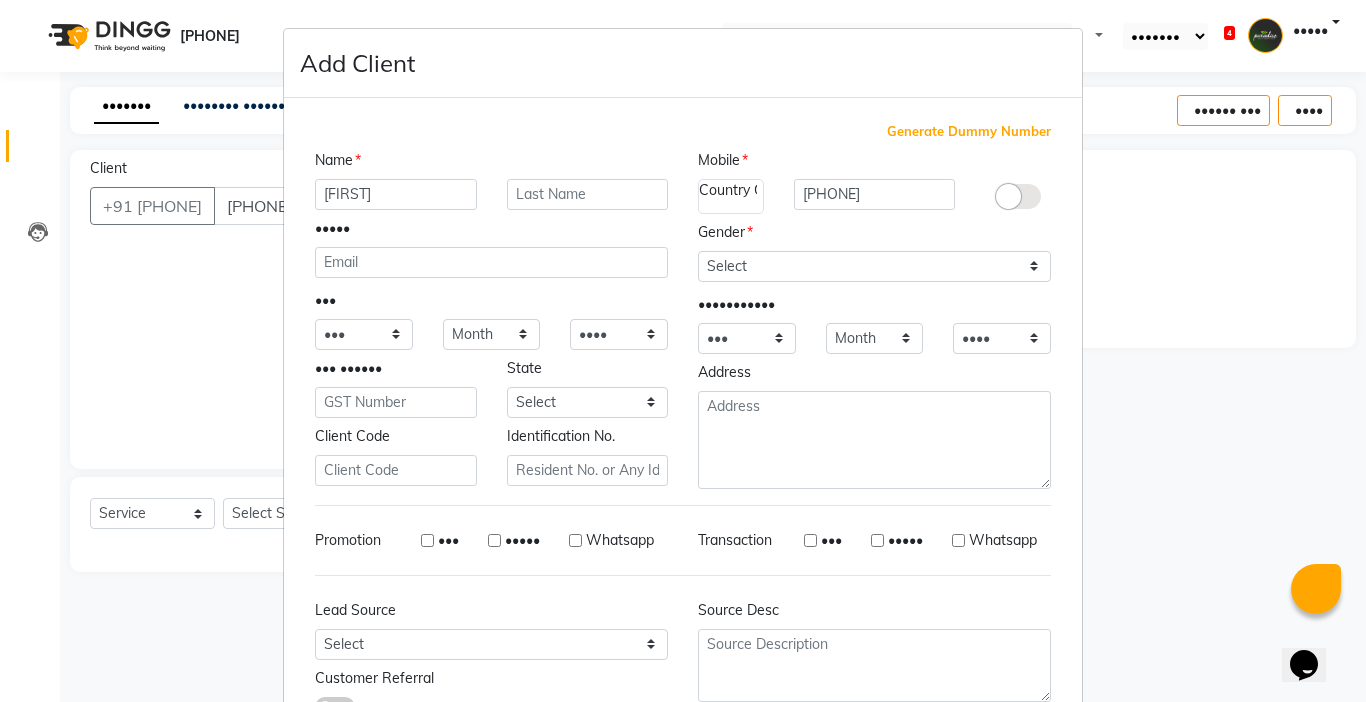 type on "[FIRST]" 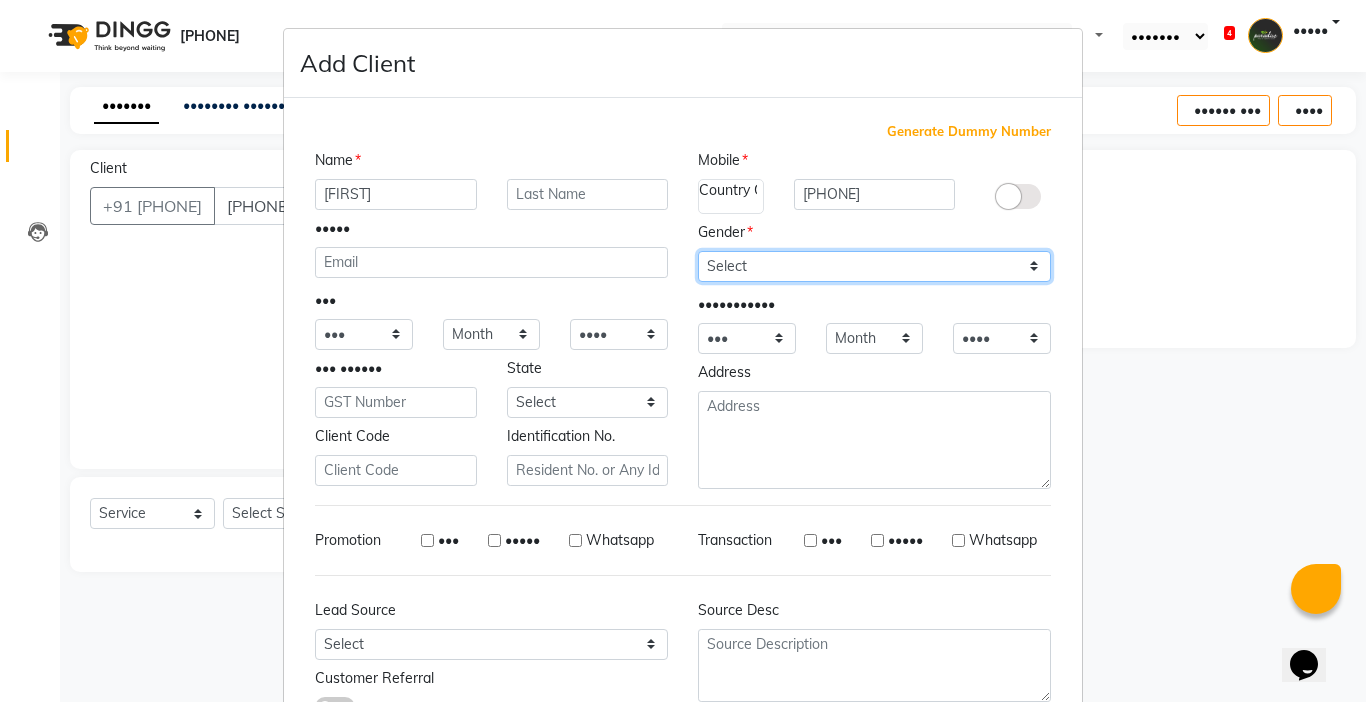 click on "Select Male Female Other Prefer Not To Say" at bounding box center [874, 266] 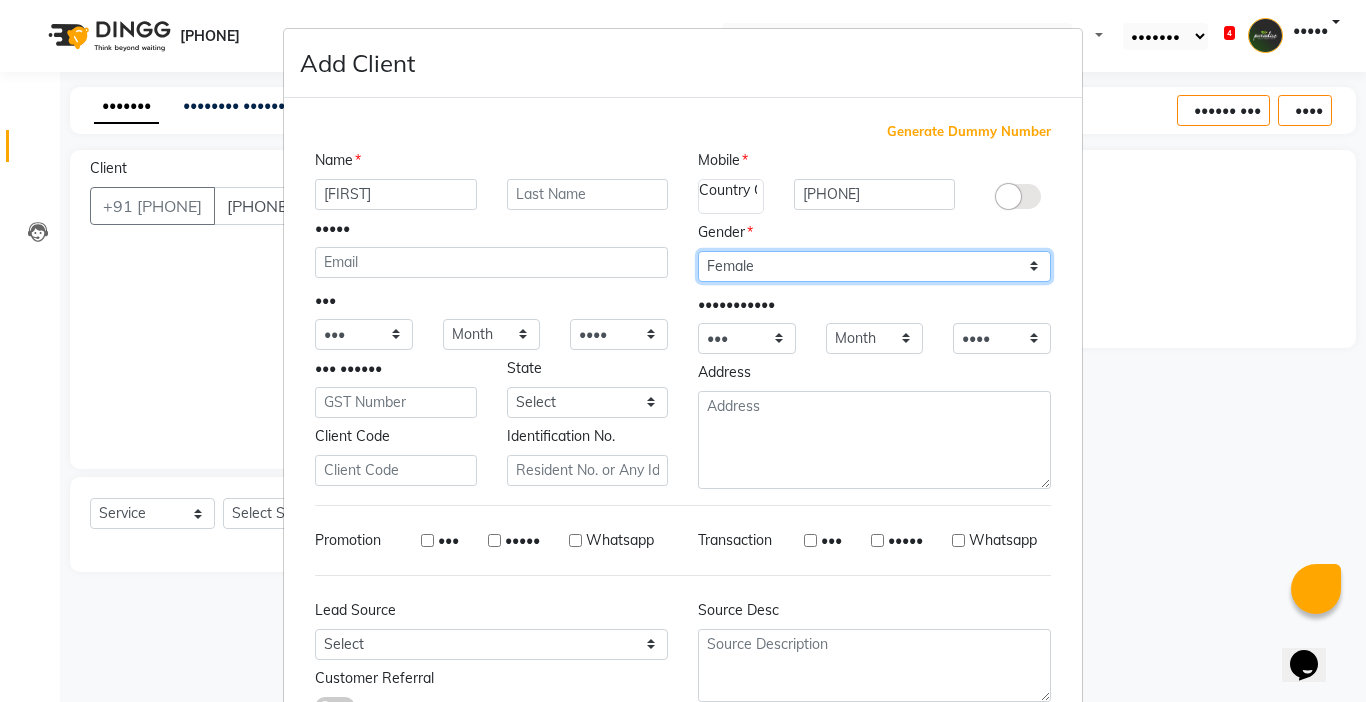 click on "Select Male Female Other Prefer Not To Say" at bounding box center (874, 266) 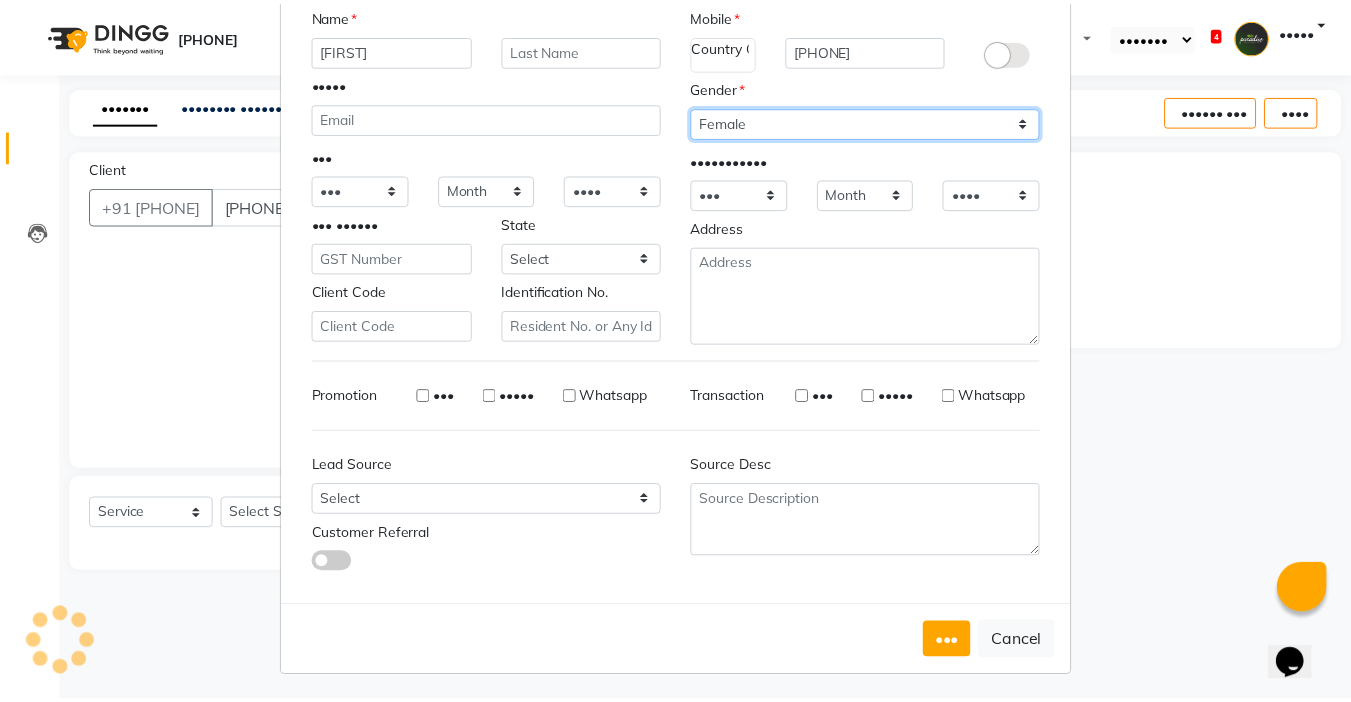 scroll, scrollTop: 147, scrollLeft: 0, axis: vertical 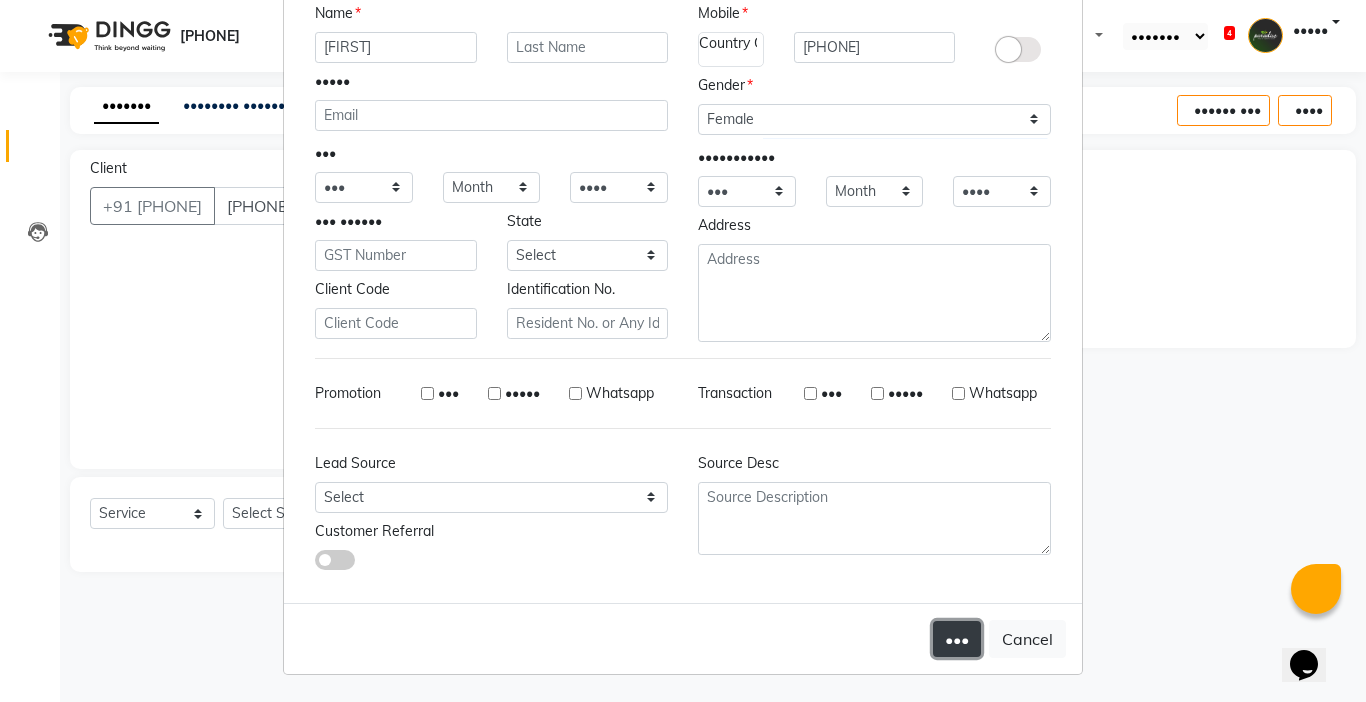 click on "•••" at bounding box center (957, 639) 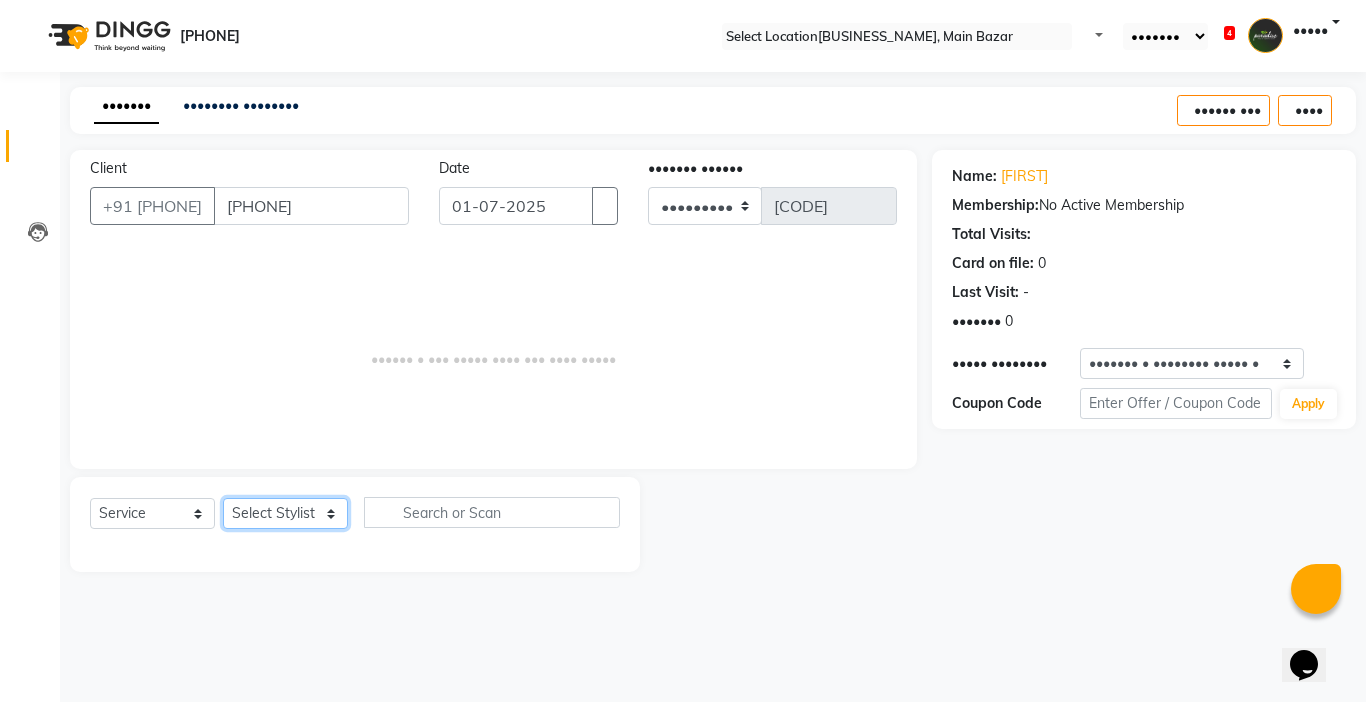 click on "Select Stylist [FIRST] [FIRST] [FIRST] [FIRST] [FIRST] [FIRST] [FIRST] [FIRST] [FIRST] [FIRST] [FIRST] [FIRST] [FIRST] [FIRST] [OCCUPATION] [FIRST] - [OCCUPATION] [FIRST] [FIRST] [FIRST] [FIRST] [FIRST] [FIRST] [FIRST] [FIRST] [FIRST] [FIRST]" at bounding box center (285, 513) 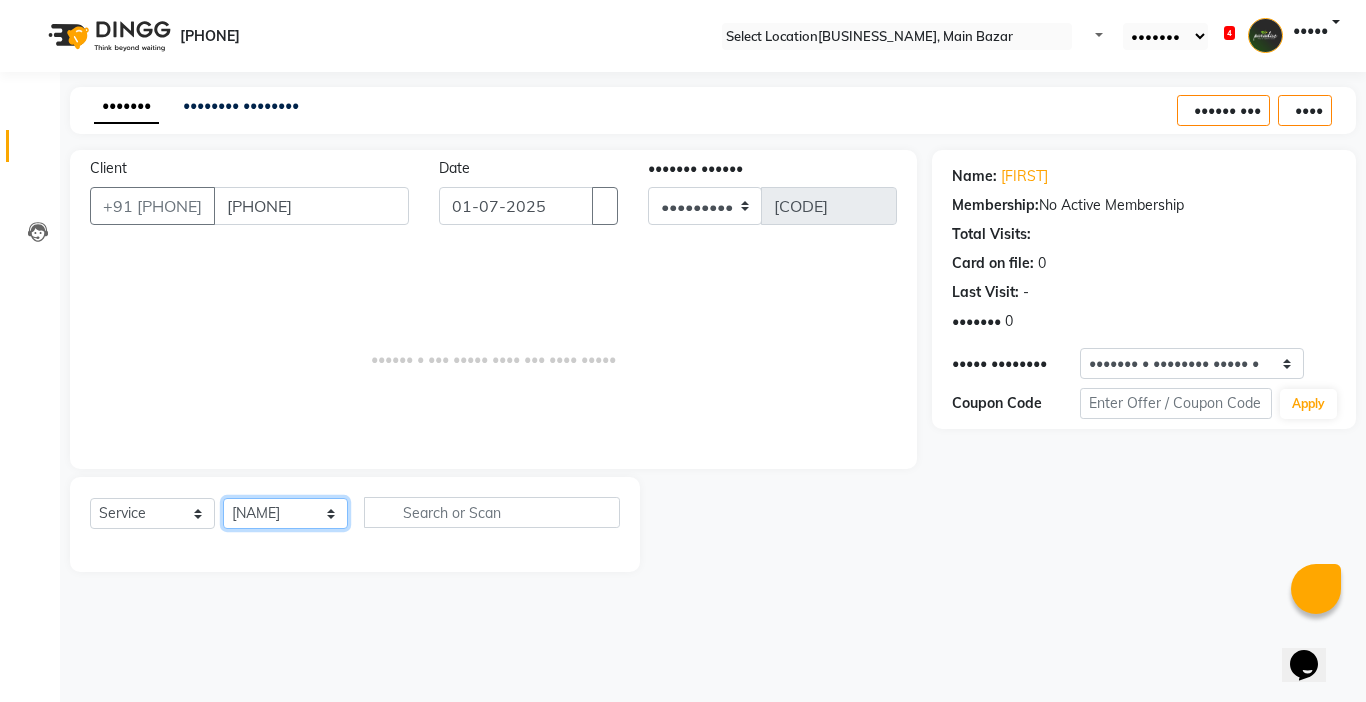 click on "Select Stylist [FIRST] [FIRST] [FIRST] [FIRST] [FIRST] [FIRST] [FIRST] [FIRST] [FIRST] [FIRST] [FIRST] [FIRST] [FIRST] [FIRST] [OCCUPATION] [FIRST] - [OCCUPATION] [FIRST] [FIRST] [FIRST] [FIRST] [FIRST] [FIRST] [FIRST] [FIRST] [FIRST] [FIRST]" at bounding box center [285, 513] 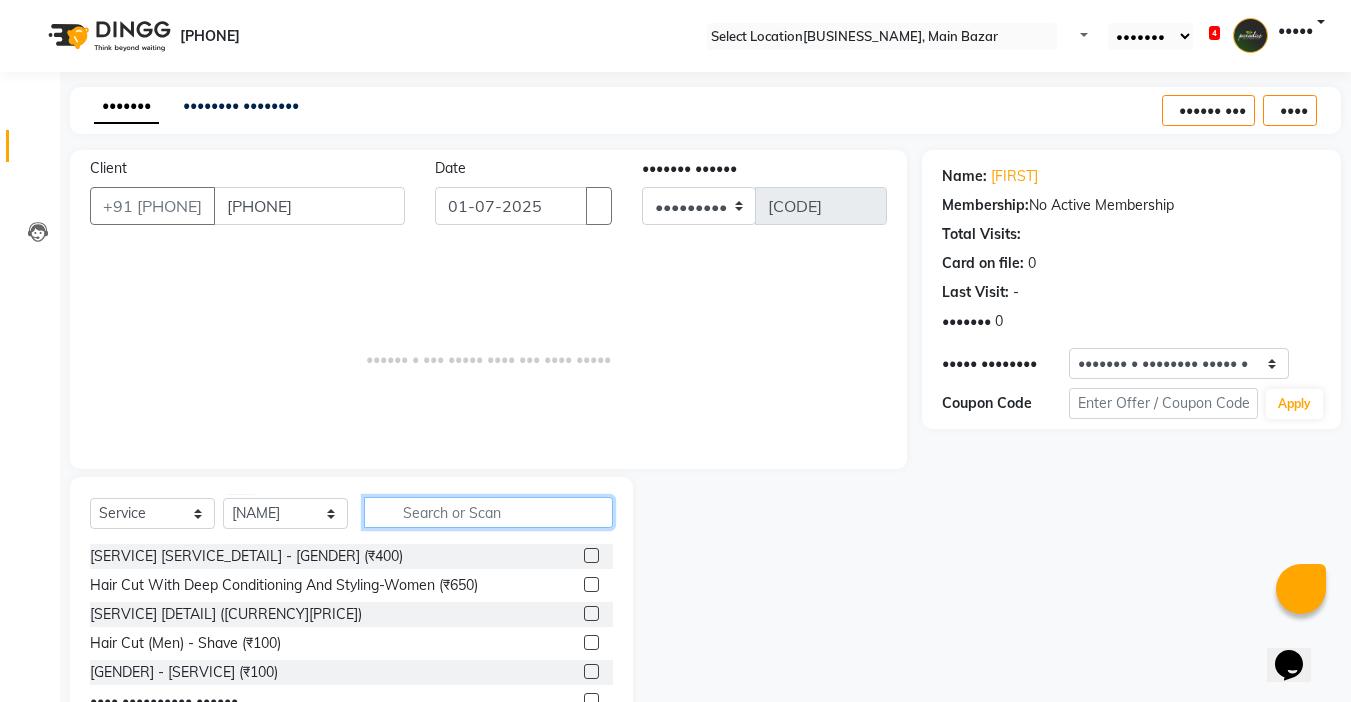 click at bounding box center (488, 512) 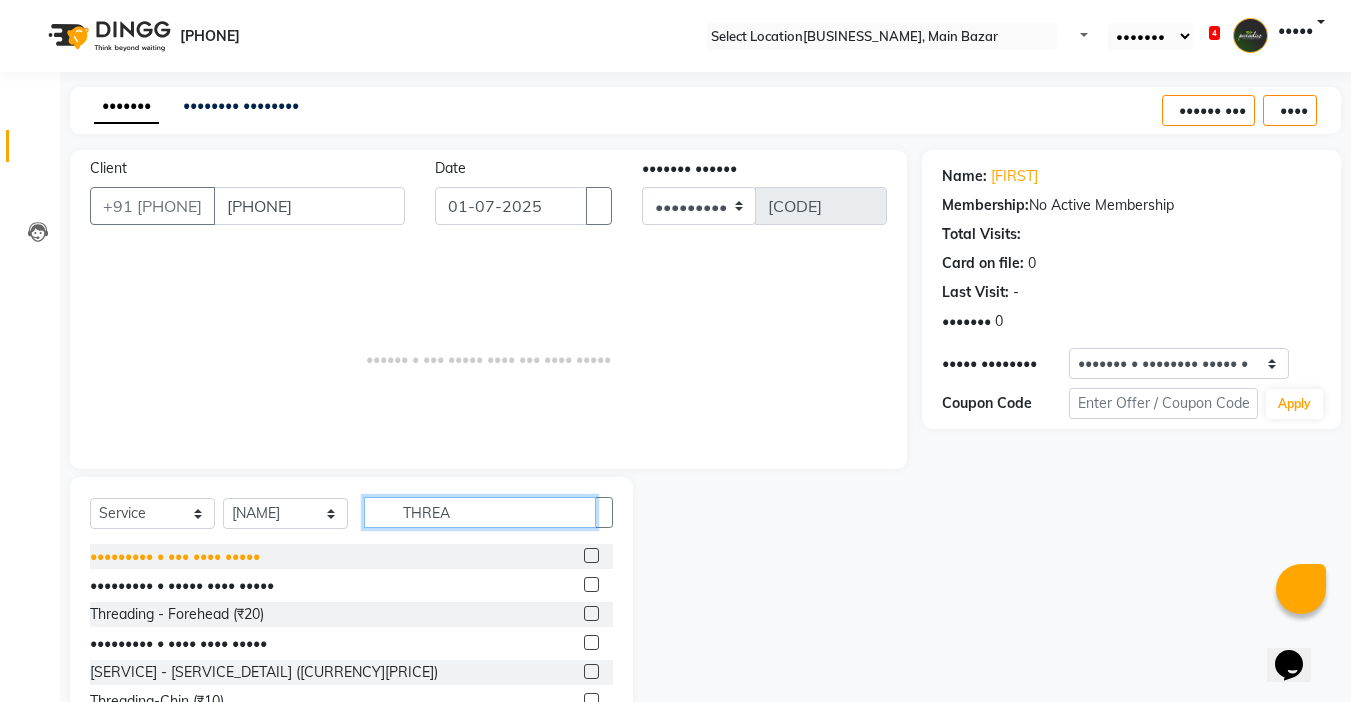 type on "THREA" 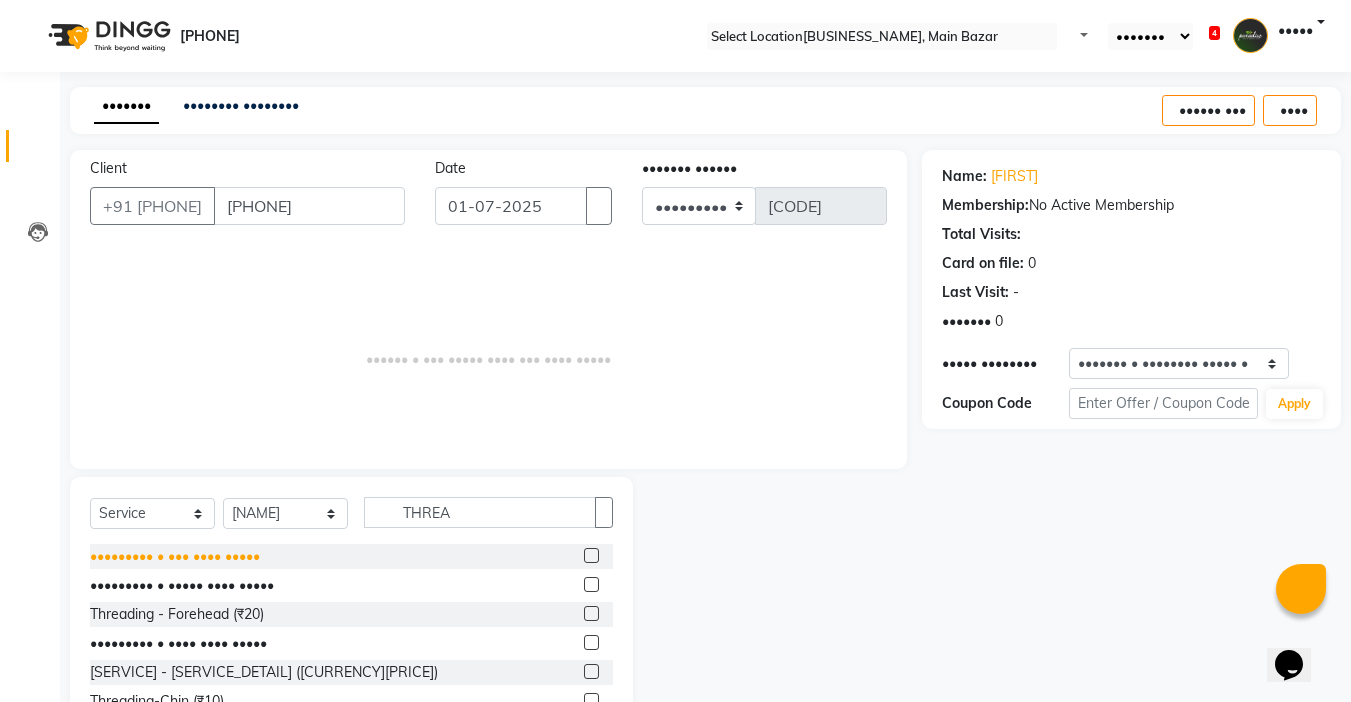 click on "•••••••••   •  ••• •••• •••••" at bounding box center [175, 556] 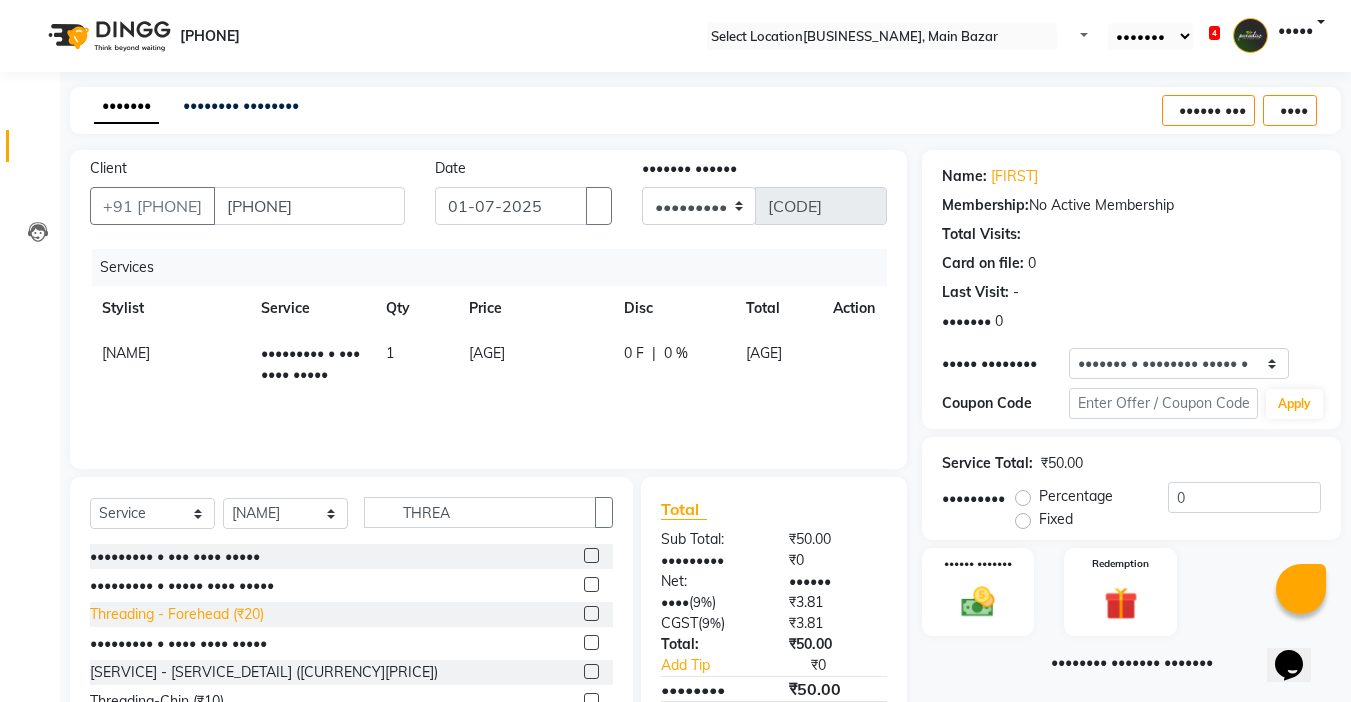 click on "Threading   -  Forehead (₹20)" at bounding box center [175, 556] 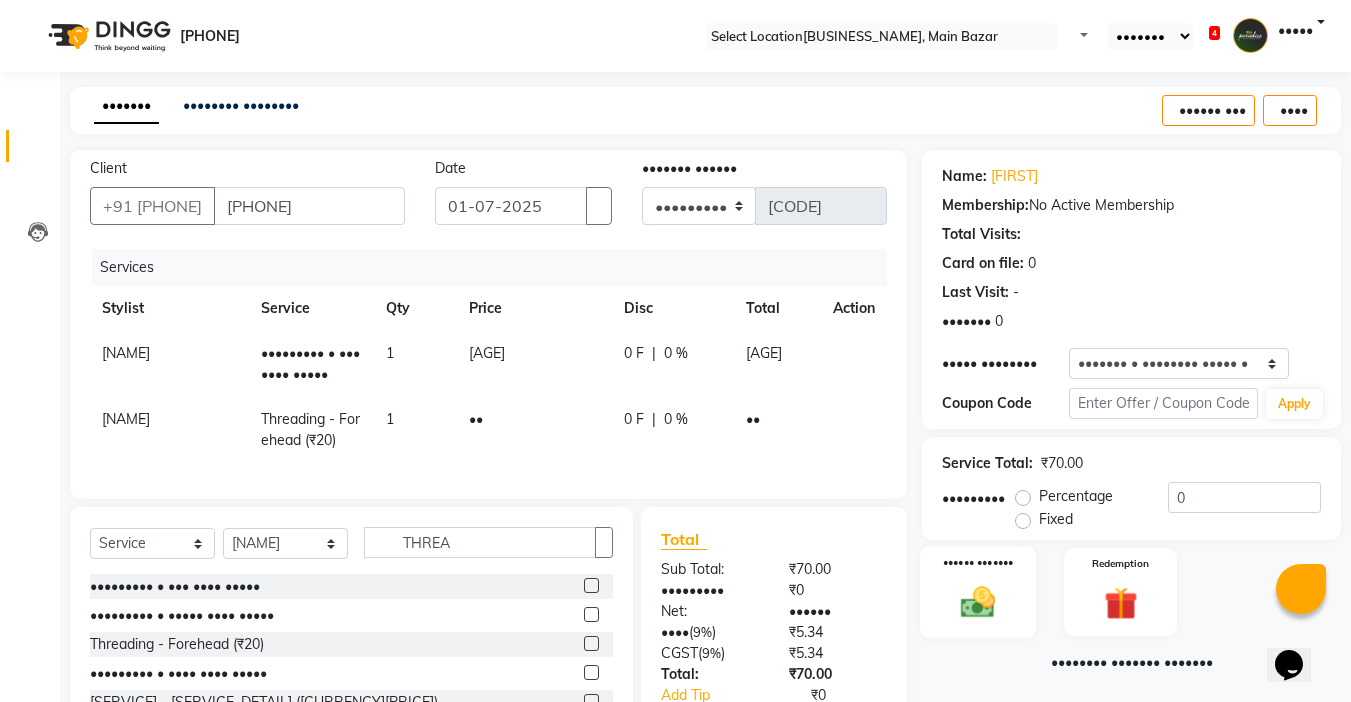 click at bounding box center (978, 602) 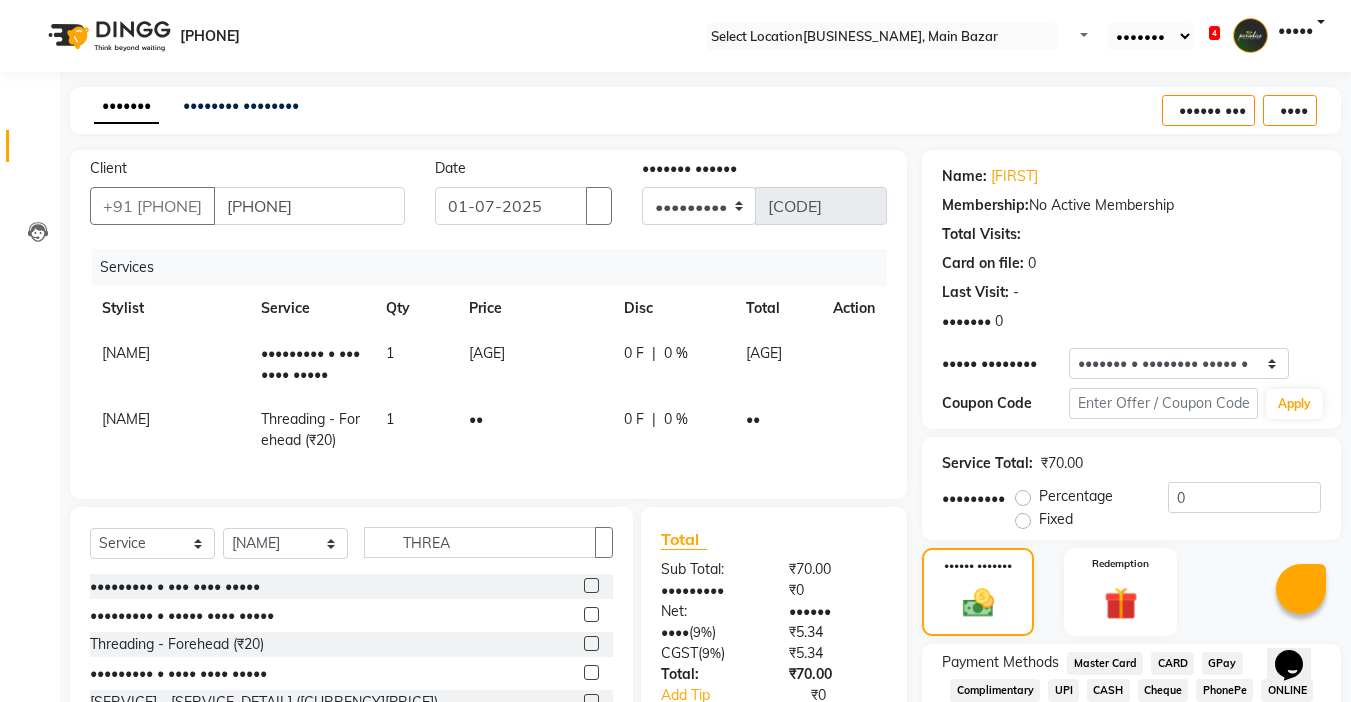 scroll, scrollTop: 98, scrollLeft: 0, axis: vertical 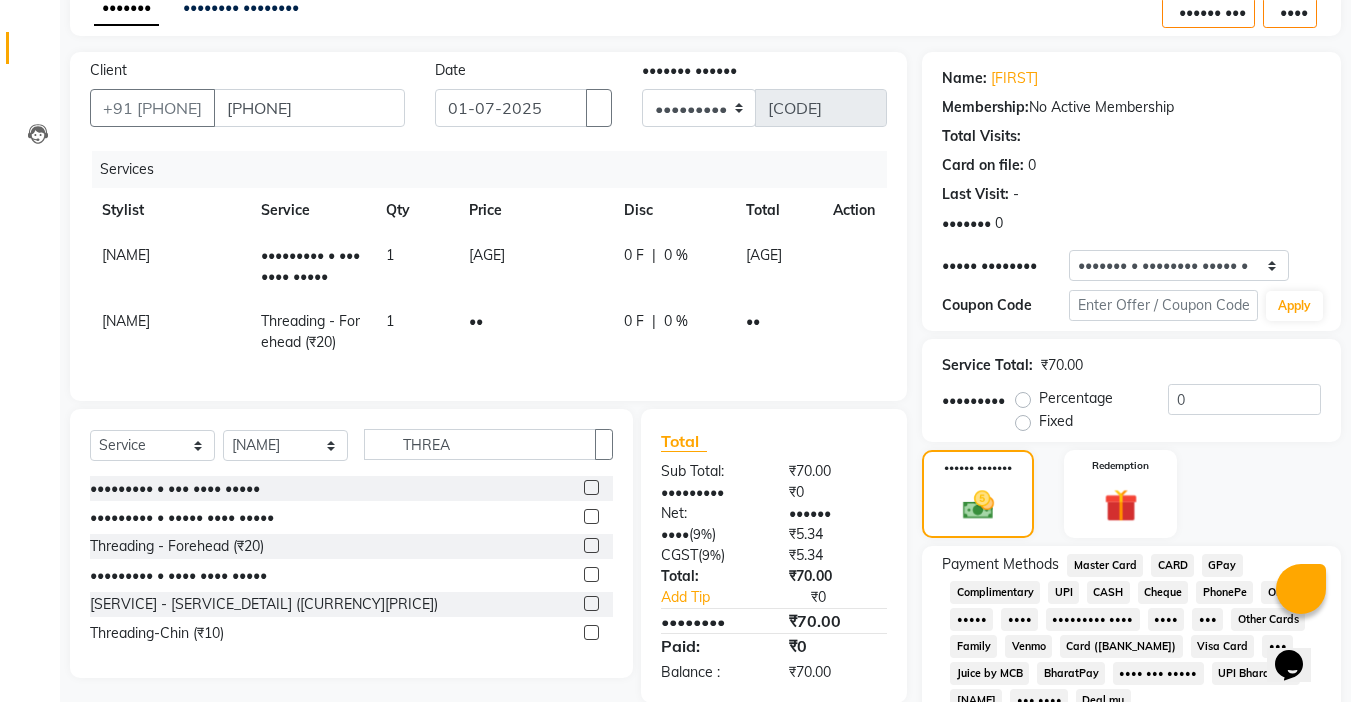 click on "UPI" at bounding box center [1105, 565] 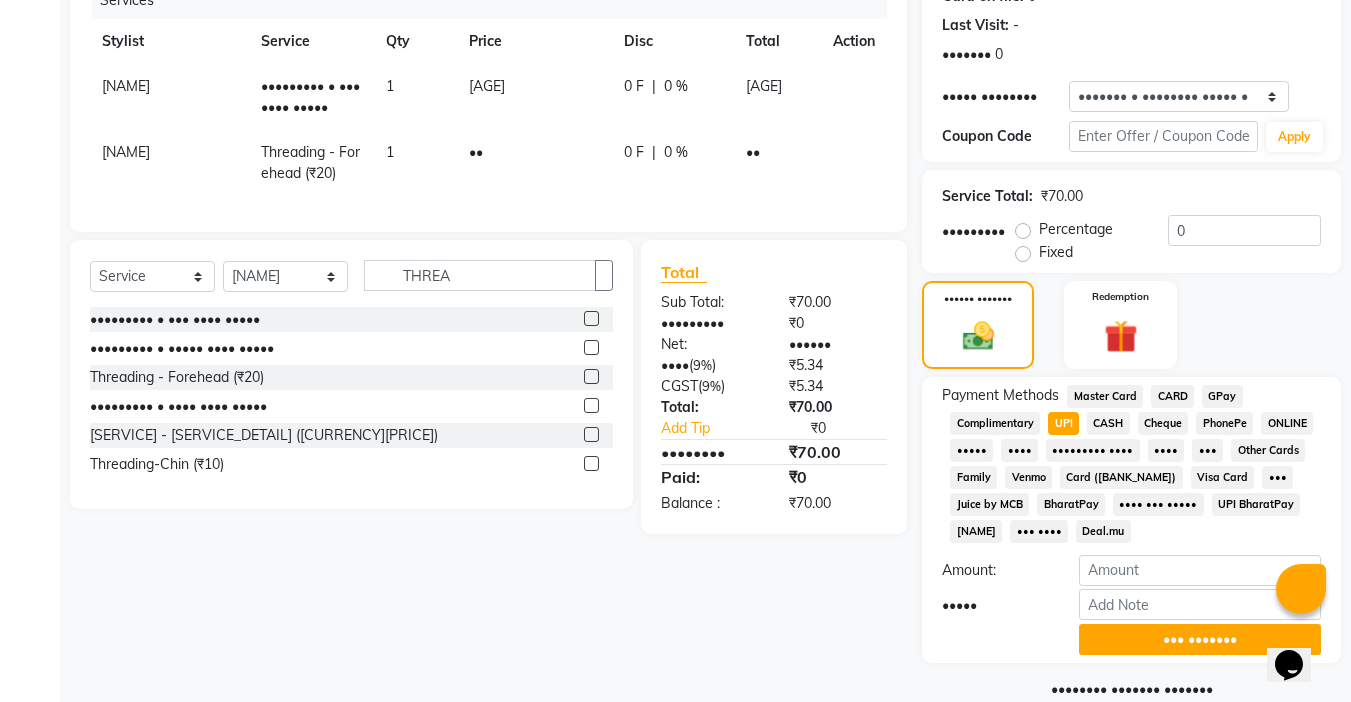scroll, scrollTop: 304, scrollLeft: 0, axis: vertical 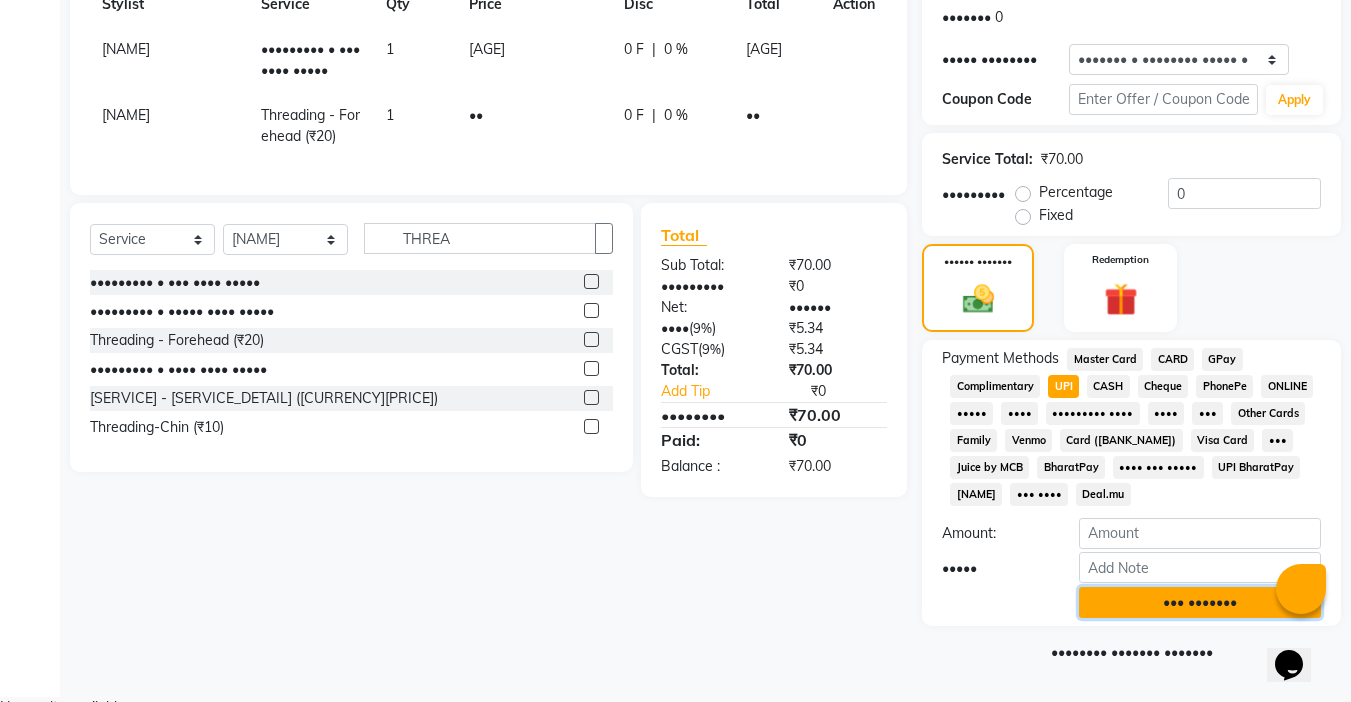 click on "••• •••••••" at bounding box center [1200, 602] 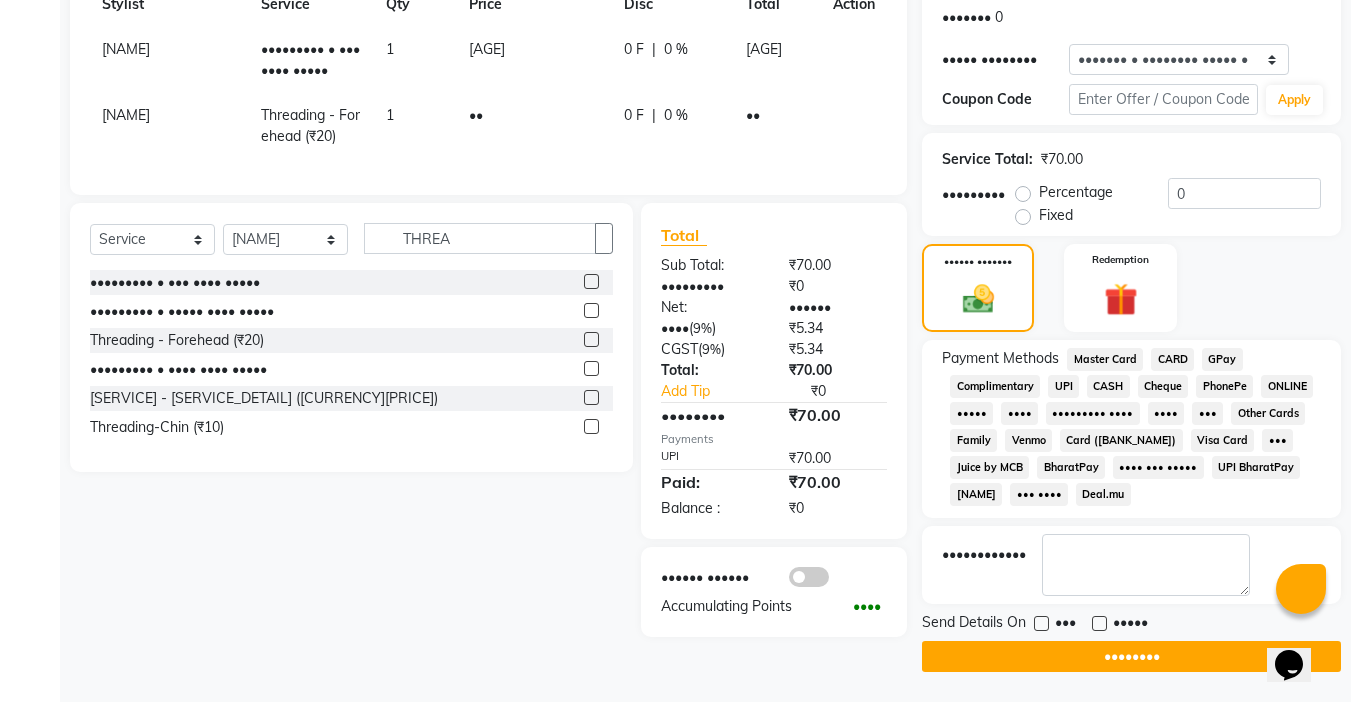 click on "•••••" at bounding box center [1128, 624] 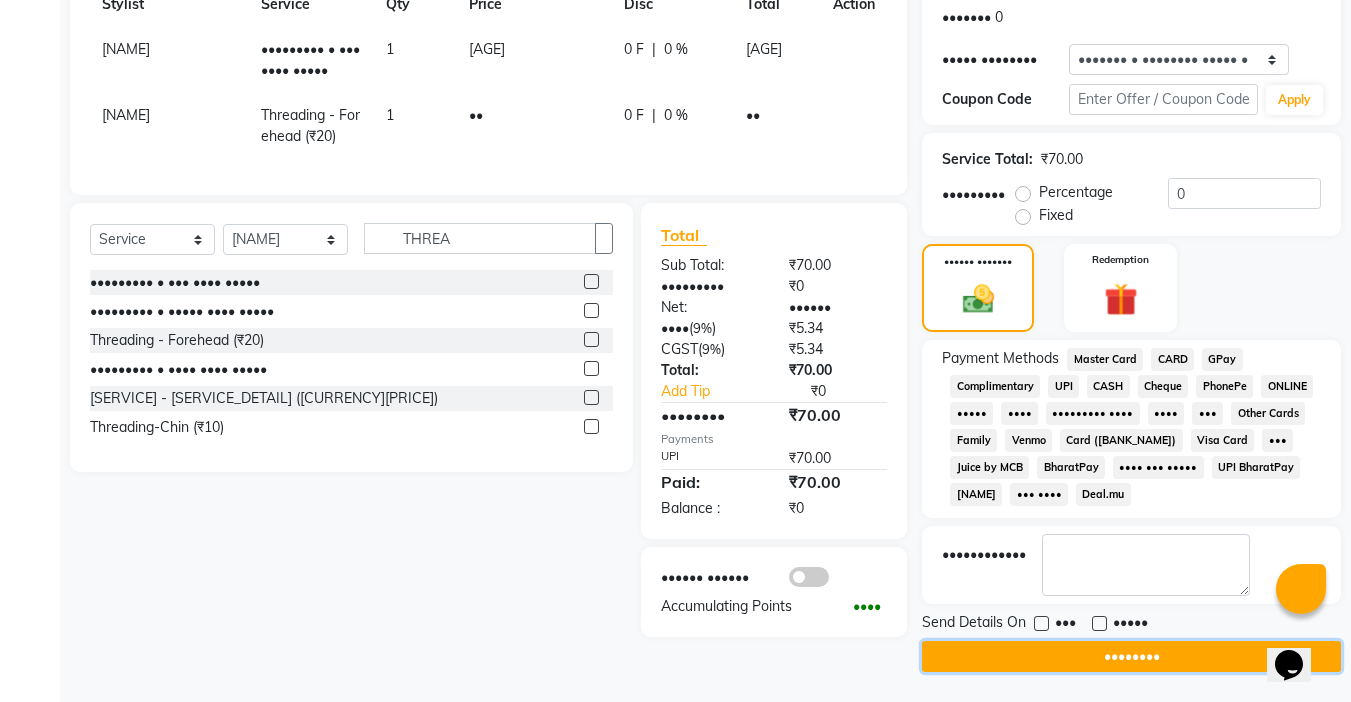 click on "••••••••" at bounding box center (1131, 656) 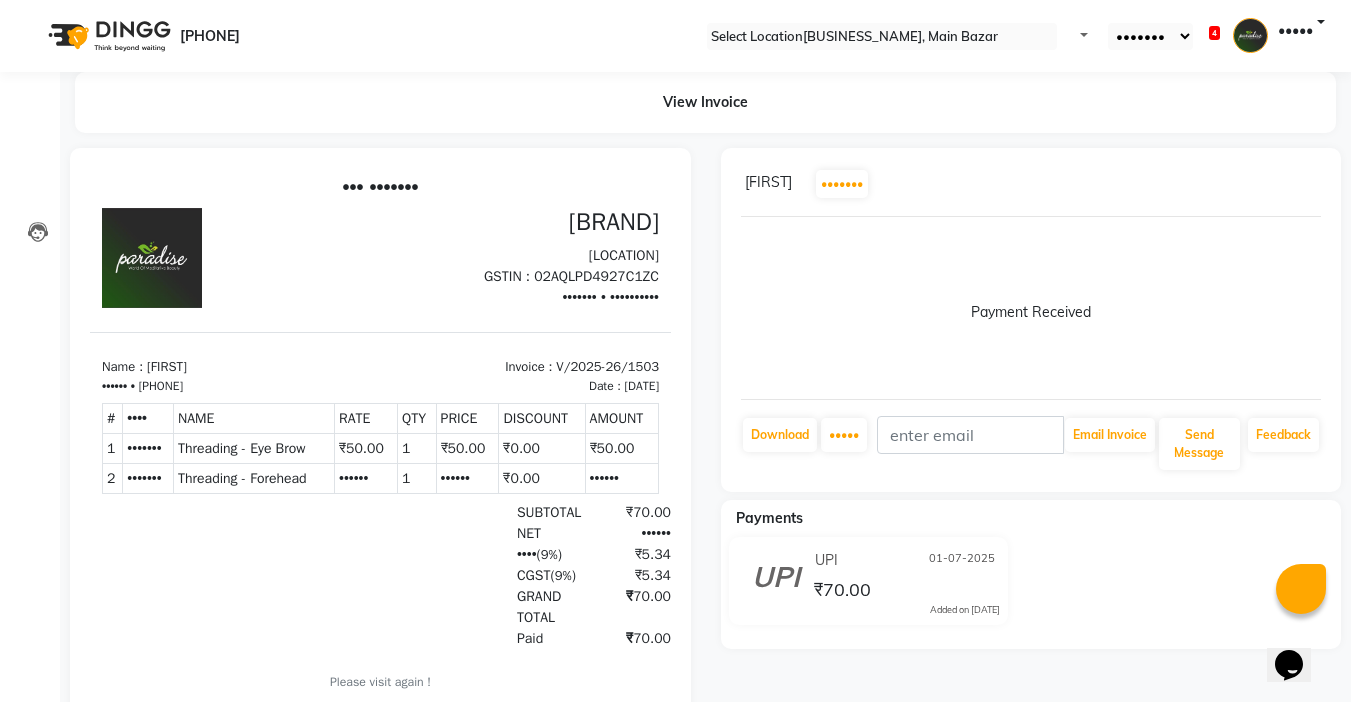 scroll, scrollTop: 0, scrollLeft: 0, axis: both 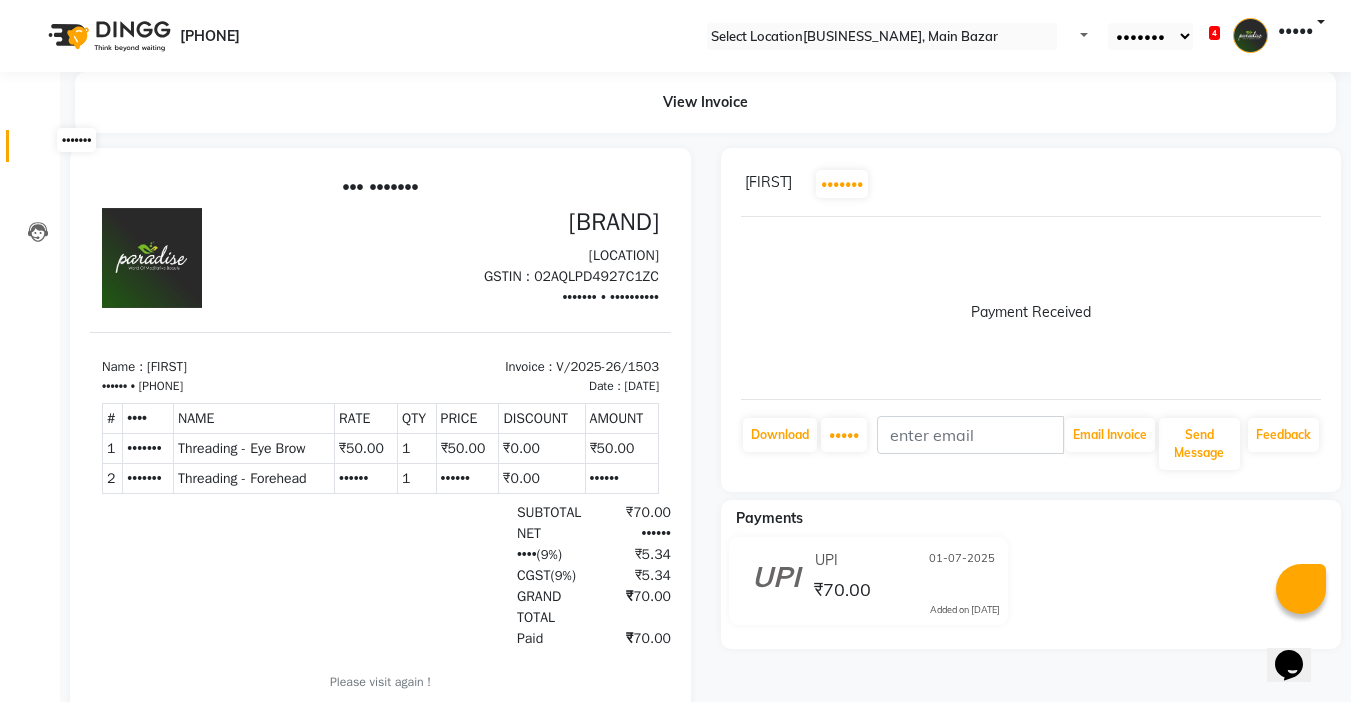 click at bounding box center (38, 151) 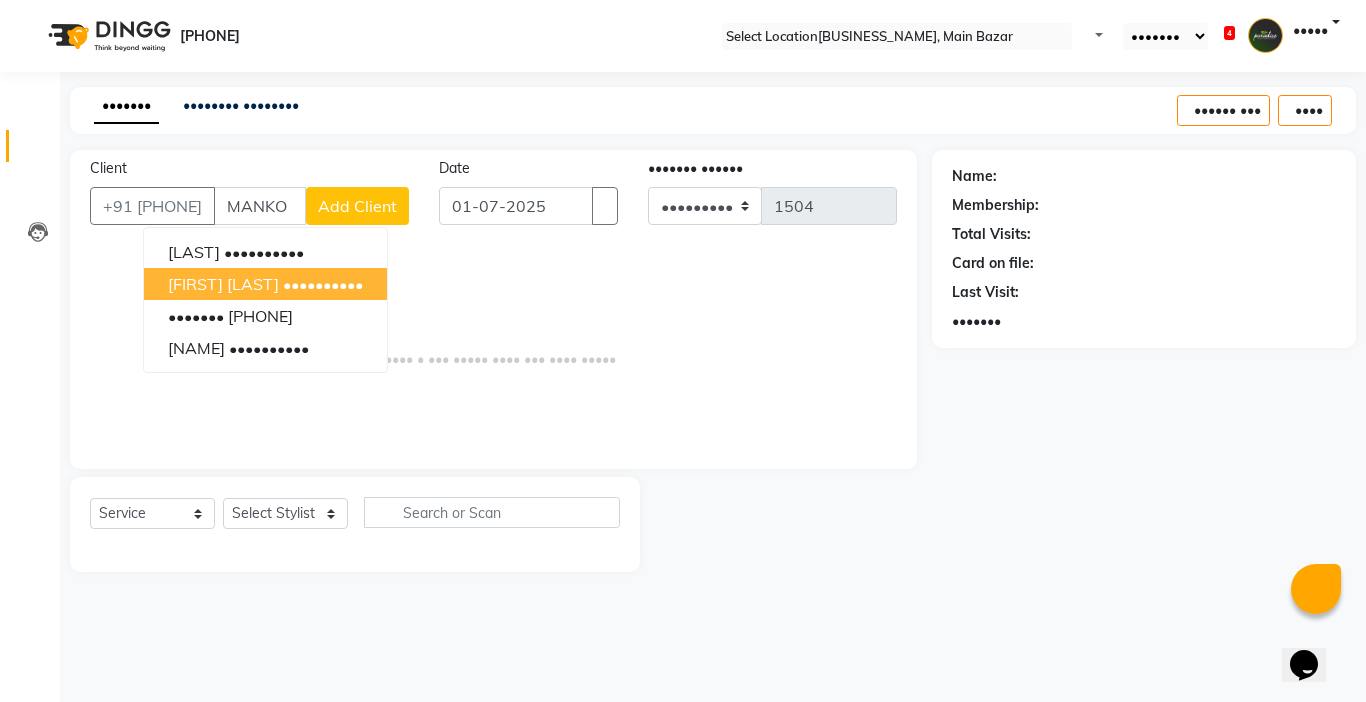 click on "••••••••••" at bounding box center [323, 284] 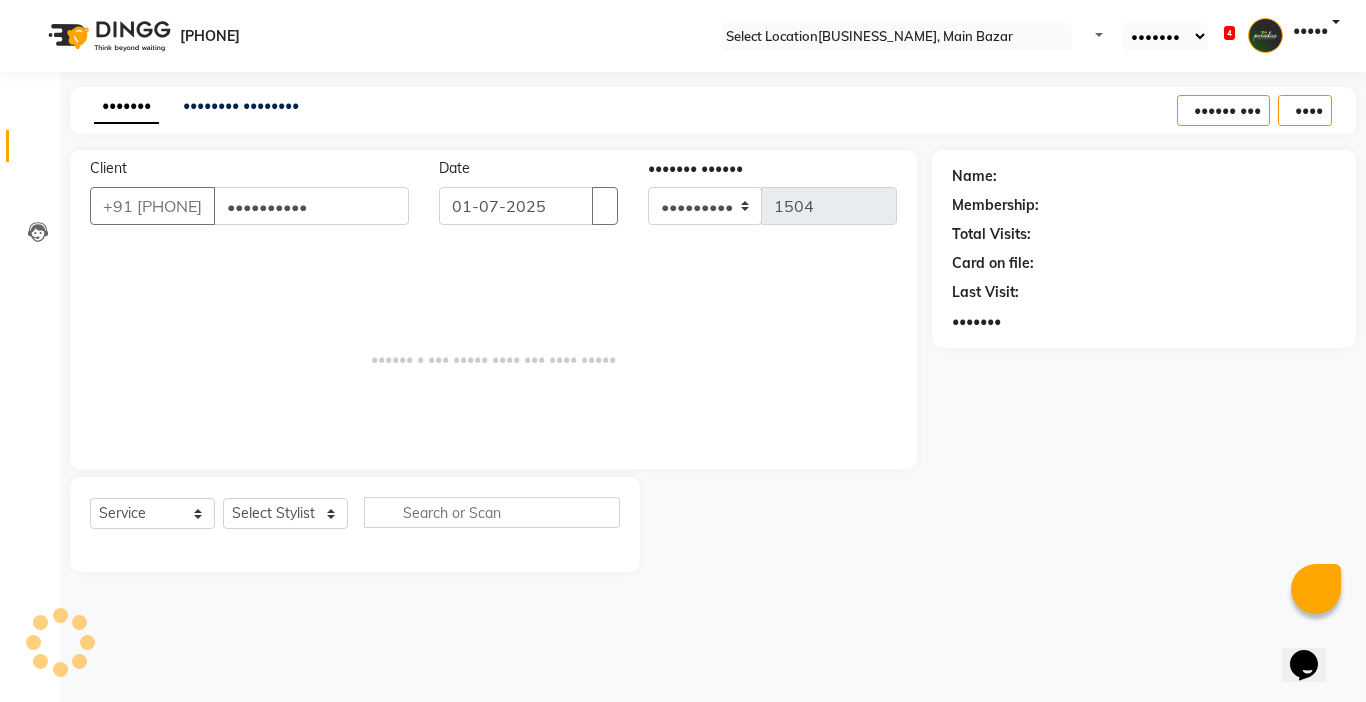 type on "••••••••••" 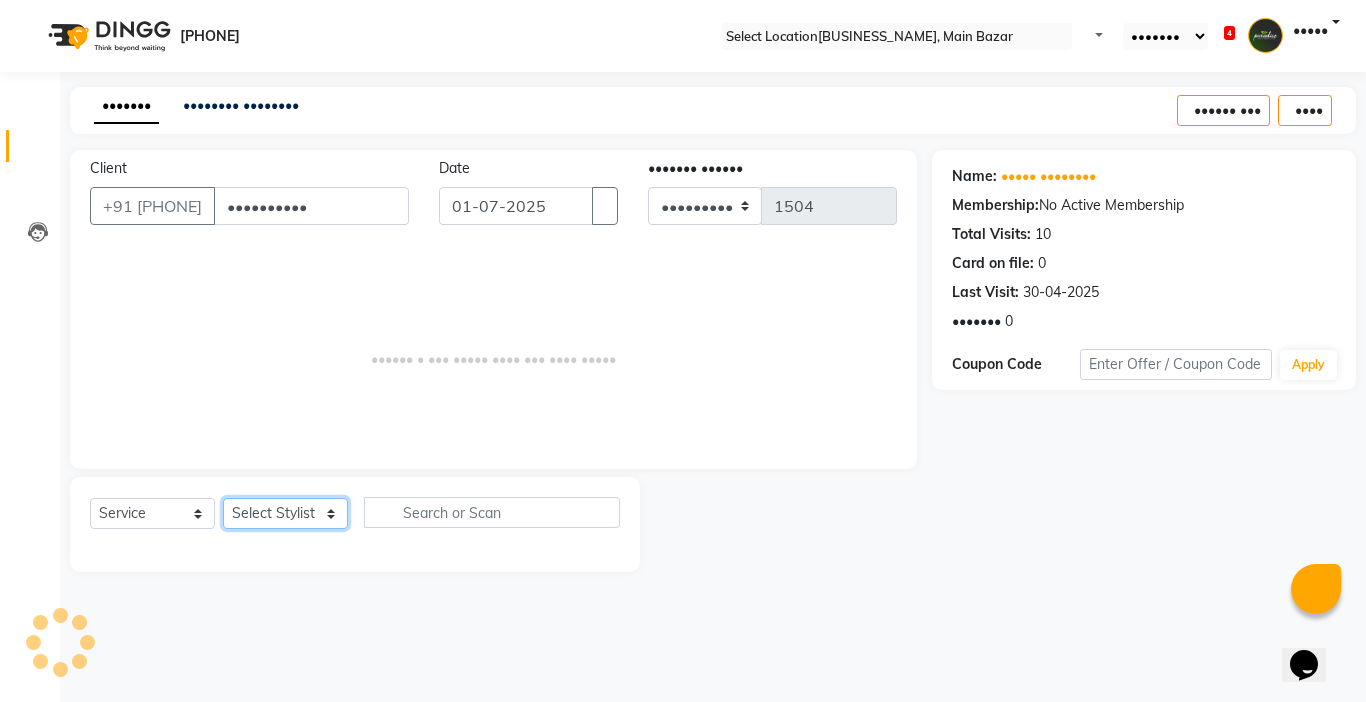 click on "Select Stylist [FIRST] [FIRST] [FIRST] [FIRST] [FIRST] [FIRST] [FIRST] [FIRST] [FIRST] [FIRST] [FIRST] [FIRST] [FIRST] [FIRST] [OCCUPATION] [FIRST] - [OCCUPATION] [FIRST] [FIRST] [FIRST] [FIRST] [FIRST] [FIRST] [FIRST] [FIRST] [FIRST] [FIRST]" at bounding box center (285, 513) 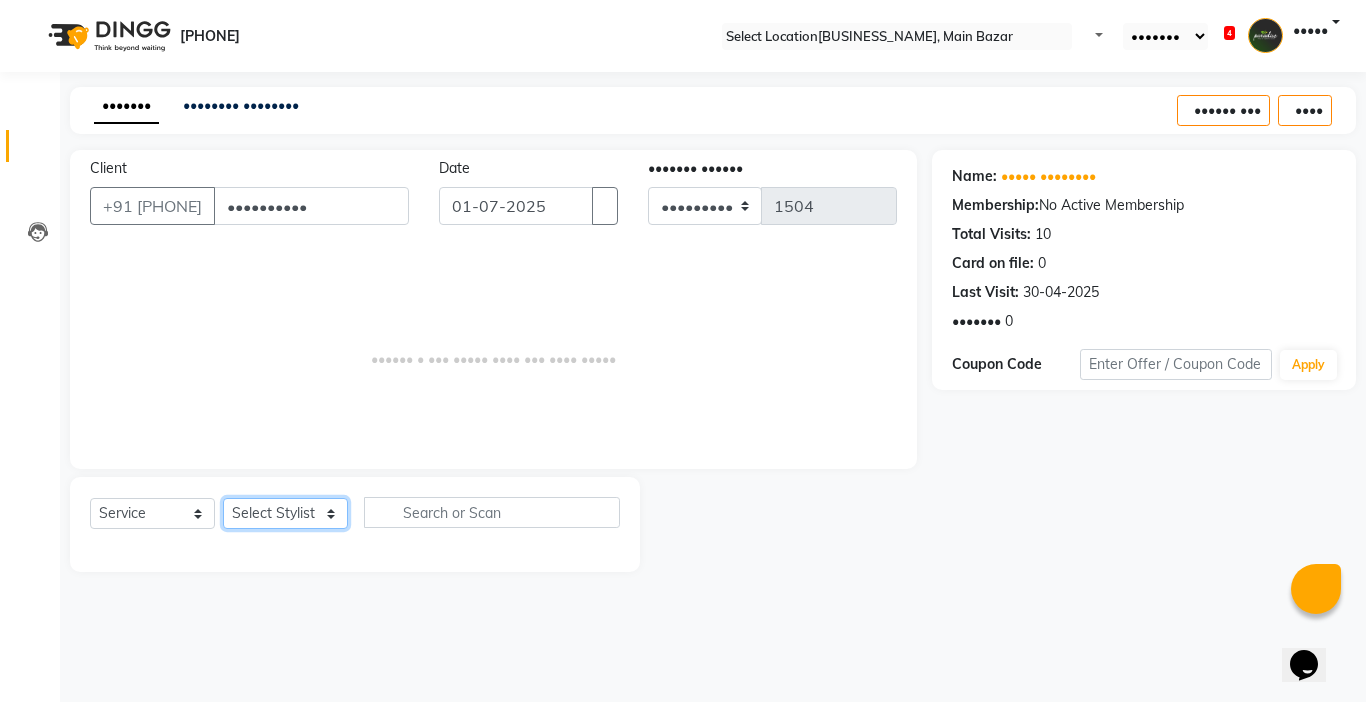 select on "[NUMBER]" 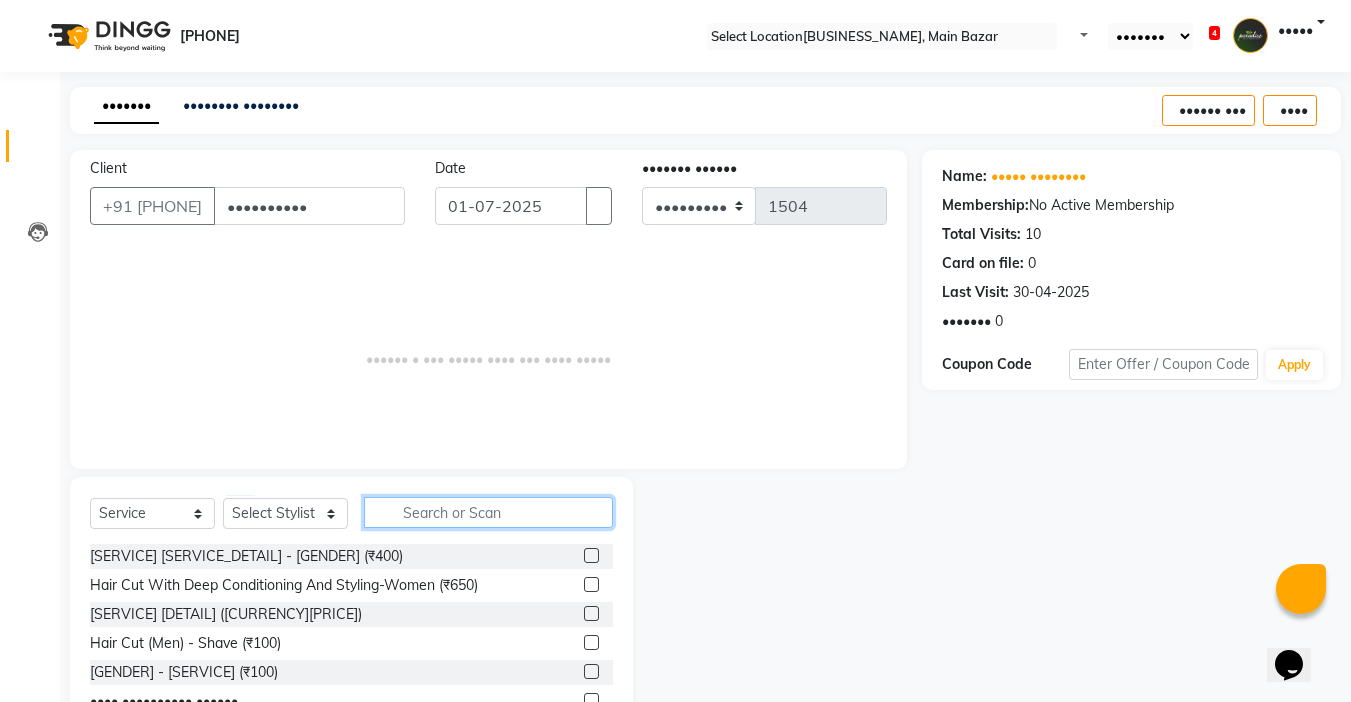 click at bounding box center [488, 512] 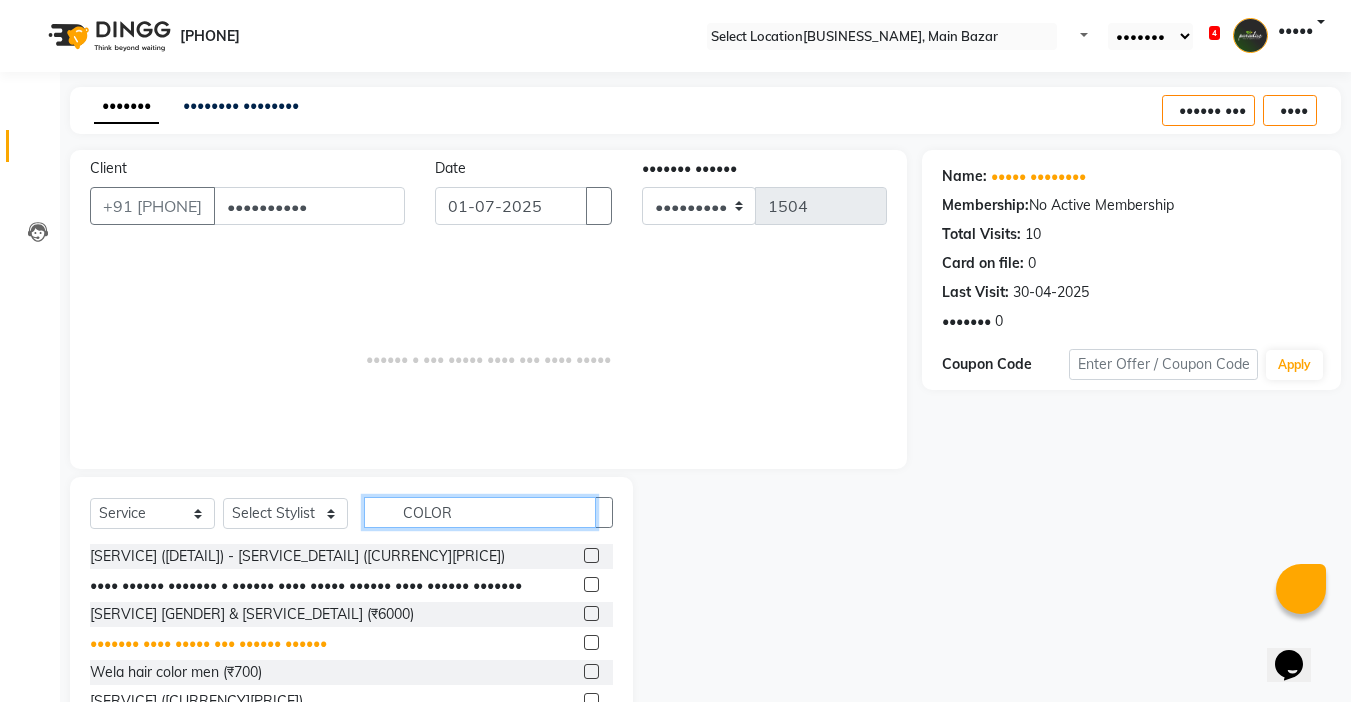 type on "COLOR" 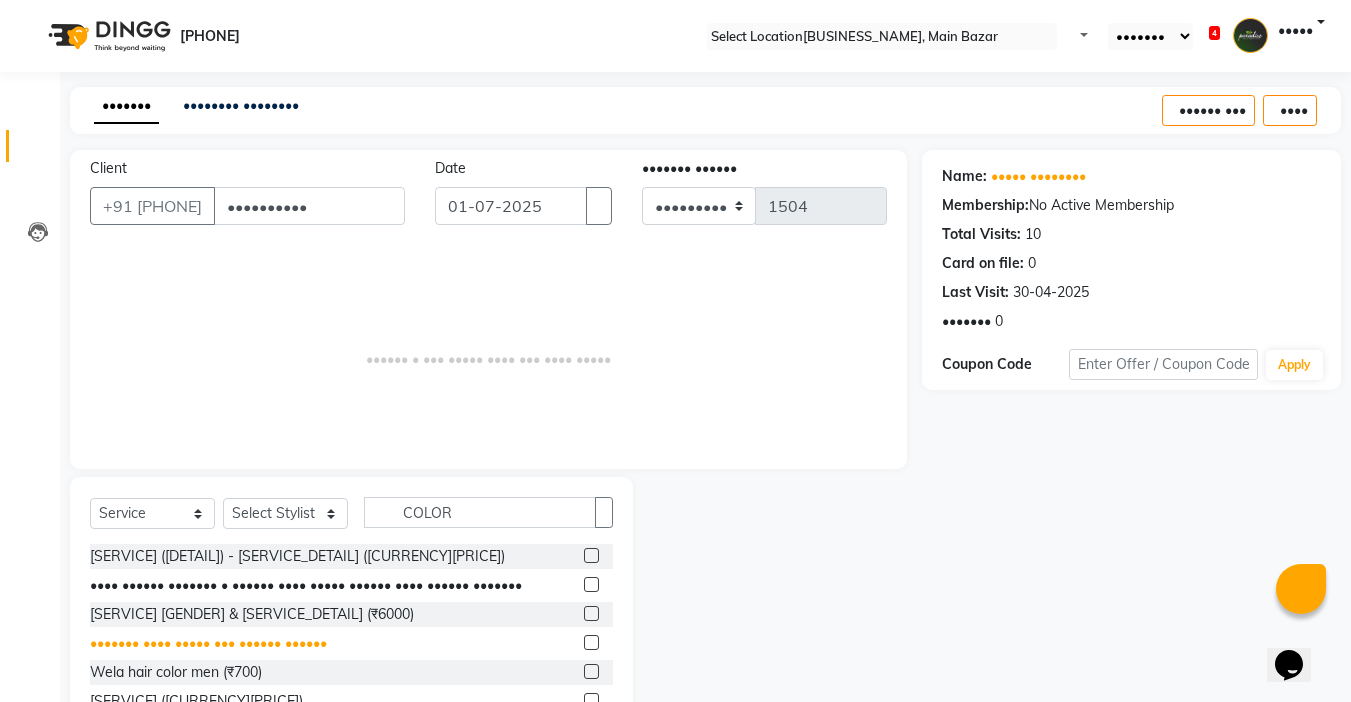 click on "••••••• •••• ••••• ••• •••••• ••••••" at bounding box center (297, 556) 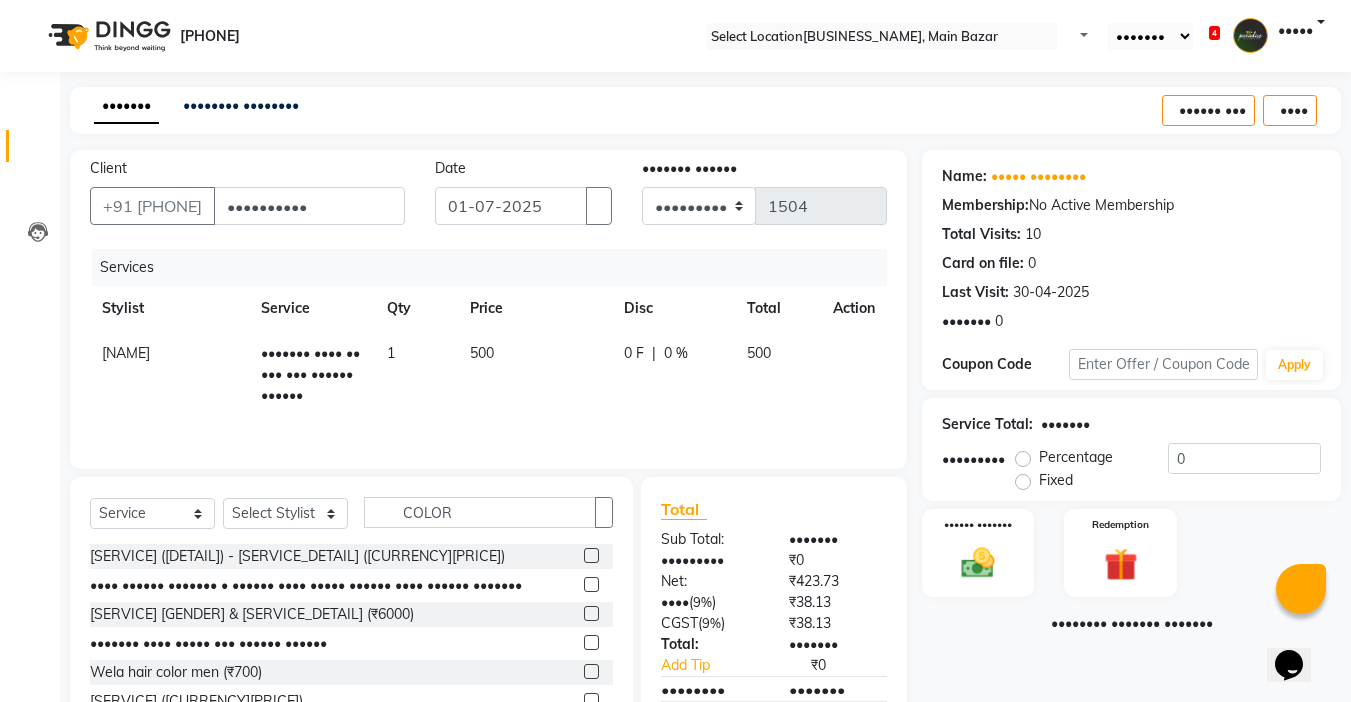 click on "500" at bounding box center [535, 374] 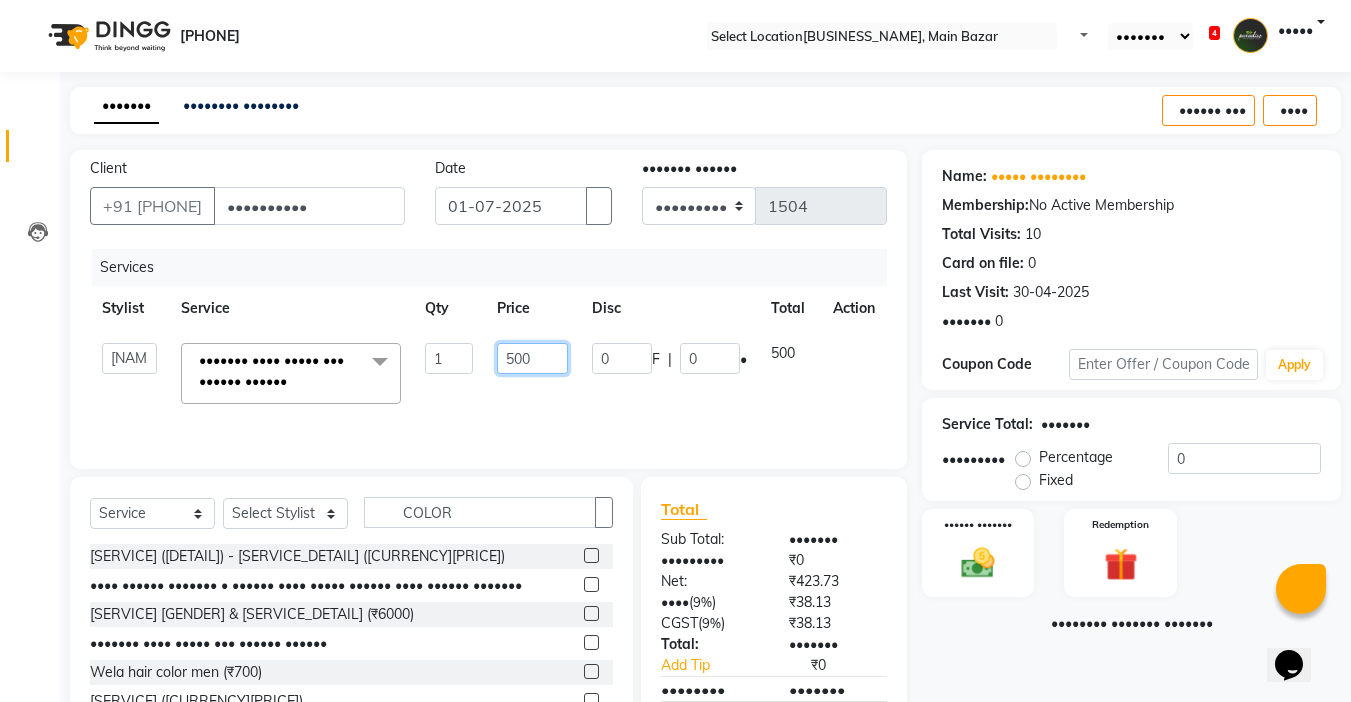 click on "500" at bounding box center [449, 358] 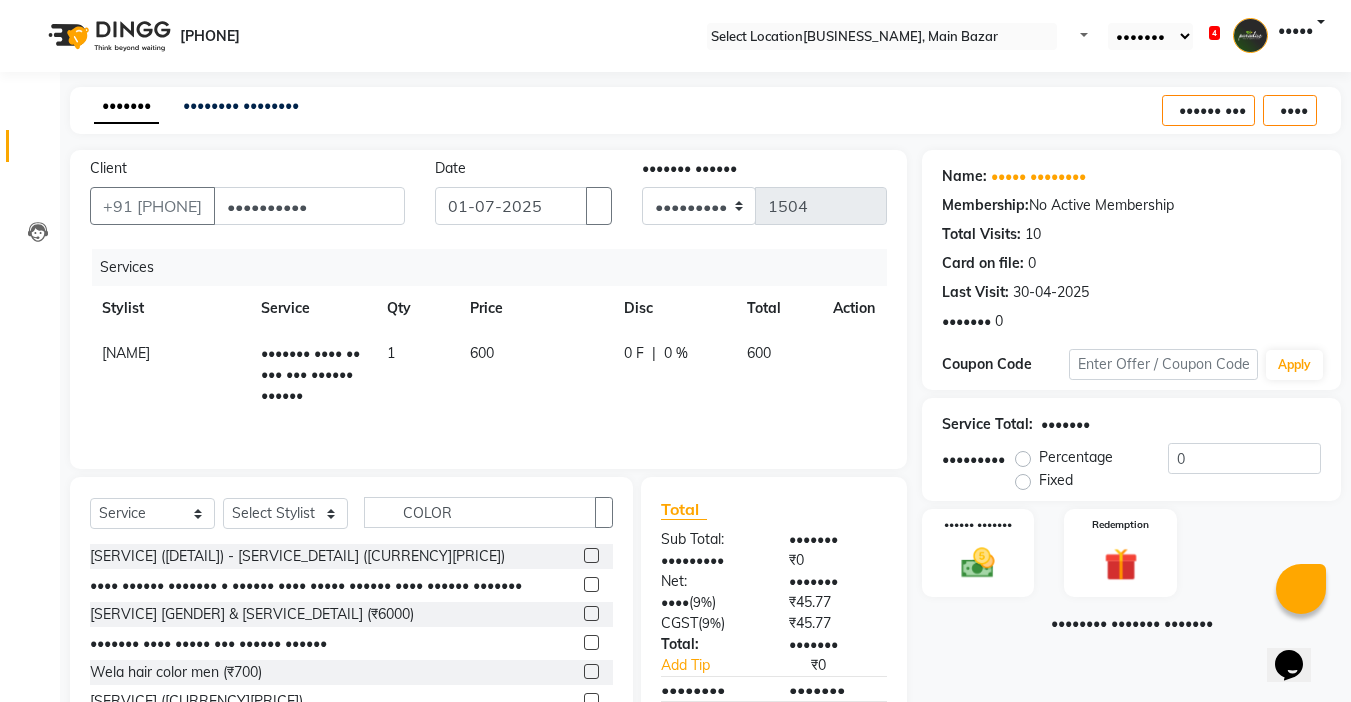click on "600" at bounding box center [535, 374] 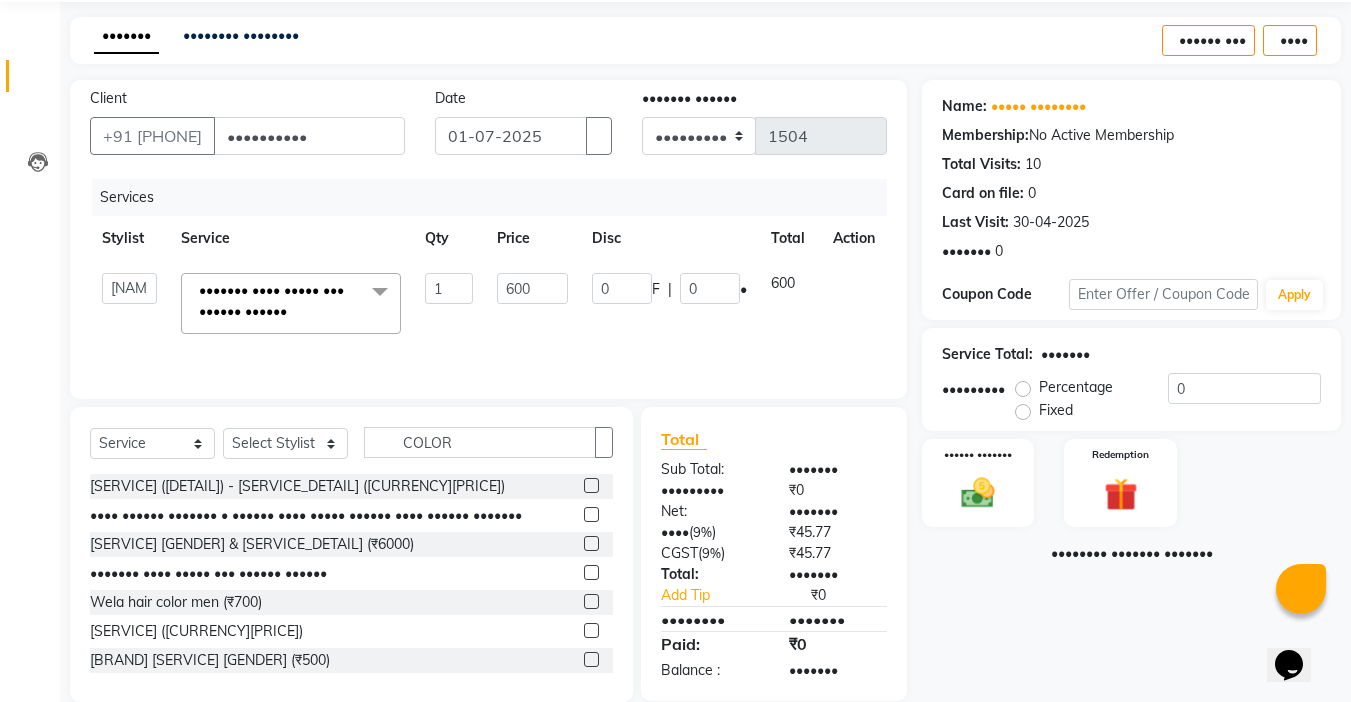 scroll, scrollTop: 99, scrollLeft: 0, axis: vertical 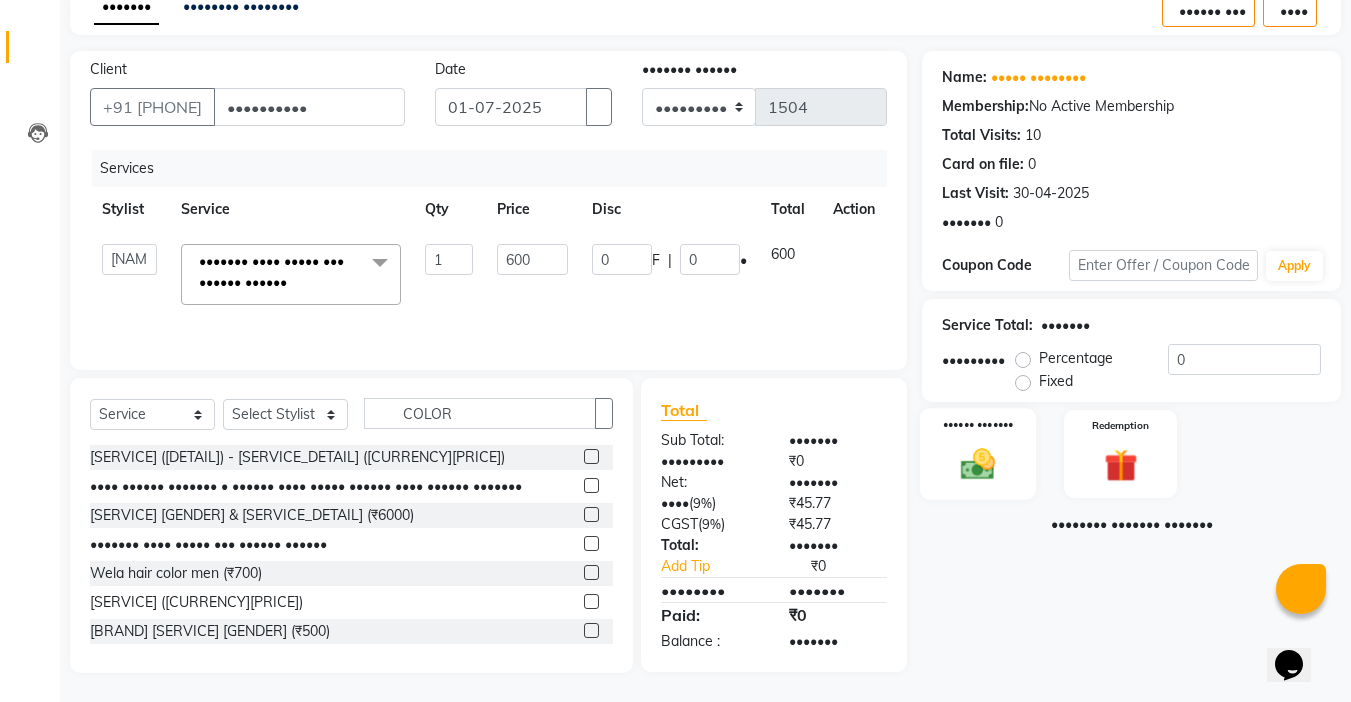 click at bounding box center (978, 464) 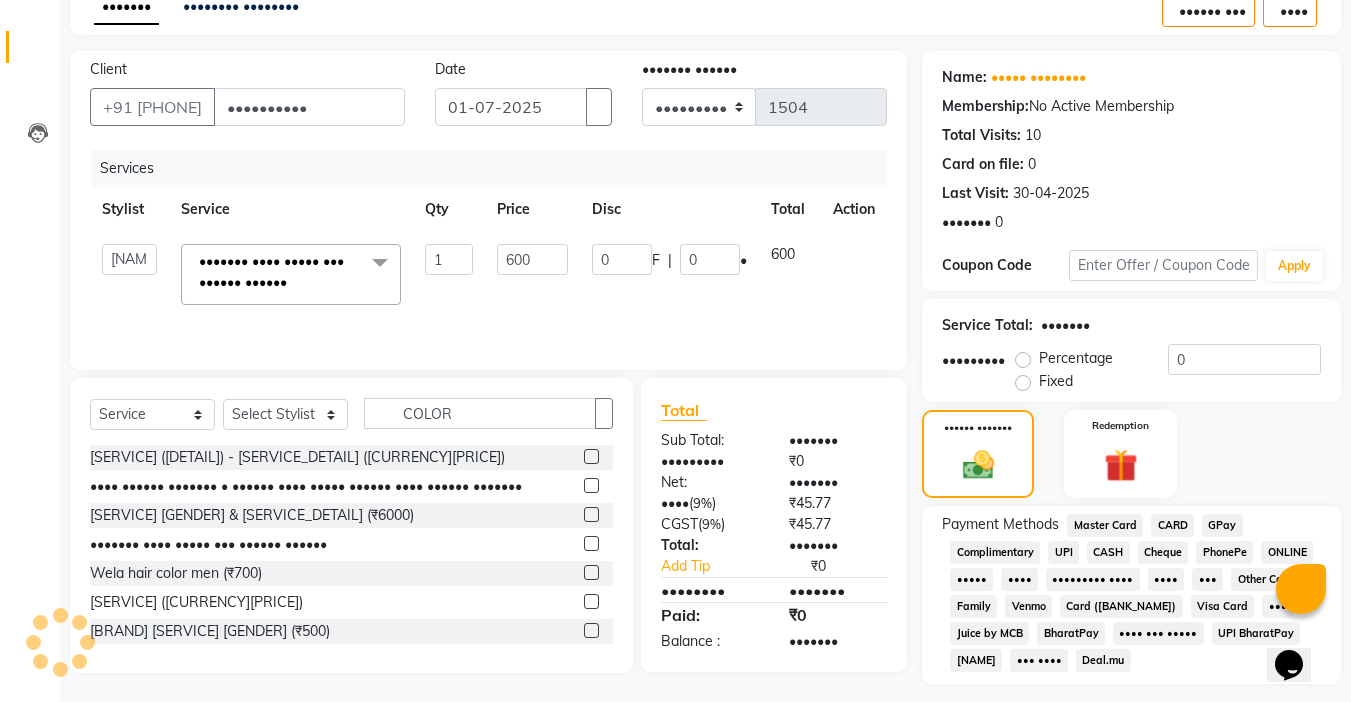 click on "UPI" at bounding box center [1105, 525] 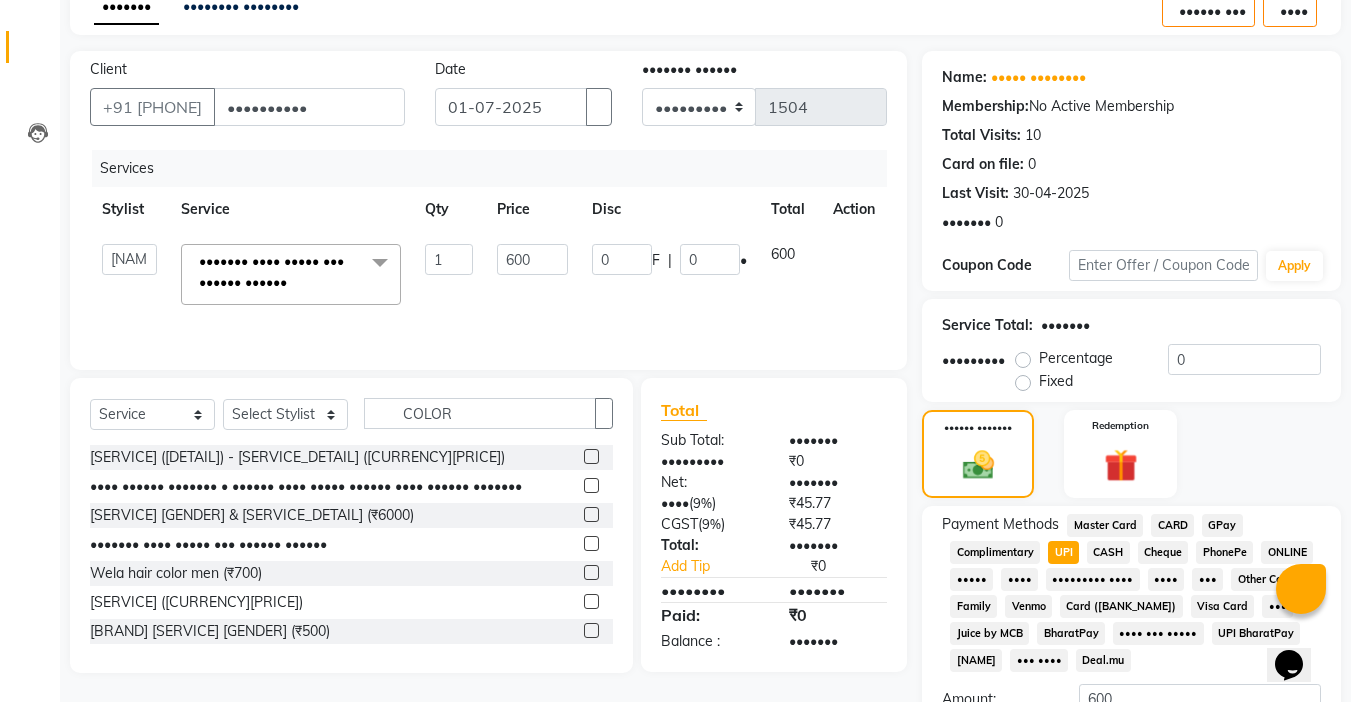 scroll, scrollTop: 265, scrollLeft: 0, axis: vertical 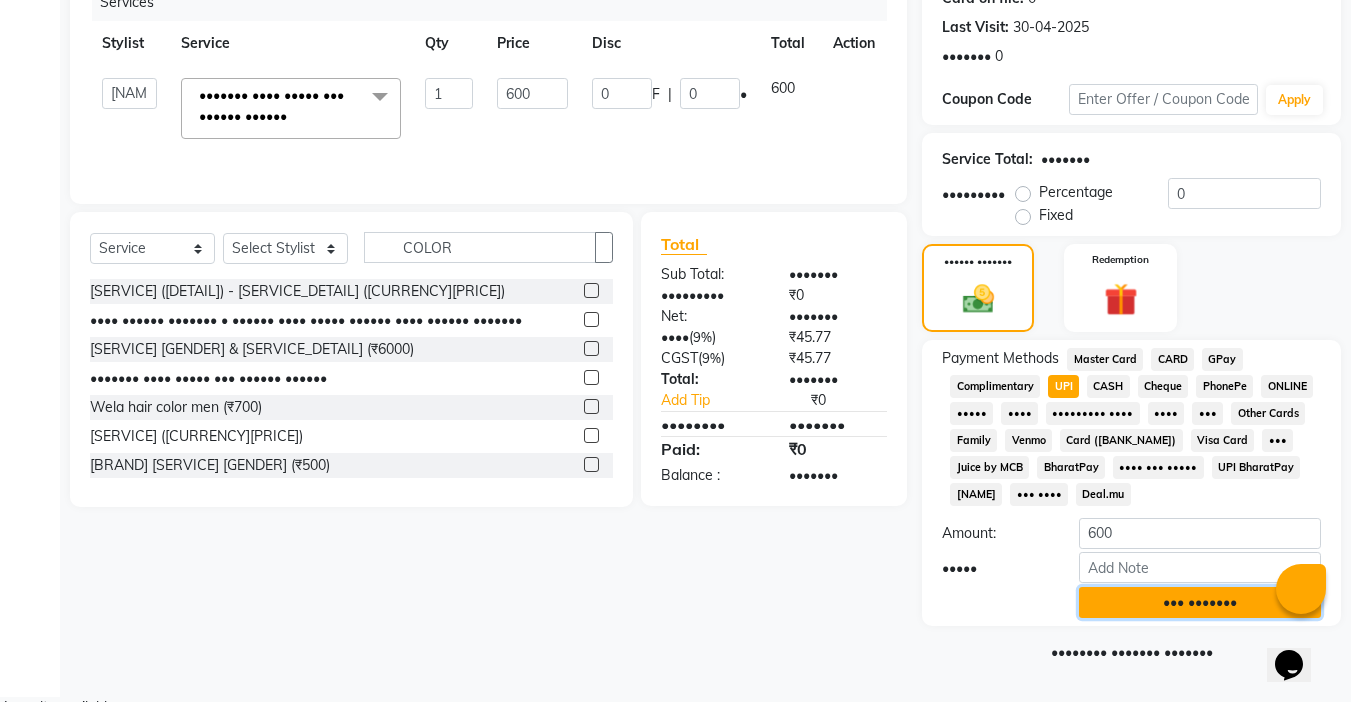 click on "••• •••••••" at bounding box center [1200, 602] 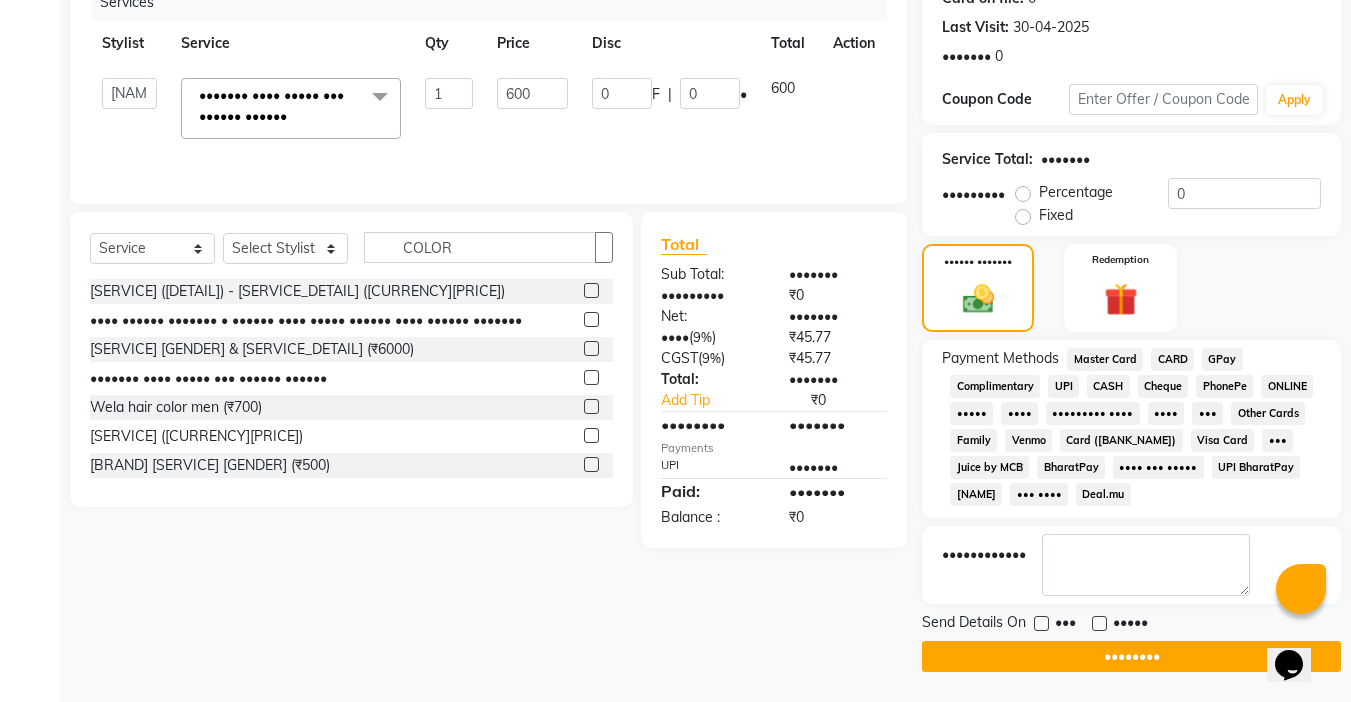 click at bounding box center (1099, 623) 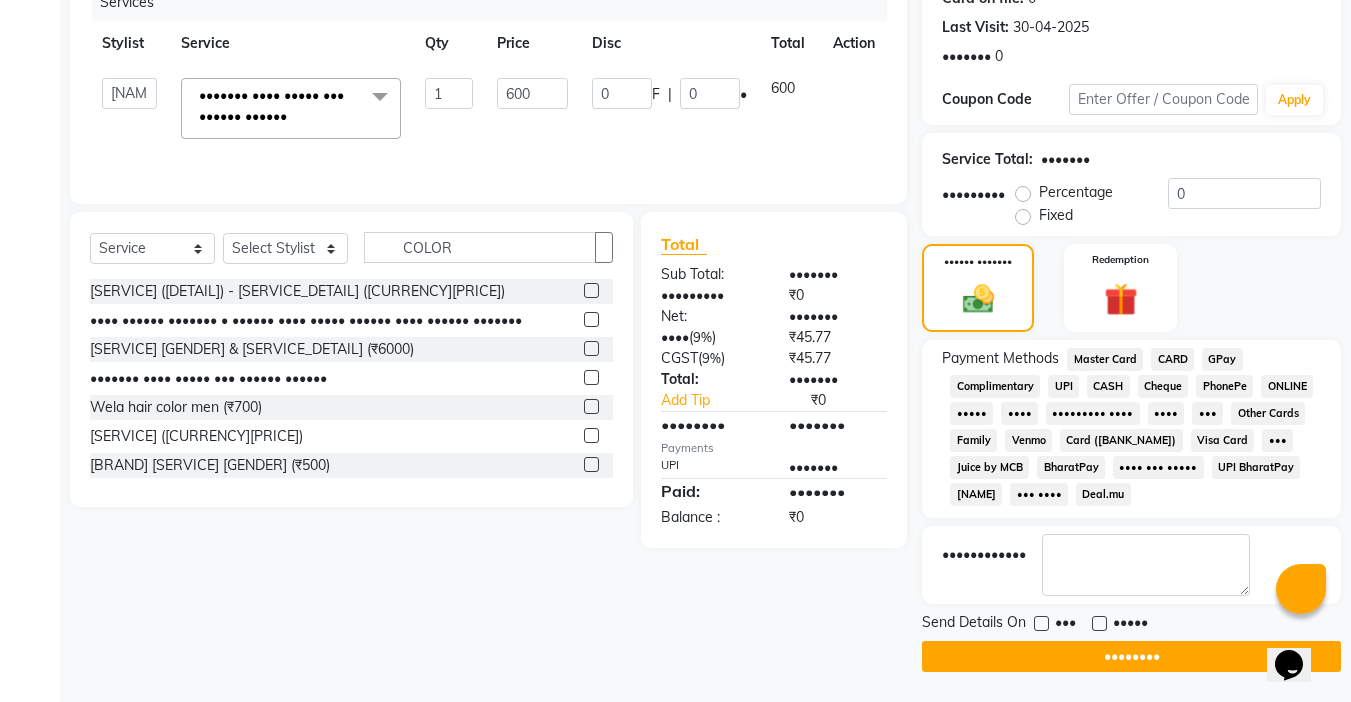 click at bounding box center [1098, 624] 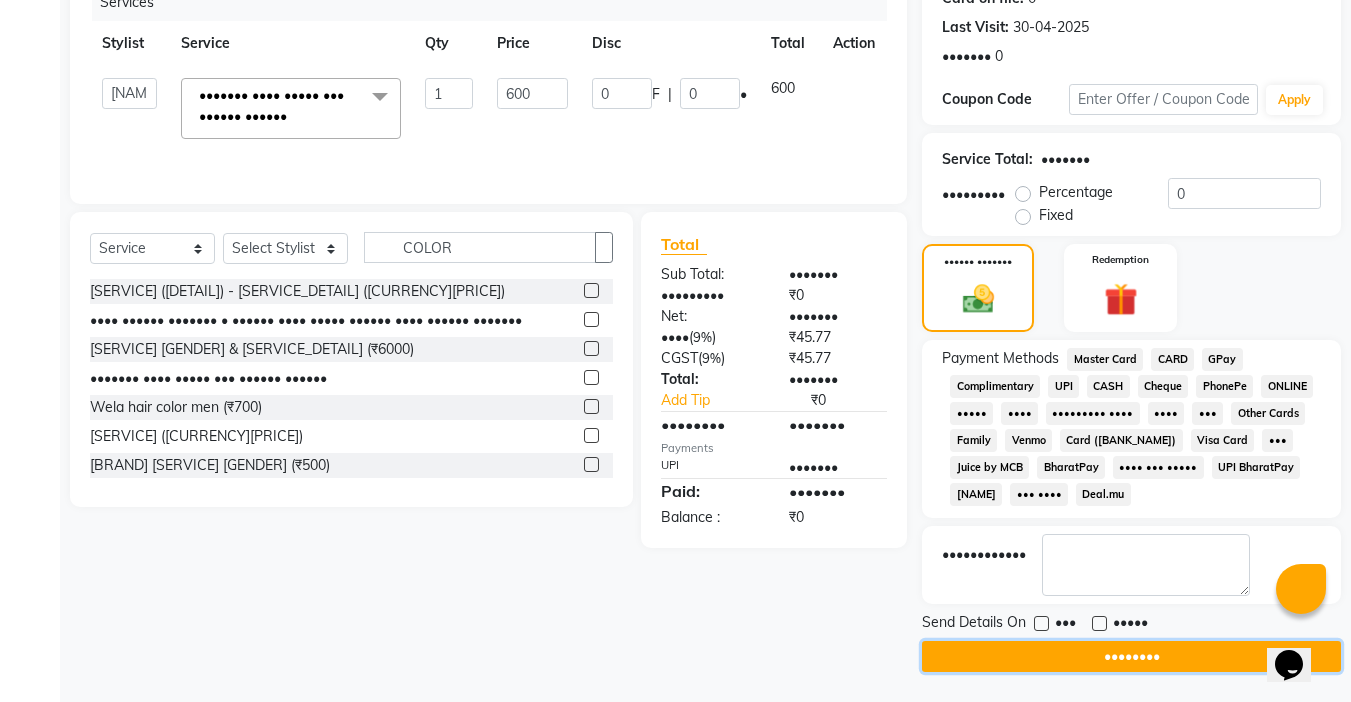 click on "••••••••" at bounding box center [1131, 656] 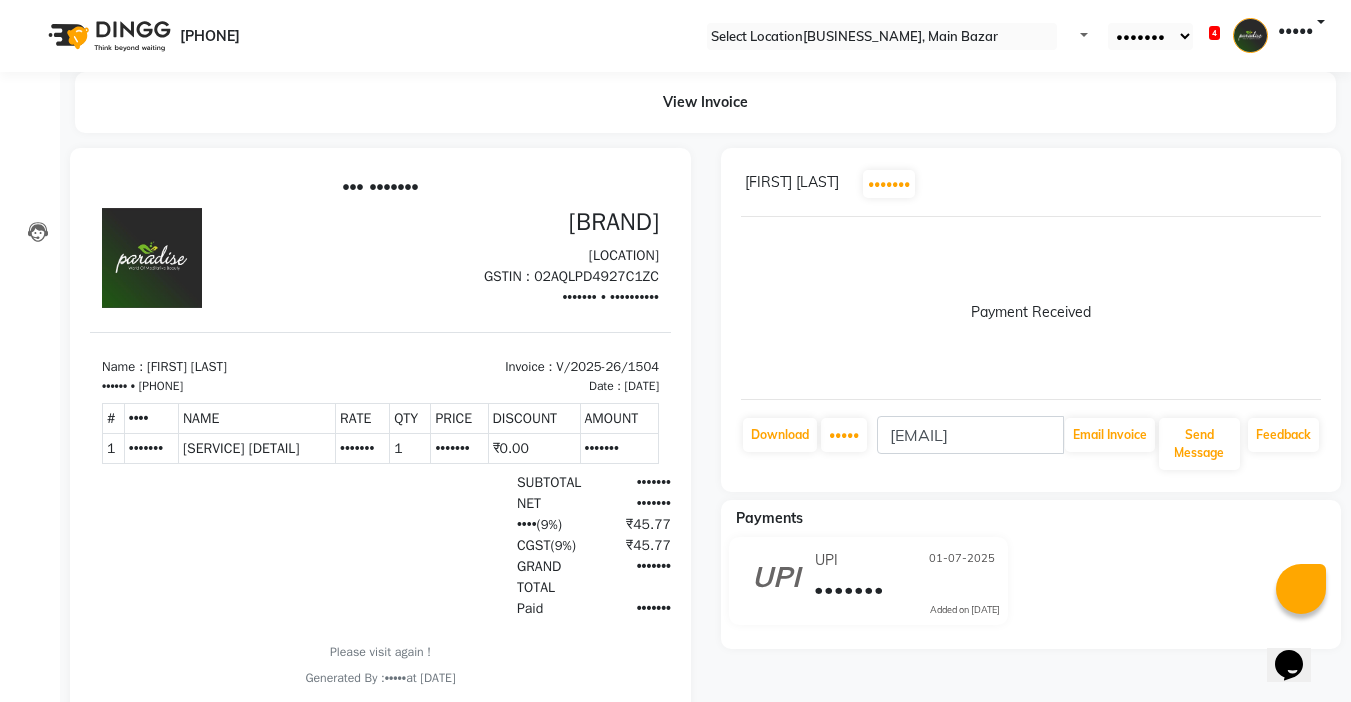scroll, scrollTop: 0, scrollLeft: 0, axis: both 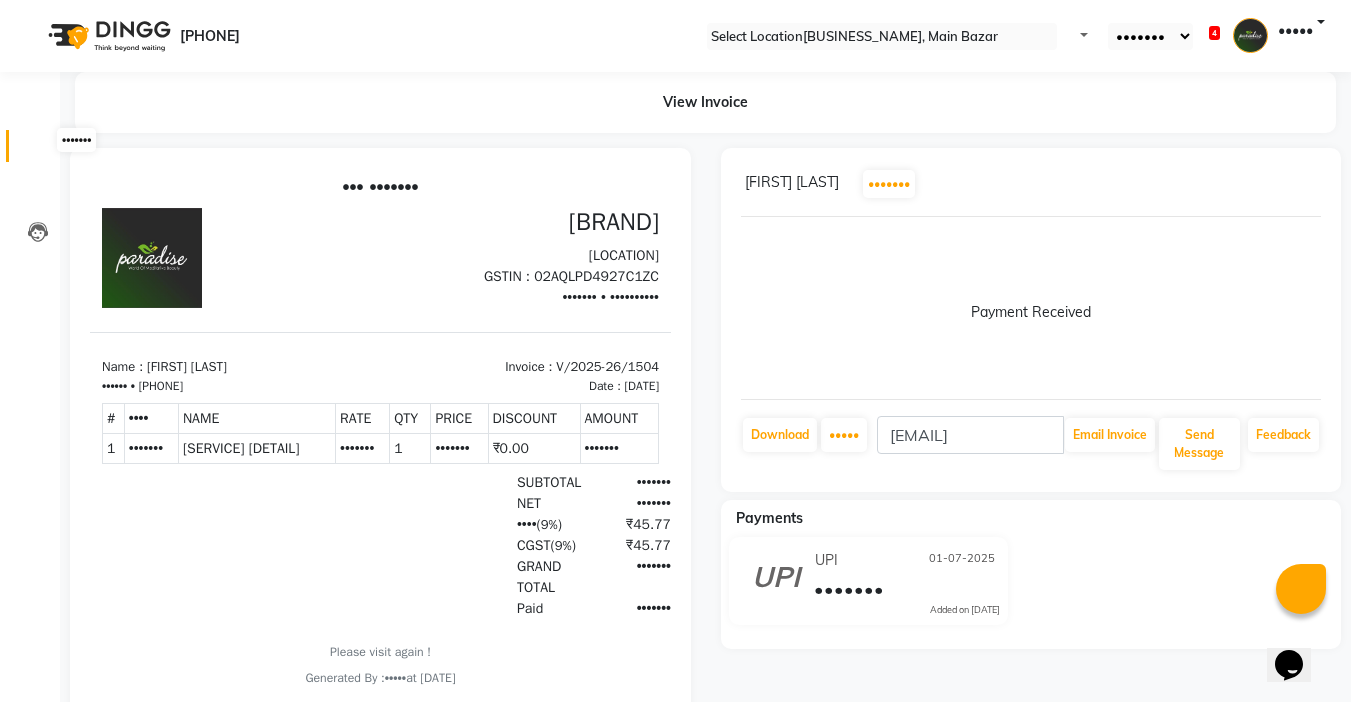 click at bounding box center [38, 151] 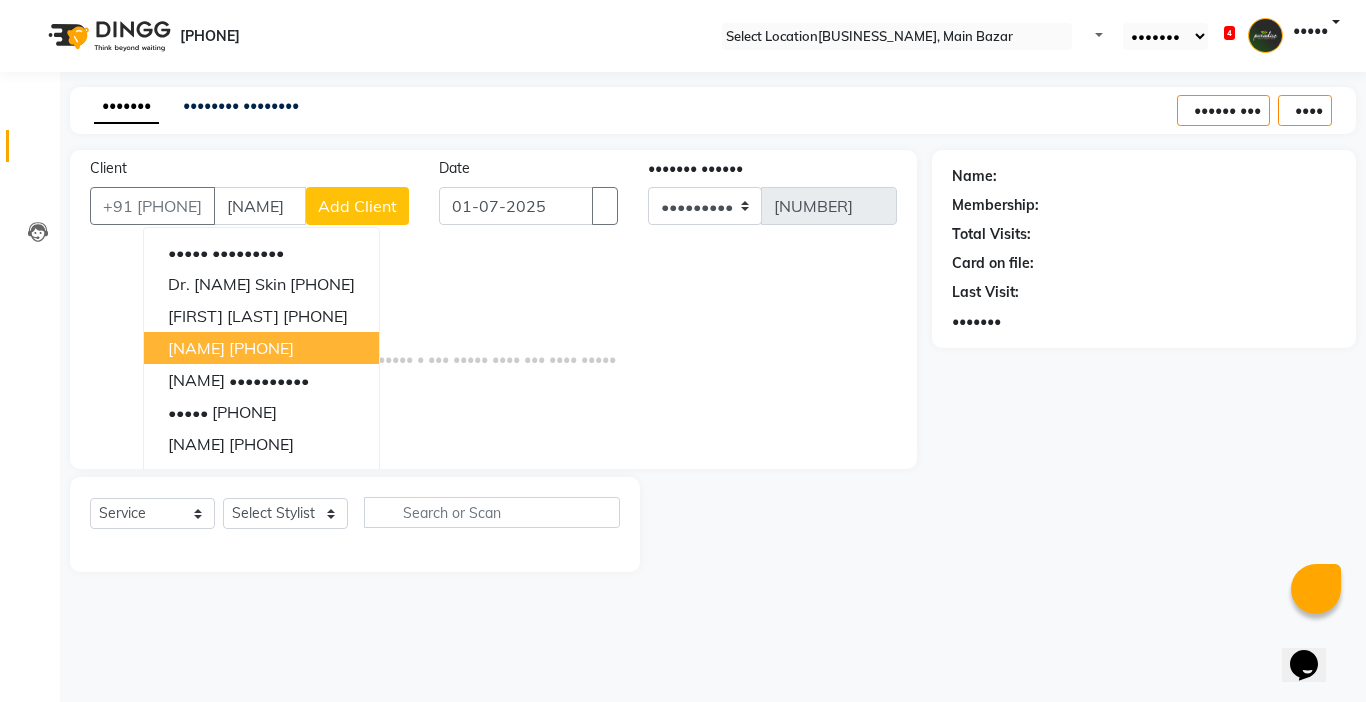 click on "[NAME] [PHONE]" at bounding box center (261, 348) 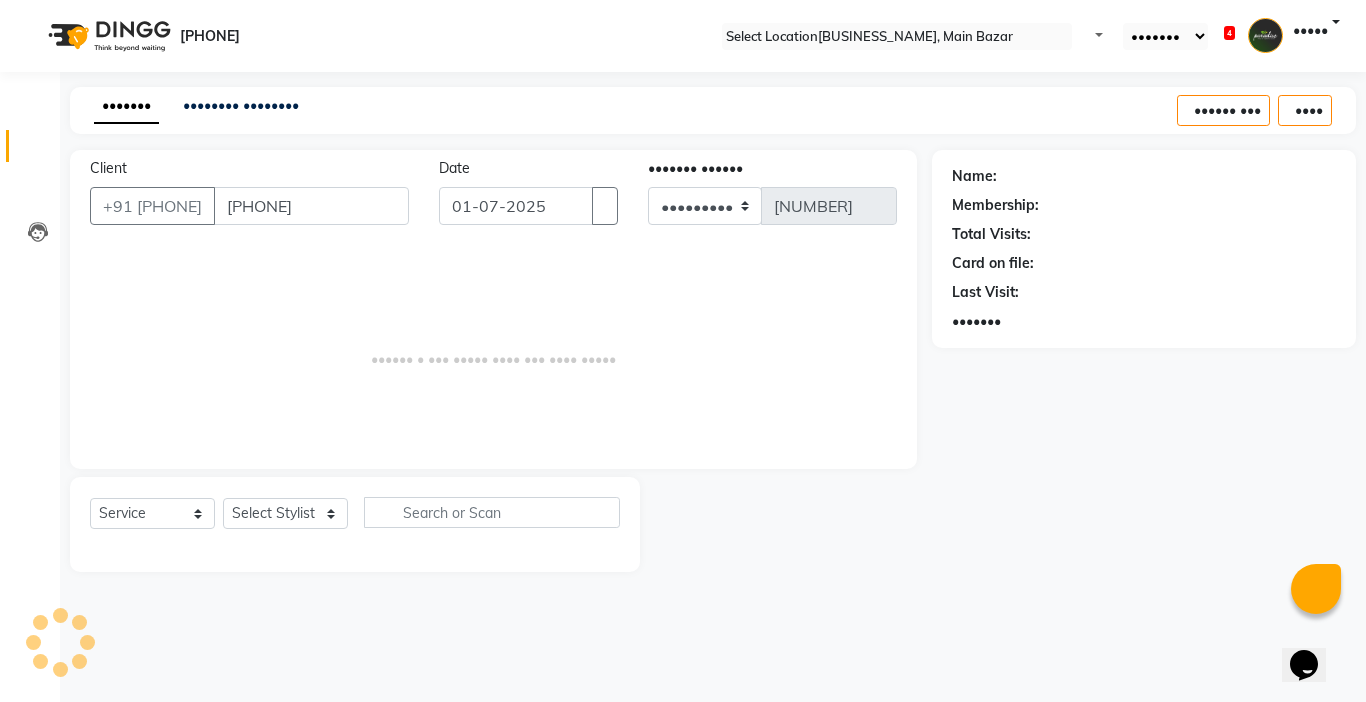 type on "[PHONE]" 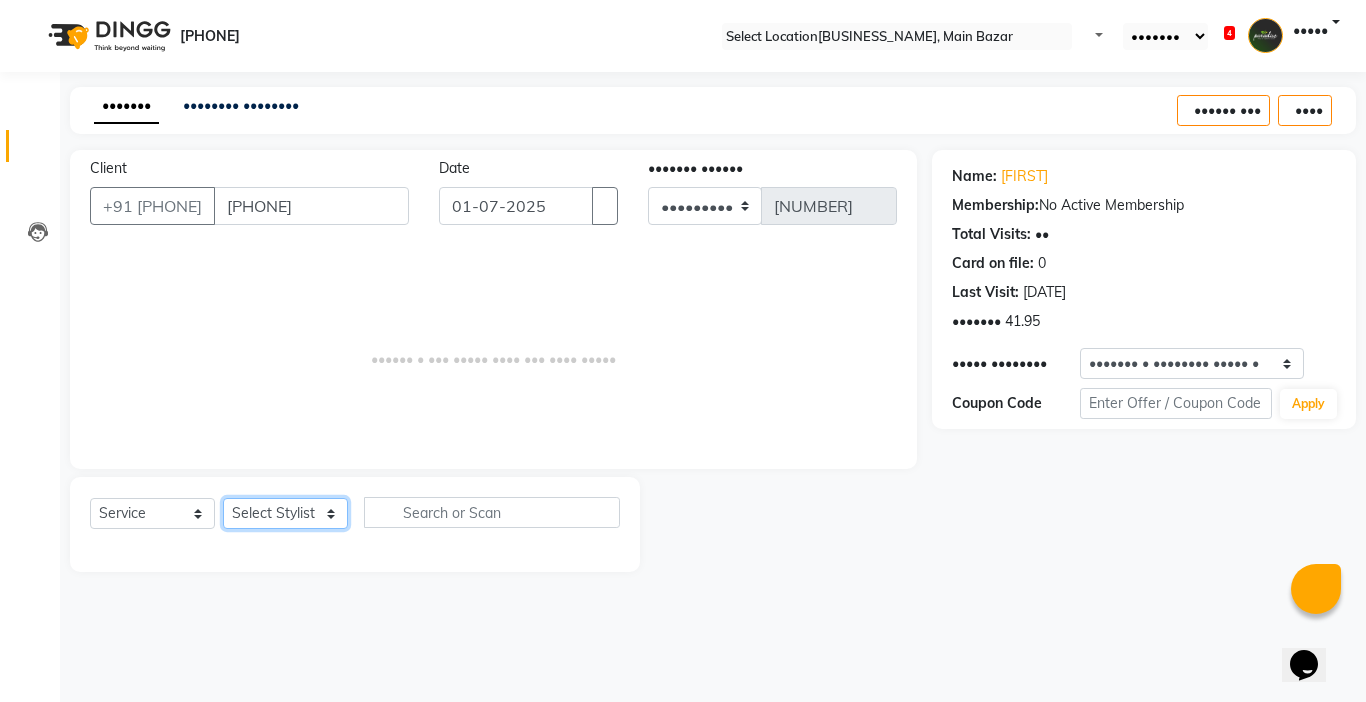 click on "Select Stylist [FIRST] [FIRST] [FIRST] [FIRST] [FIRST] [FIRST] [FIRST] [FIRST] [FIRST] [FIRST] [FIRST] [FIRST] [FIRST] [FIRST] [OCCUPATION] [FIRST] - [OCCUPATION] [FIRST] [FIRST] [FIRST] [FIRST] [FIRST] [FIRST] [FIRST] [FIRST] [FIRST] [FIRST]" at bounding box center (285, 513) 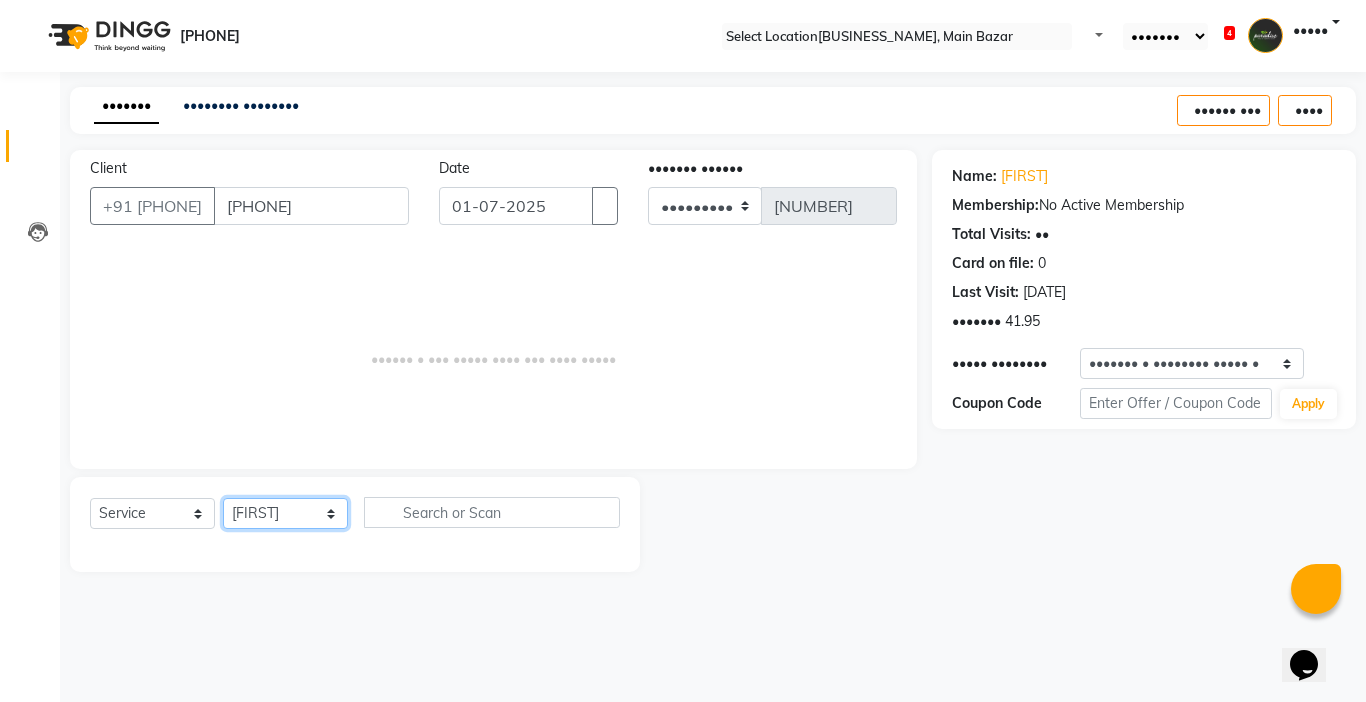 click on "Select Stylist [FIRST] [FIRST] [FIRST] [FIRST] [FIRST] [FIRST] [FIRST] [FIRST] [FIRST] [FIRST] [FIRST] [FIRST] [FIRST] [FIRST] [OCCUPATION] [FIRST] - [OCCUPATION] [FIRST] [FIRST] [FIRST] [FIRST] [FIRST] [FIRST] [FIRST] [FIRST] [FIRST] [FIRST]" at bounding box center (285, 513) 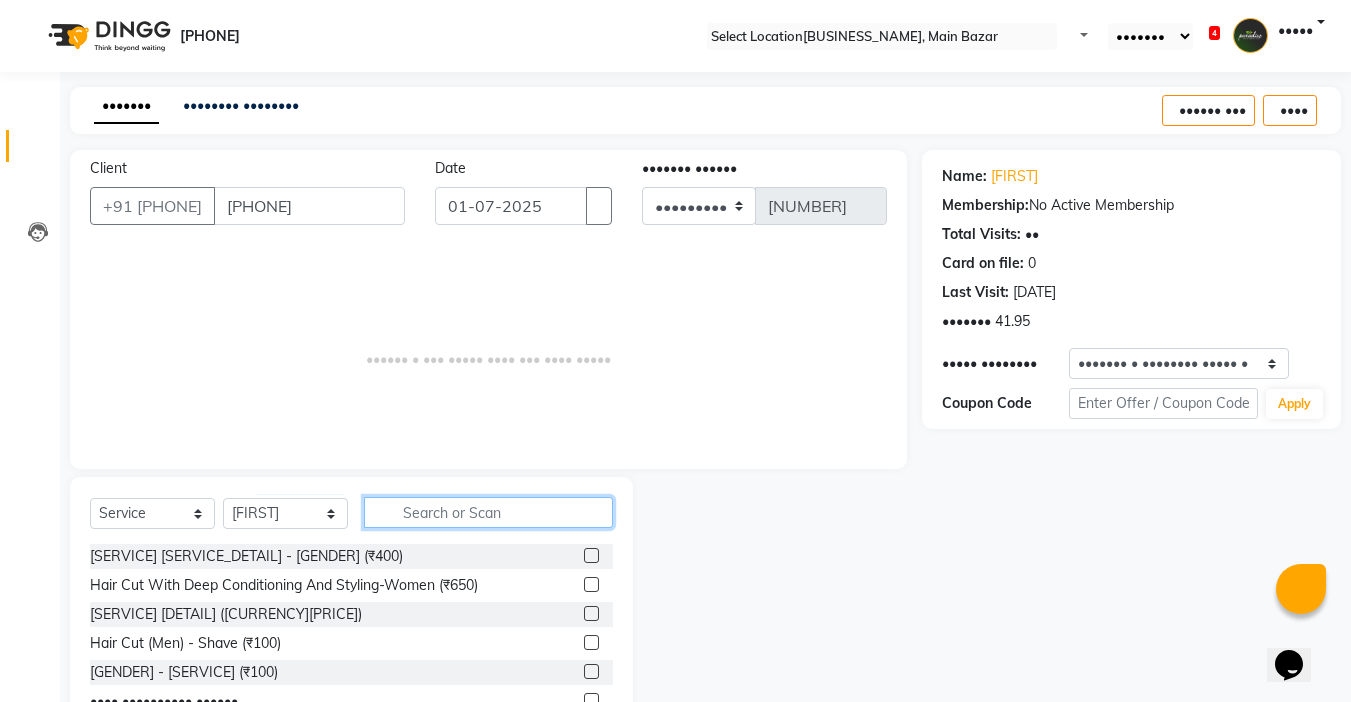 click at bounding box center (488, 512) 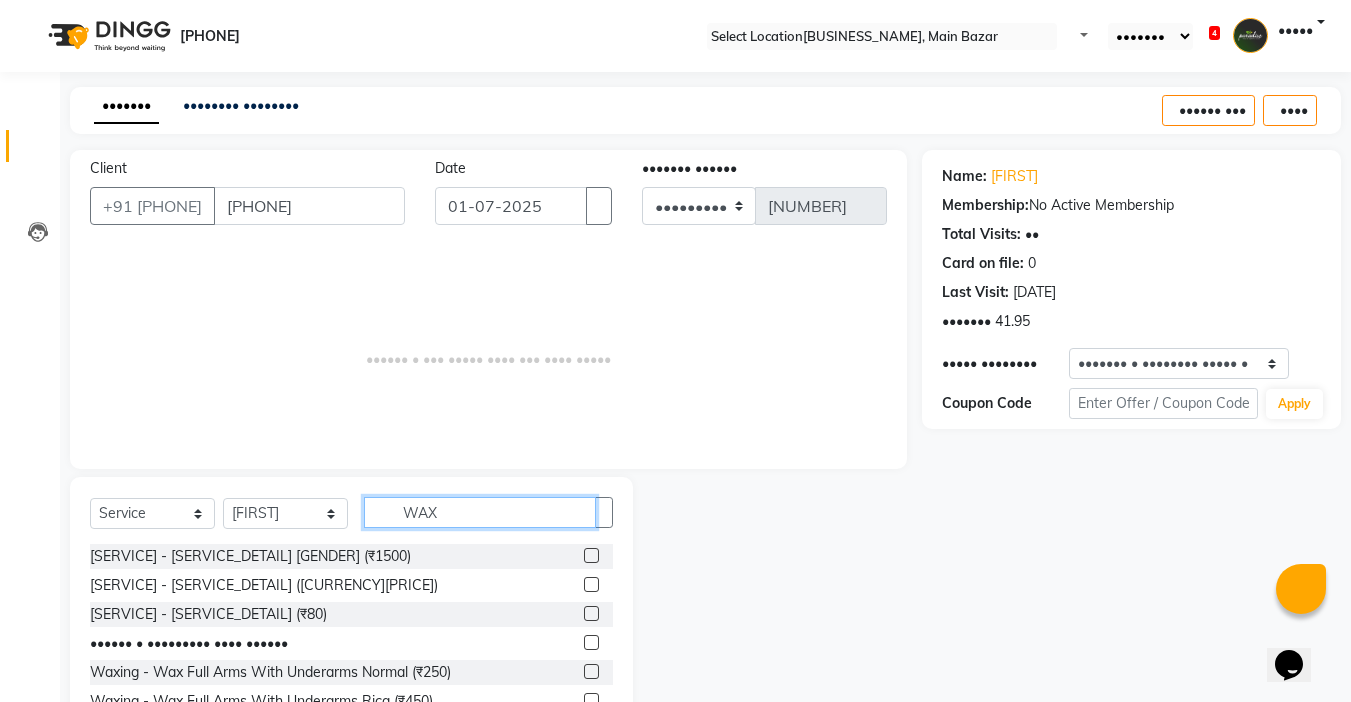 scroll, scrollTop: 99, scrollLeft: 0, axis: vertical 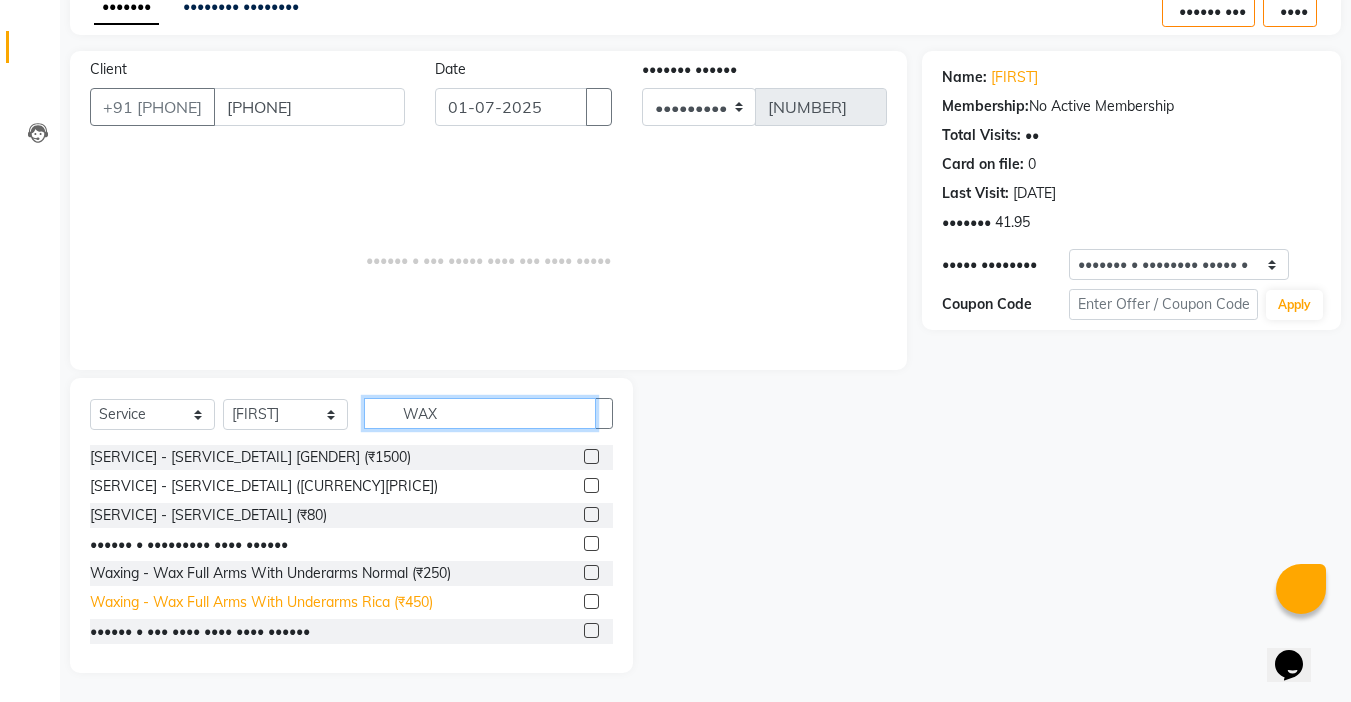 type on "WAX" 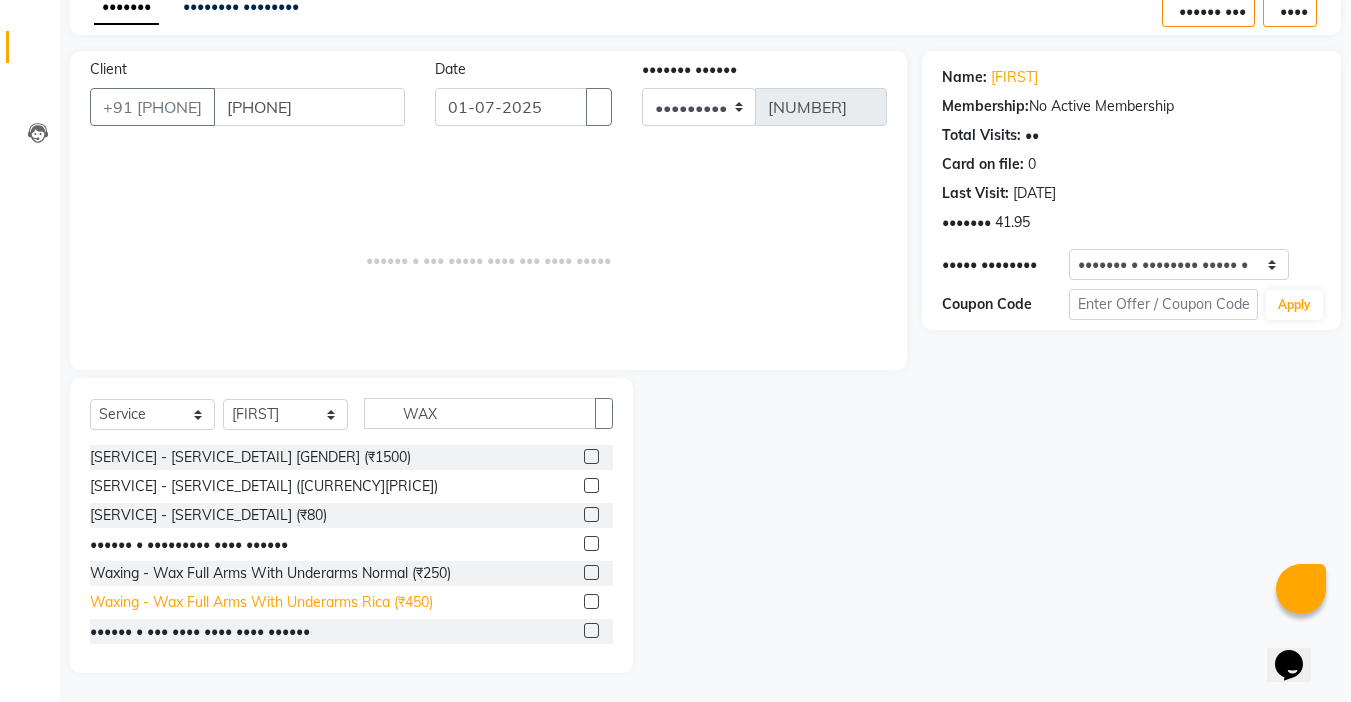 click on "Waxing   -  Wax Full Arms With Underarms Rica (₹450)" at bounding box center [250, 457] 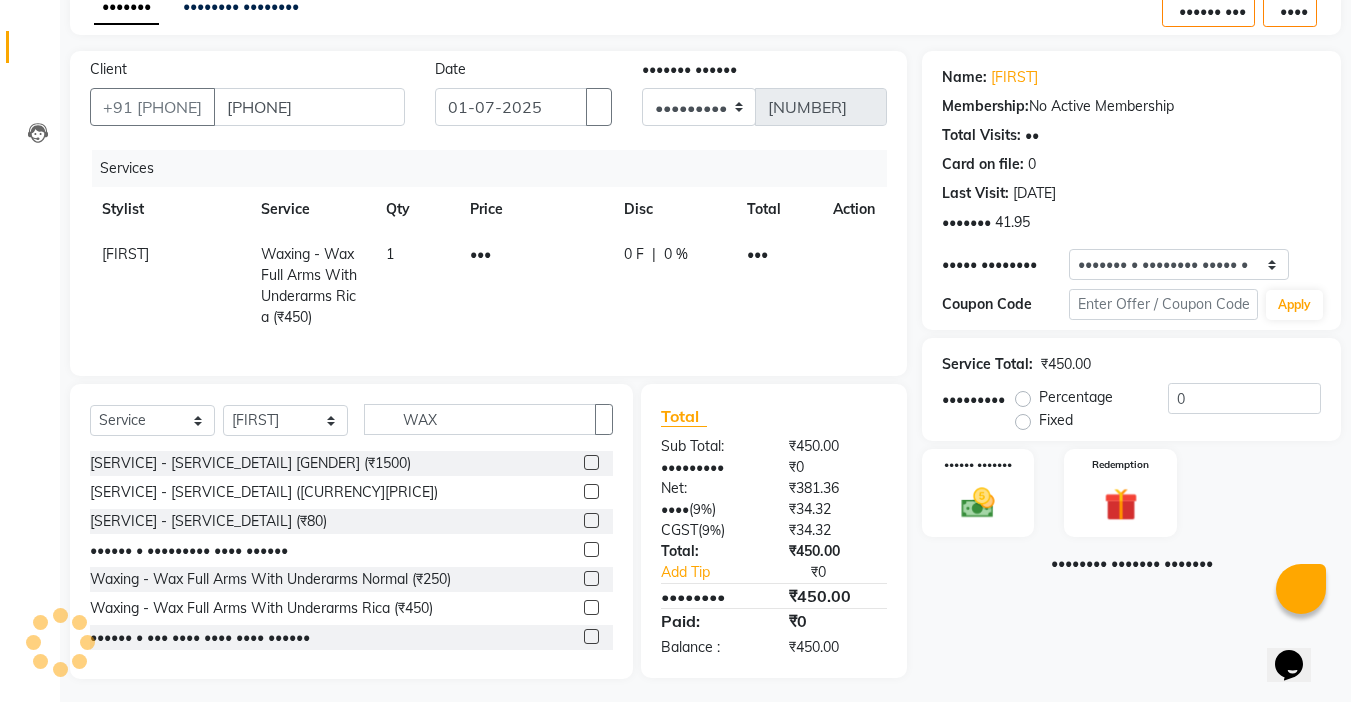click on "•••" at bounding box center (125, 254) 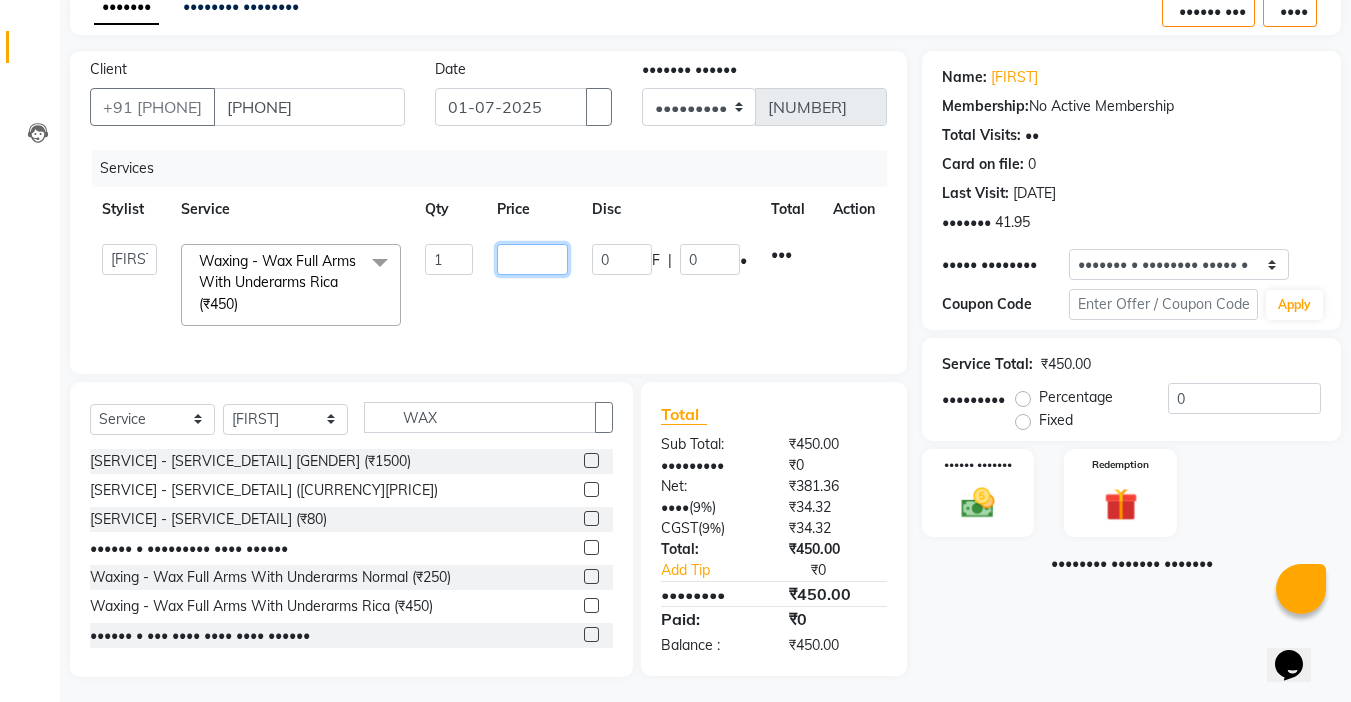 click on "•••" at bounding box center (449, 259) 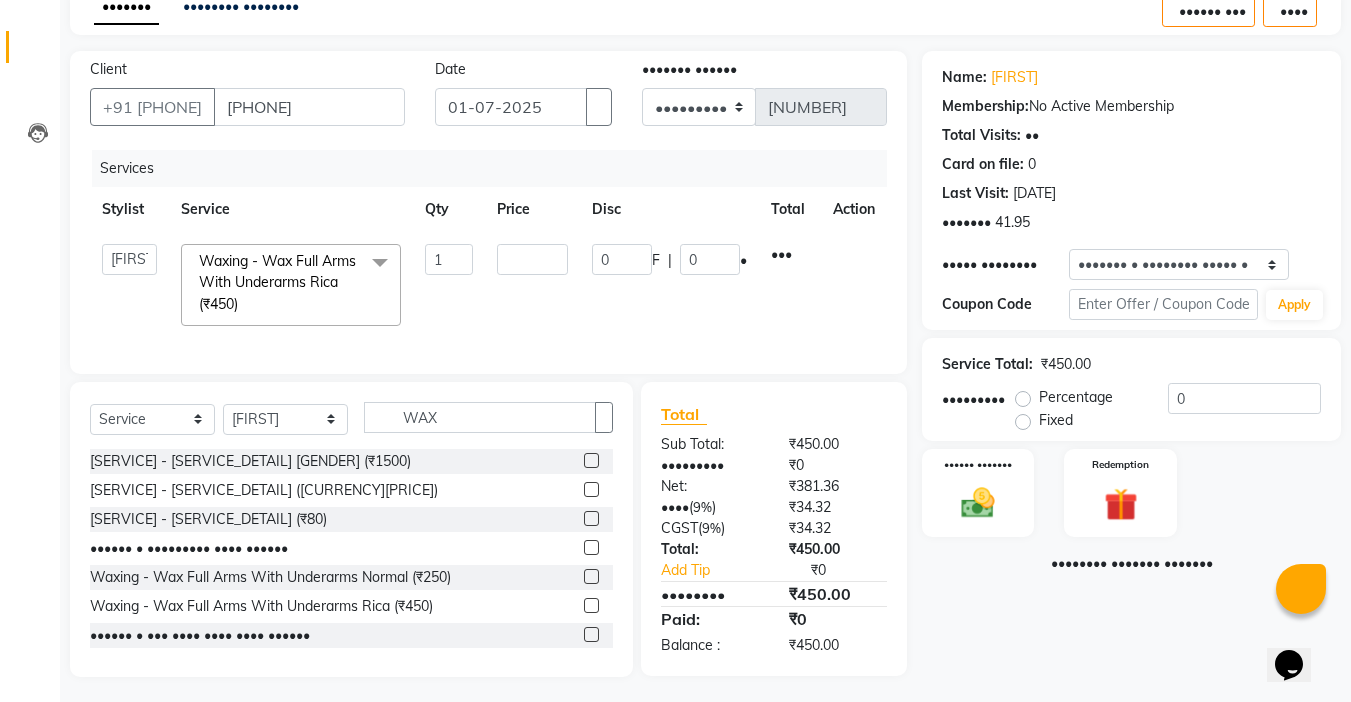 click on "•••" at bounding box center [532, 285] 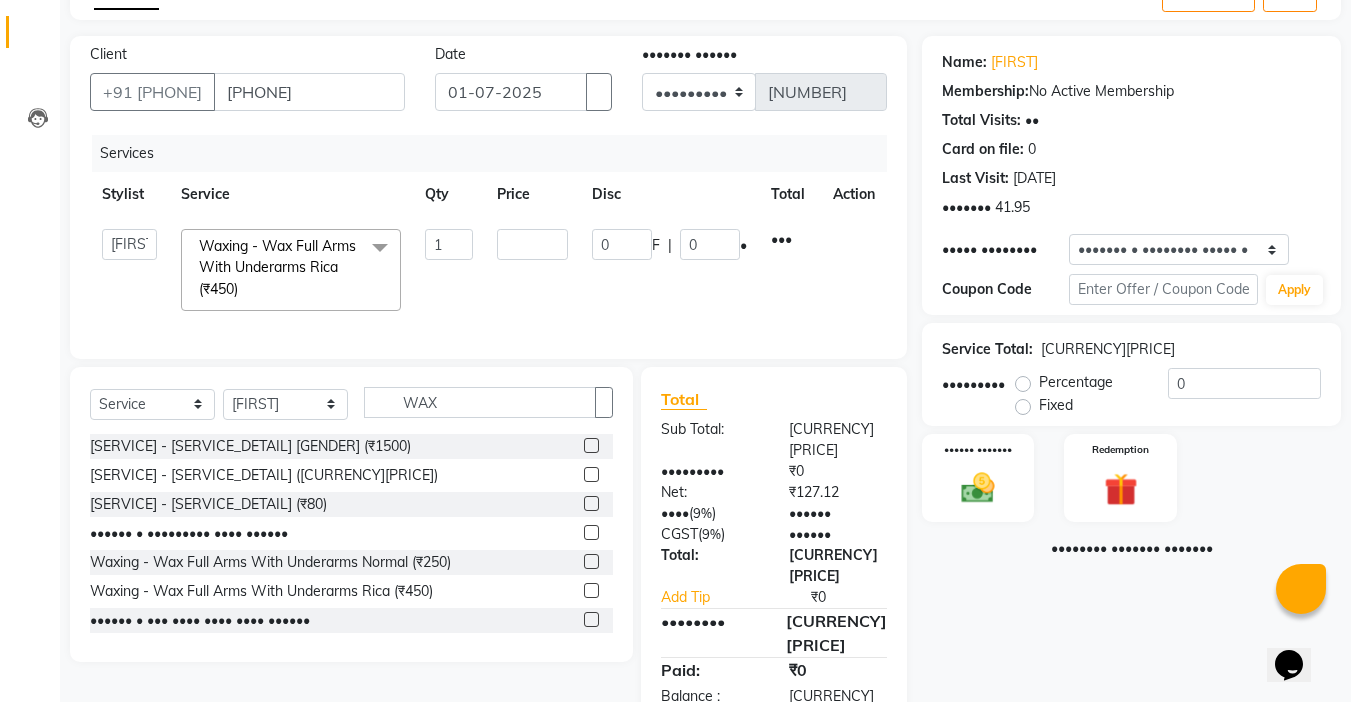 scroll, scrollTop: 118, scrollLeft: 0, axis: vertical 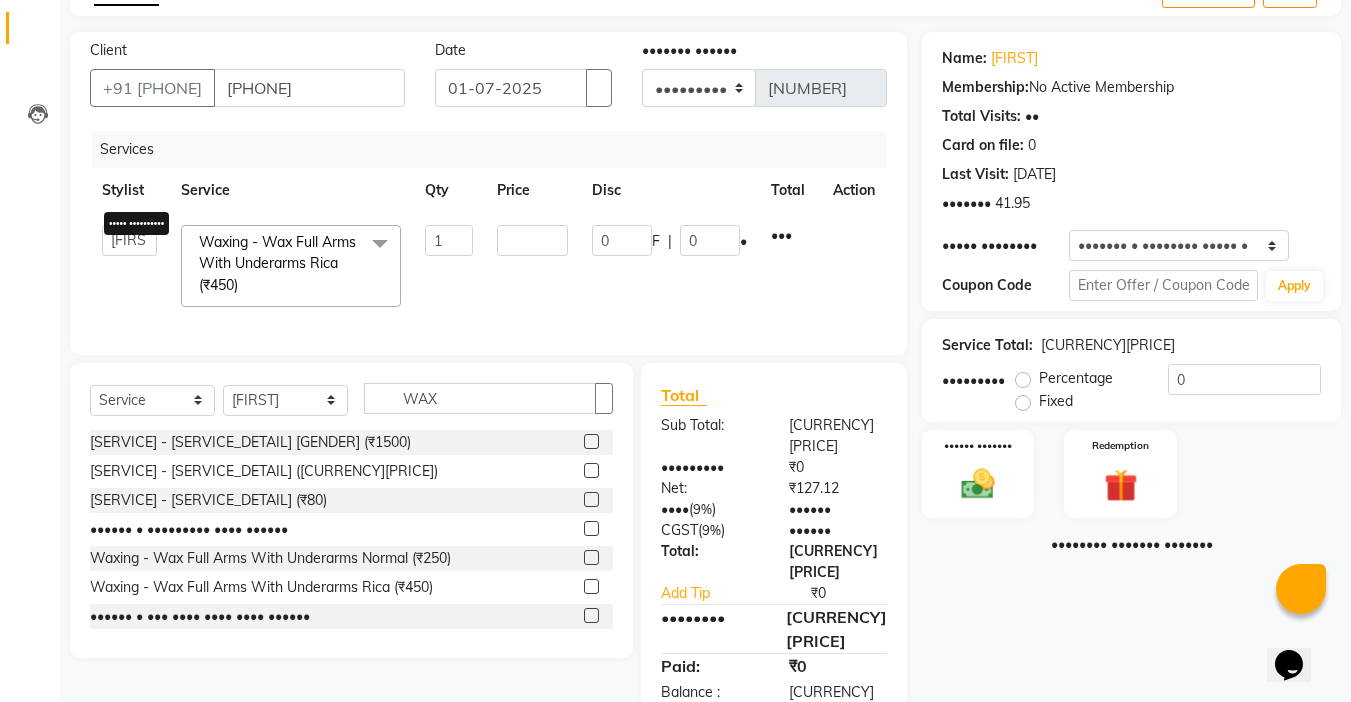 click at bounding box center [157, 256] 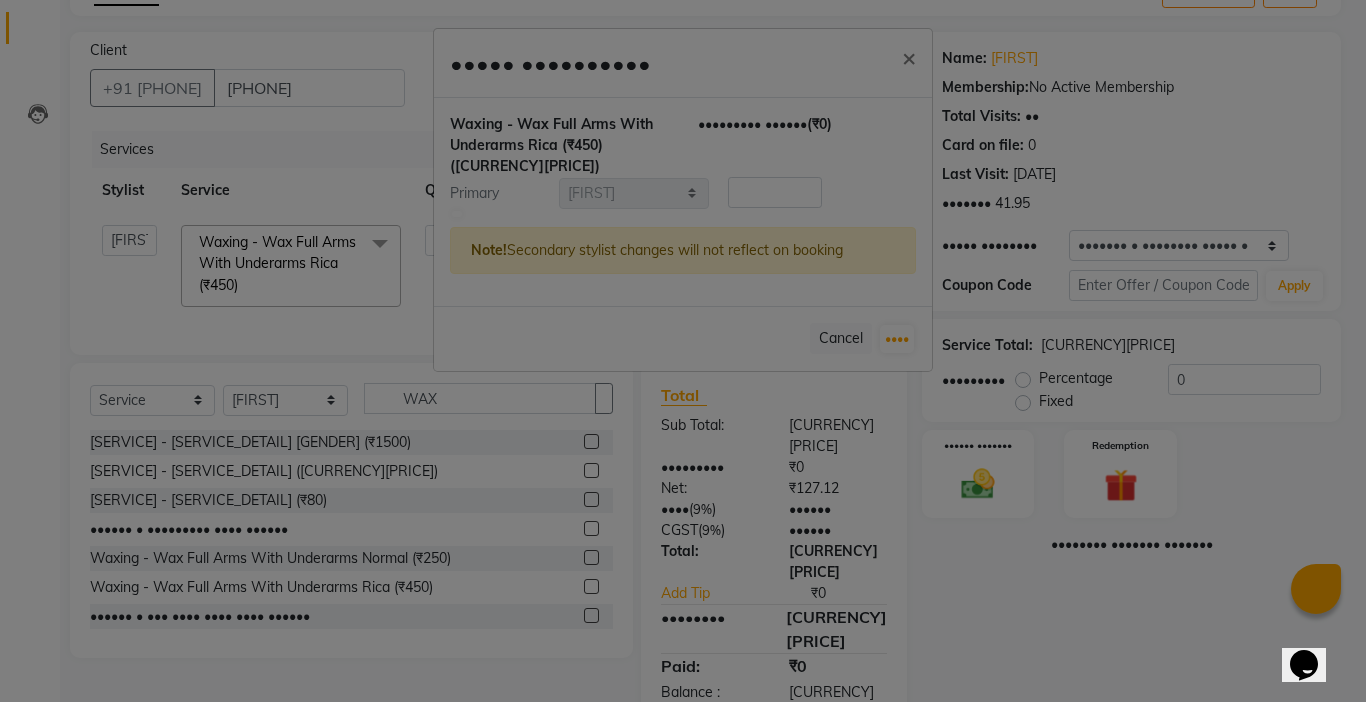 click at bounding box center (457, 214) 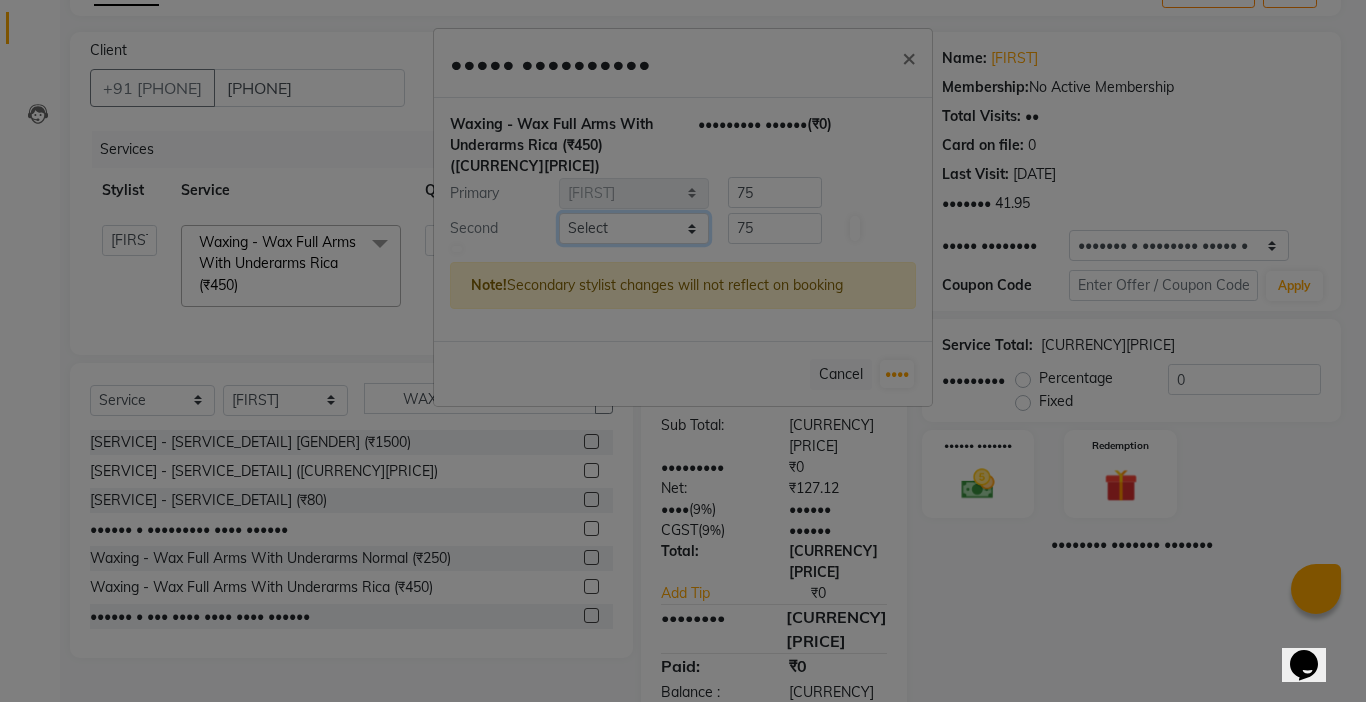 click on "••••••  ••••   ••••    ••••   ••••   •••••••   ••••••   •••••••   ••••••   •••••   ••••   ••••••••   •••••••   •••• •••••   •••••   •••••••• •••••••   •••••   •••••   •••••   ••••• ••••••   ••••••   •••••••• •••••••   •••••   ••••••   ••••••• • •••••••   ••••••    ••••••   •••••••• ••••   •••••   •••••   ••••••" at bounding box center (634, 228) 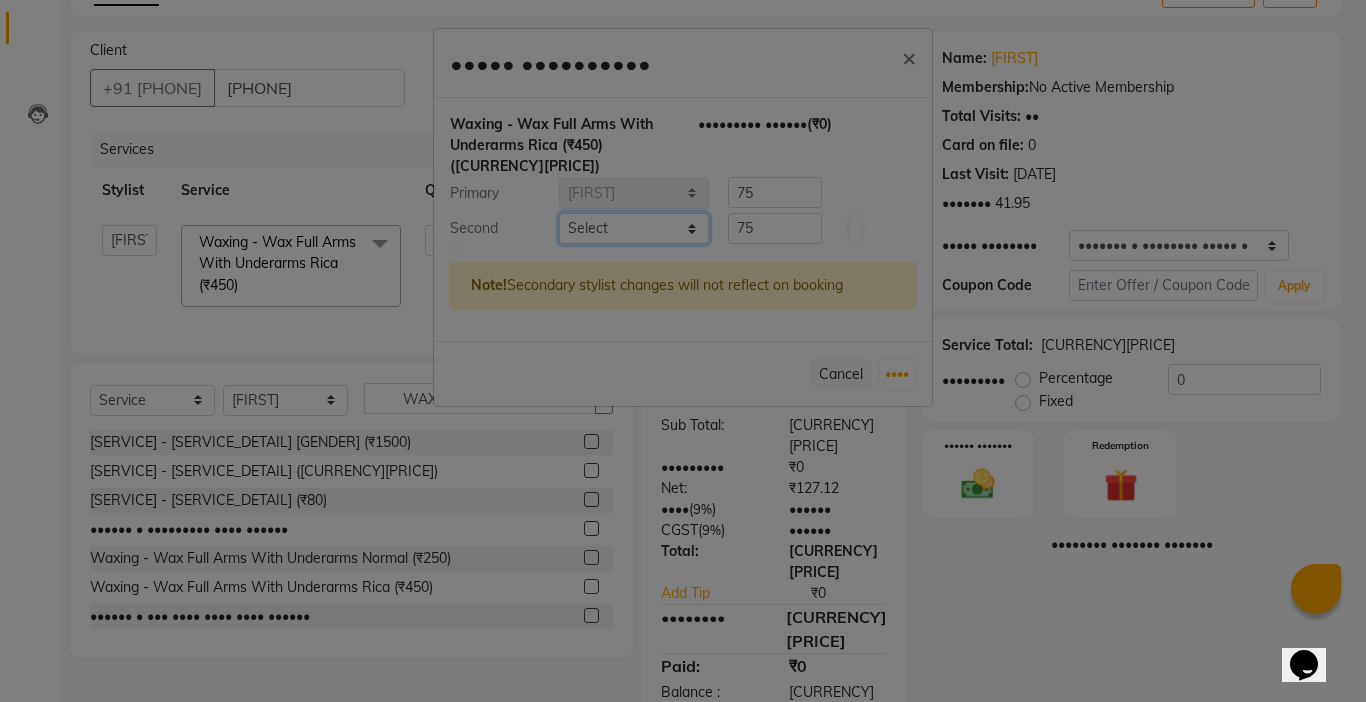 select on "•••••" 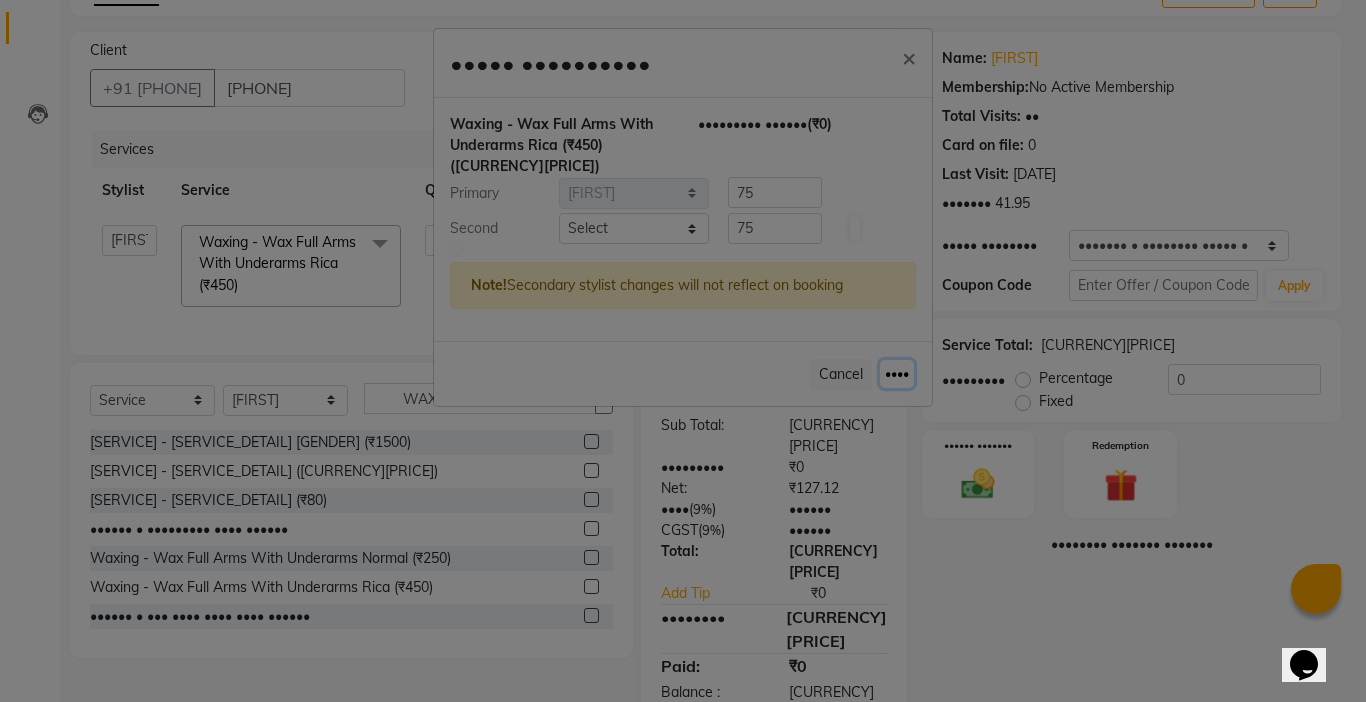 click on "••••" at bounding box center [897, 374] 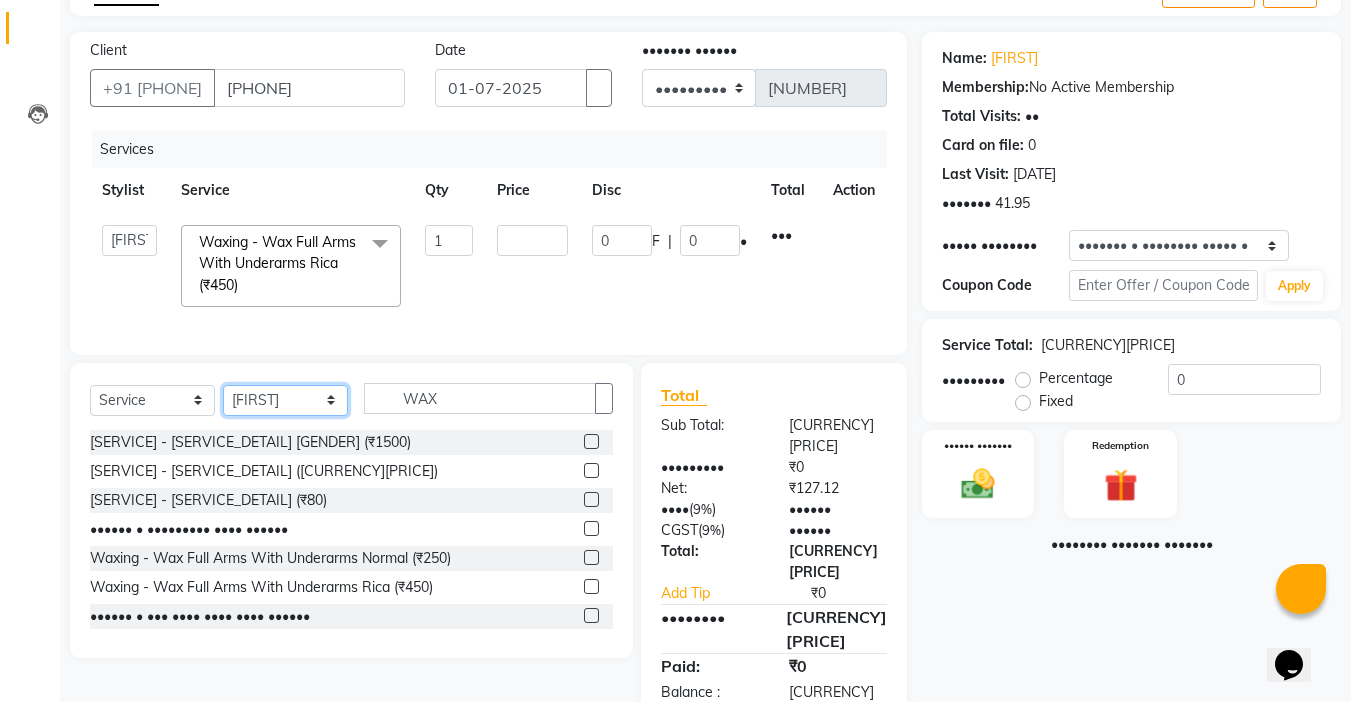 click on "Select Stylist [FIRST] [FIRST] [FIRST] [FIRST] [FIRST] [FIRST] [FIRST] [FIRST] [FIRST] [FIRST] [FIRST] [FIRST] [FIRST] [FIRST] [OCCUPATION] [FIRST] - [OCCUPATION] [FIRST] [FIRST] [FIRST] [FIRST] [FIRST] [FIRST] [FIRST] [FIRST] [FIRST] [FIRST]" at bounding box center [285, 400] 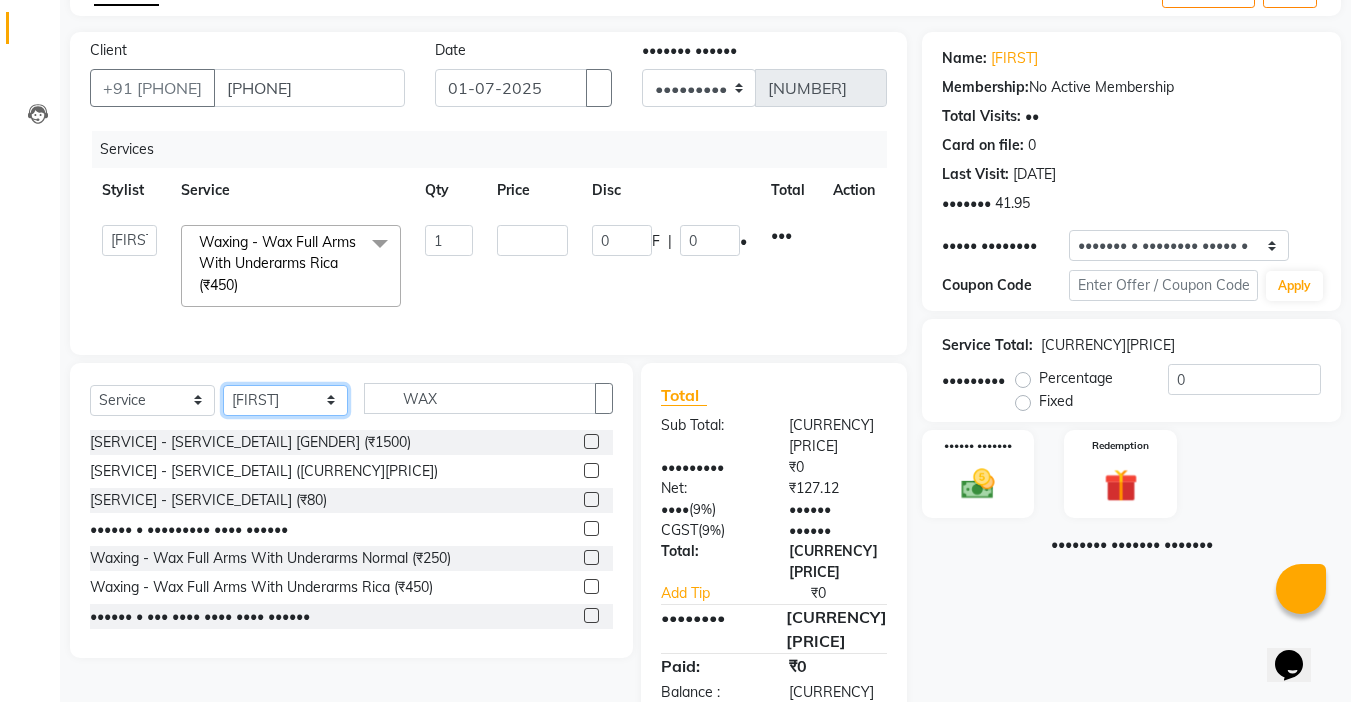 select on "[NUMBER]" 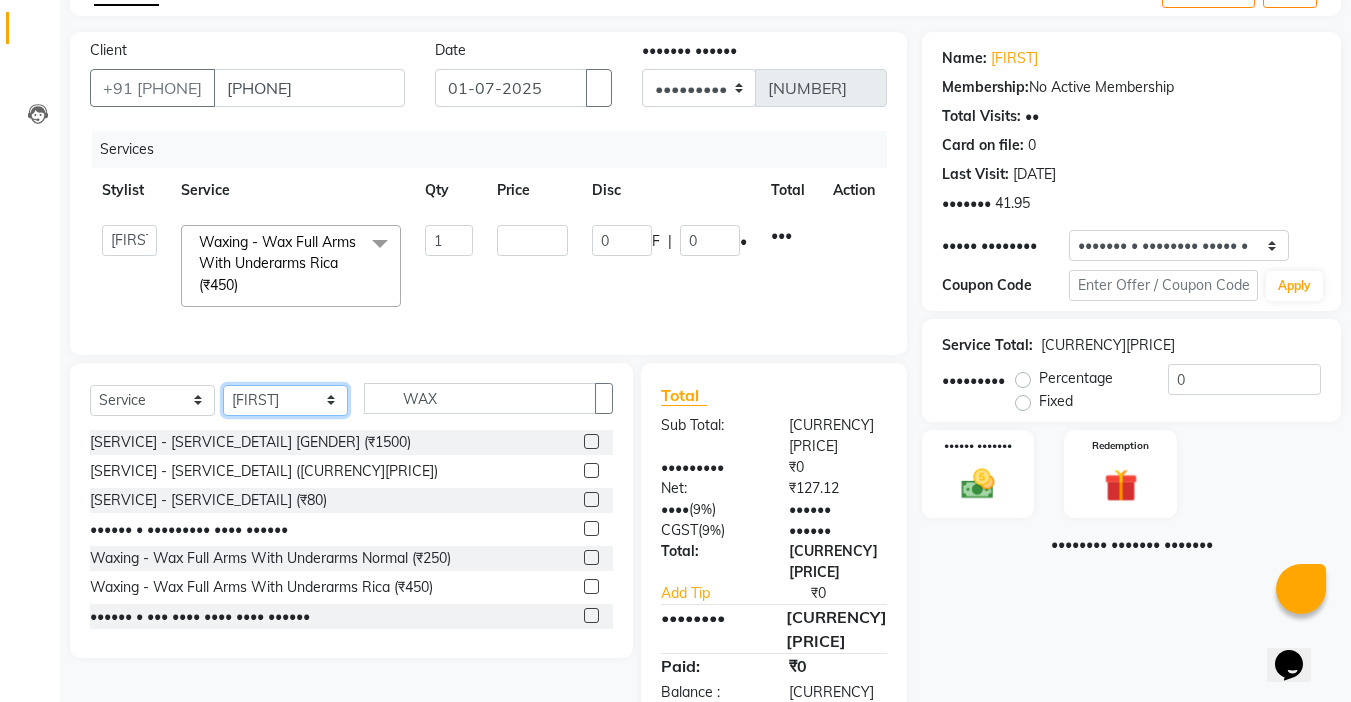 click on "Select Stylist [FIRST] [FIRST] [FIRST] [FIRST] [FIRST] [FIRST] [FIRST] [FIRST] [FIRST] [FIRST] [FIRST] [FIRST] [FIRST] [FIRST] [OCCUPATION] [FIRST] - [OCCUPATION] [FIRST] [FIRST] [FIRST] [FIRST] [FIRST] [FIRST] [FIRST] [FIRST] [FIRST] [FIRST]" at bounding box center [285, 400] 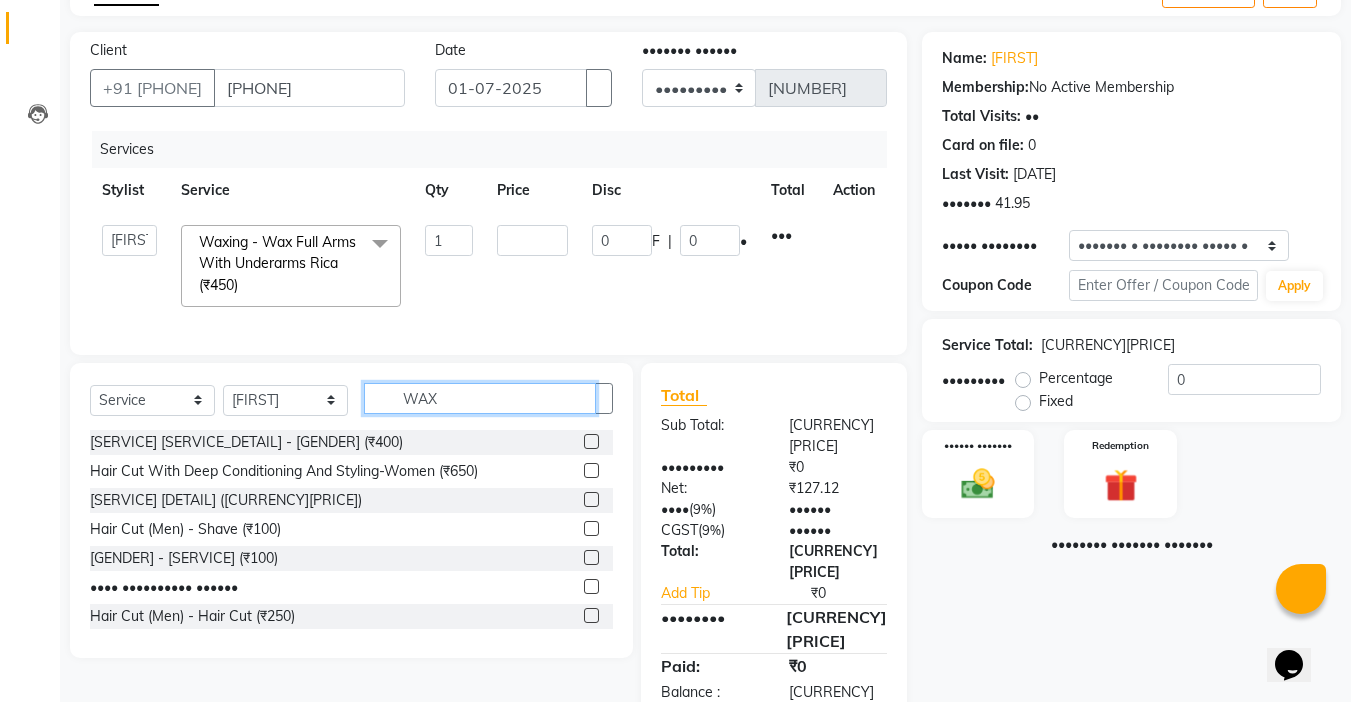 drag, startPoint x: 449, startPoint y: 414, endPoint x: 343, endPoint y: 414, distance: 106 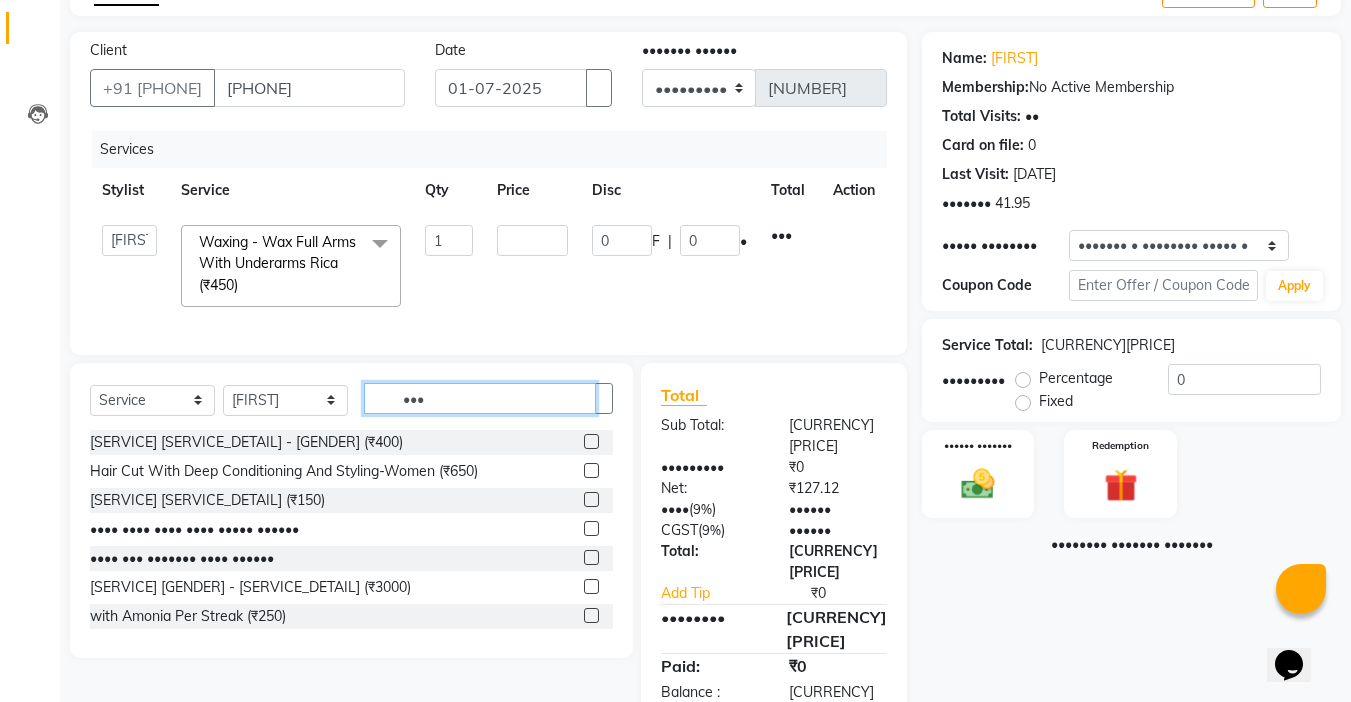 scroll, scrollTop: 117, scrollLeft: 0, axis: vertical 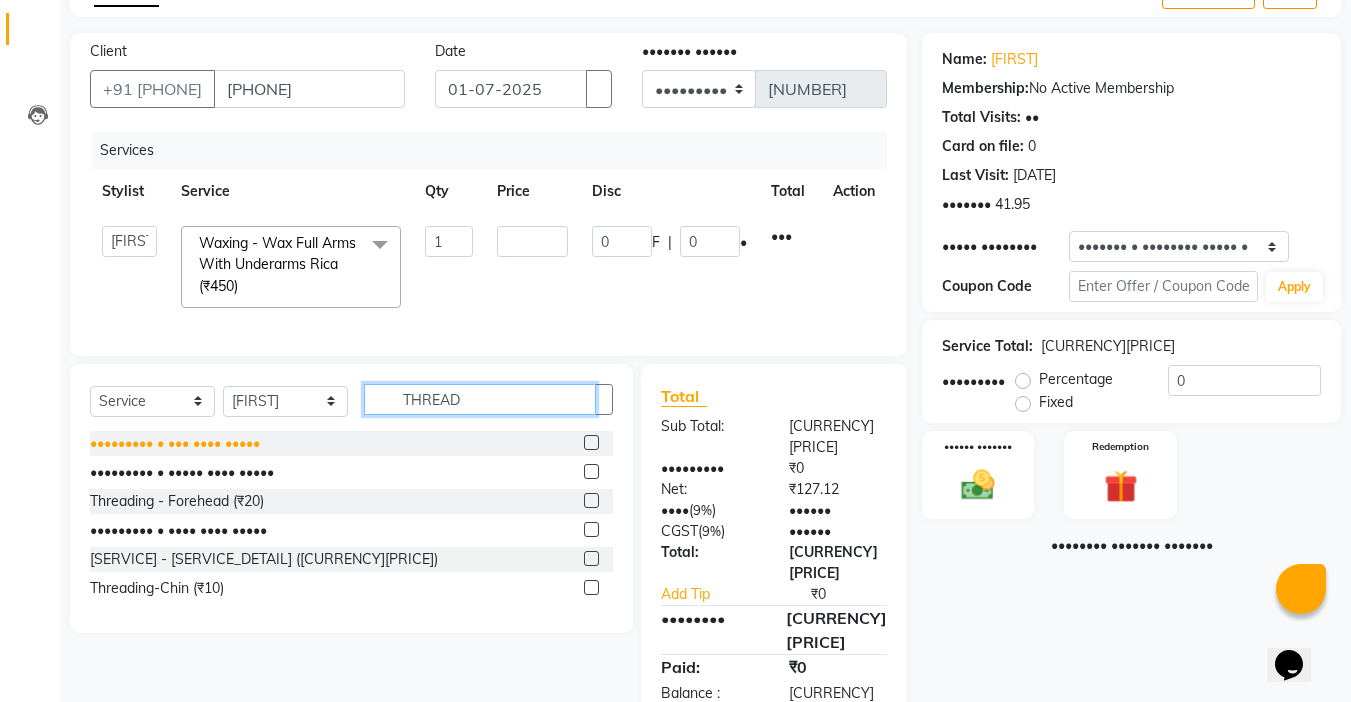 type on "THREAD" 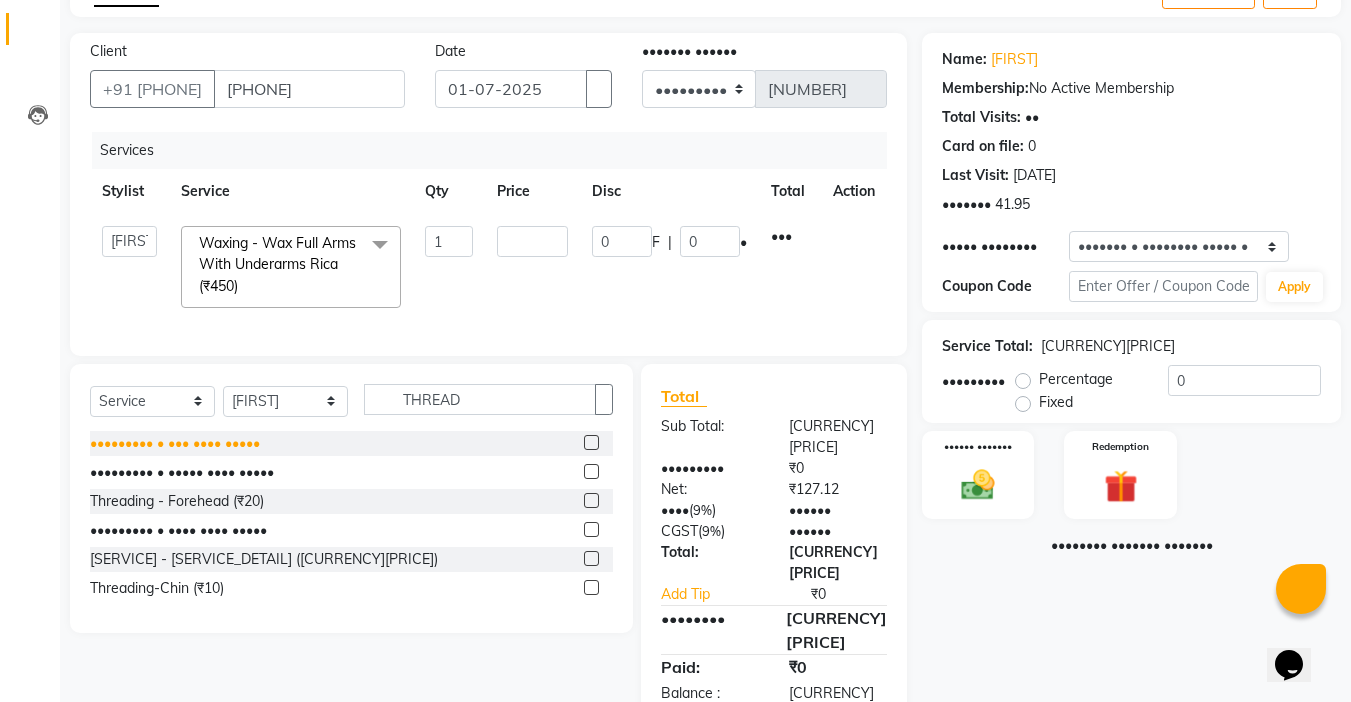 click on "•••••••••   •  ••• •••• •••••" at bounding box center (175, 443) 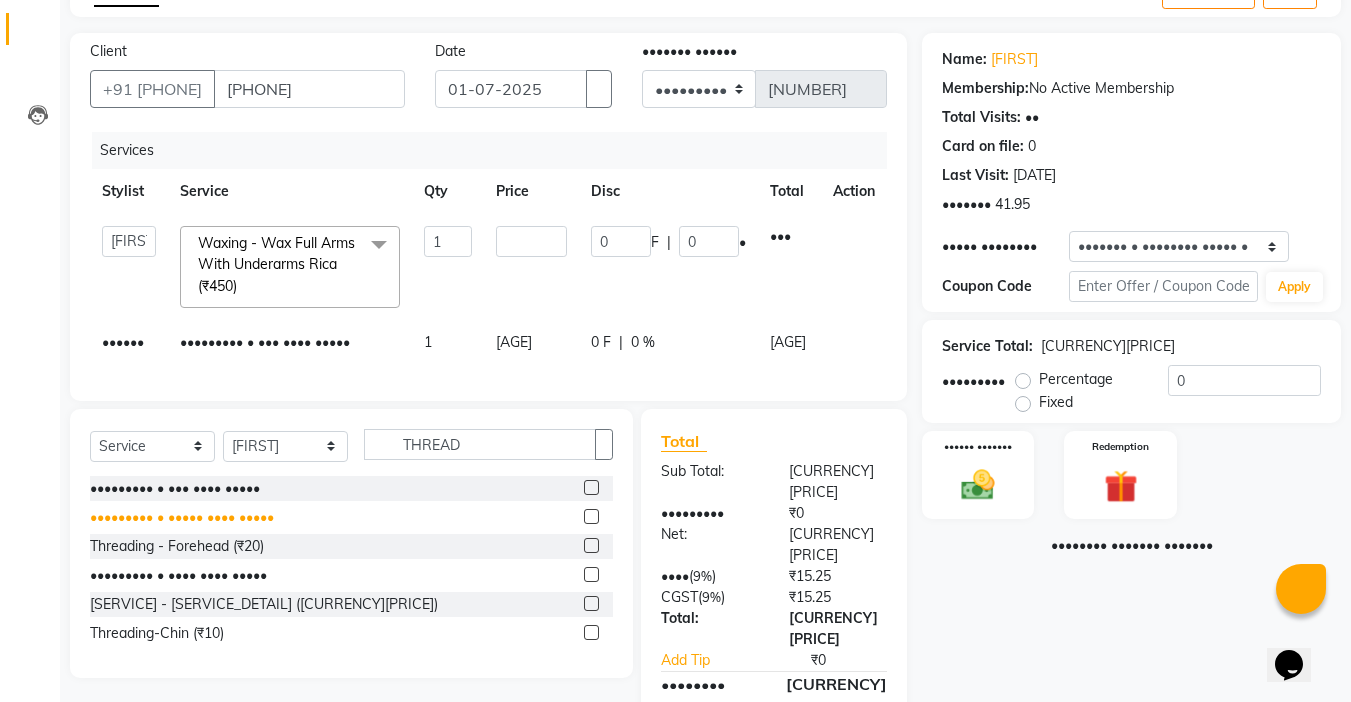click on "•••••••••   •  ••••• •••• •••••" at bounding box center (175, 488) 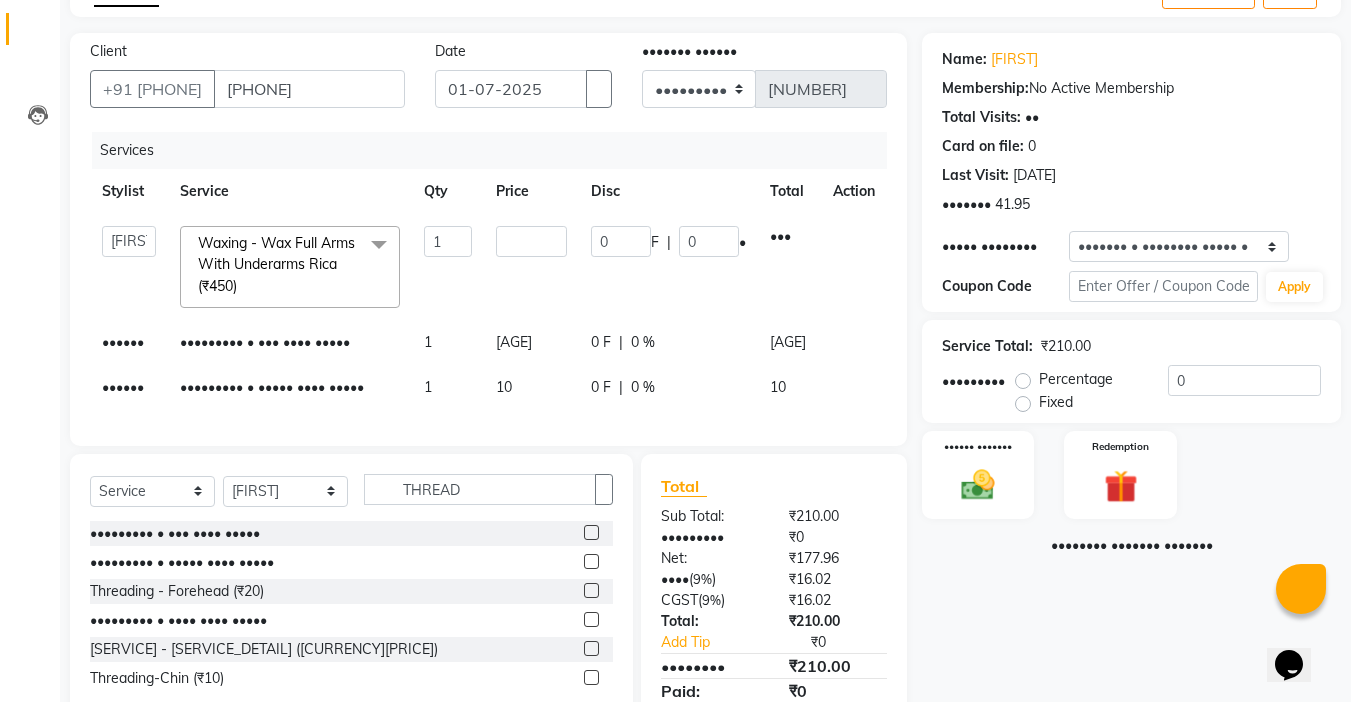 scroll, scrollTop: 217, scrollLeft: 0, axis: vertical 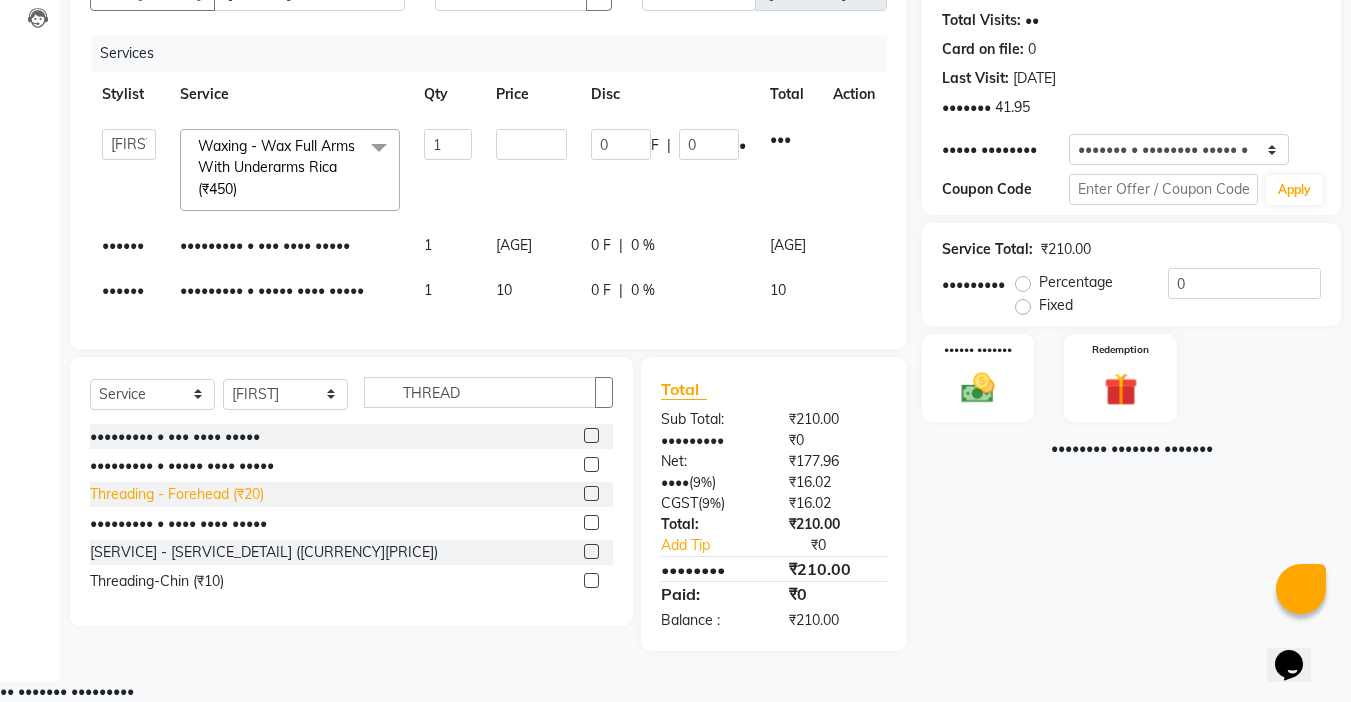 click on "Threading   -  Forehead (₹20)" at bounding box center [175, 436] 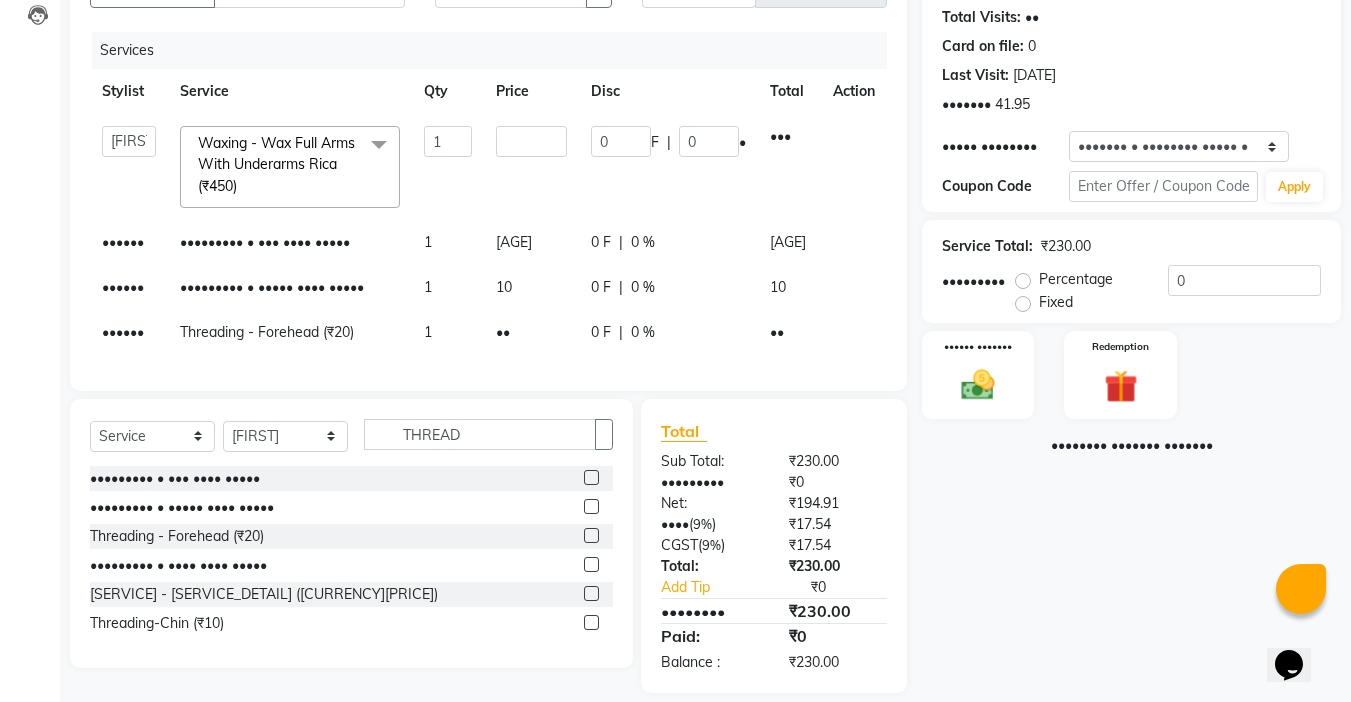 scroll, scrollTop: 117, scrollLeft: 0, axis: vertical 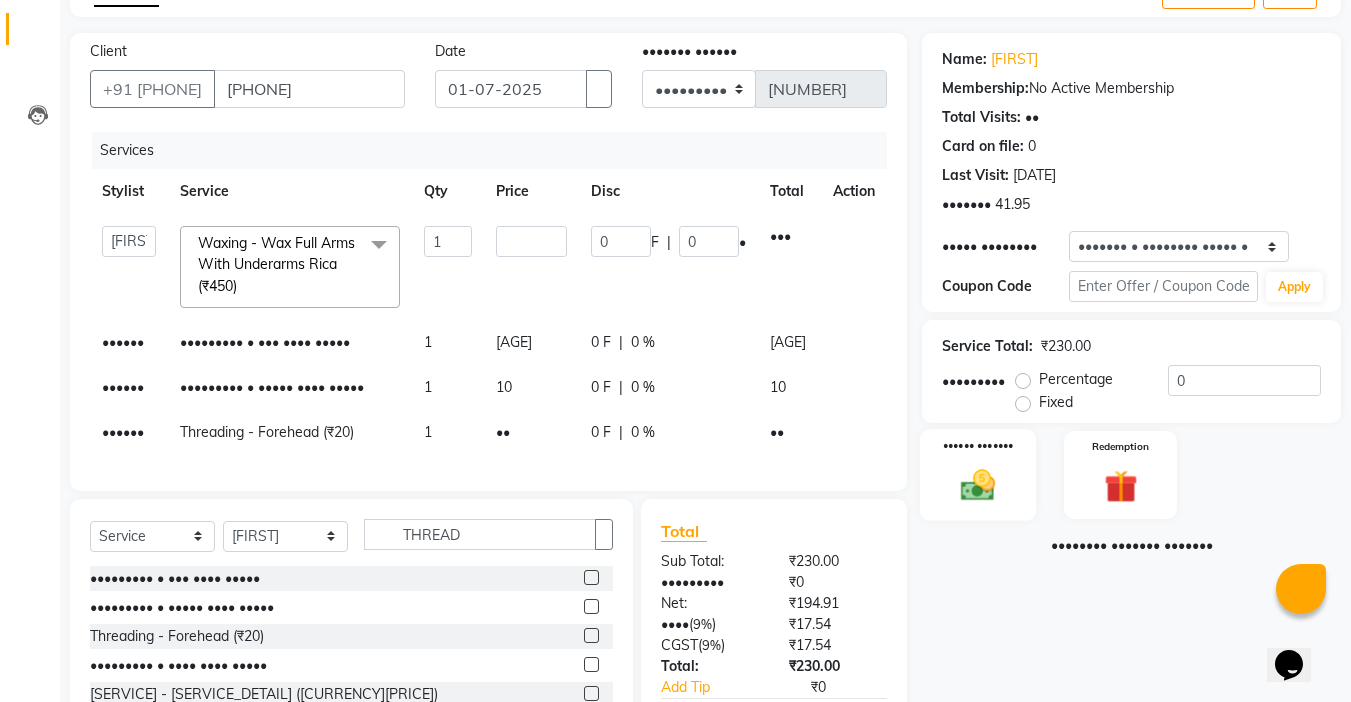 click at bounding box center (978, 485) 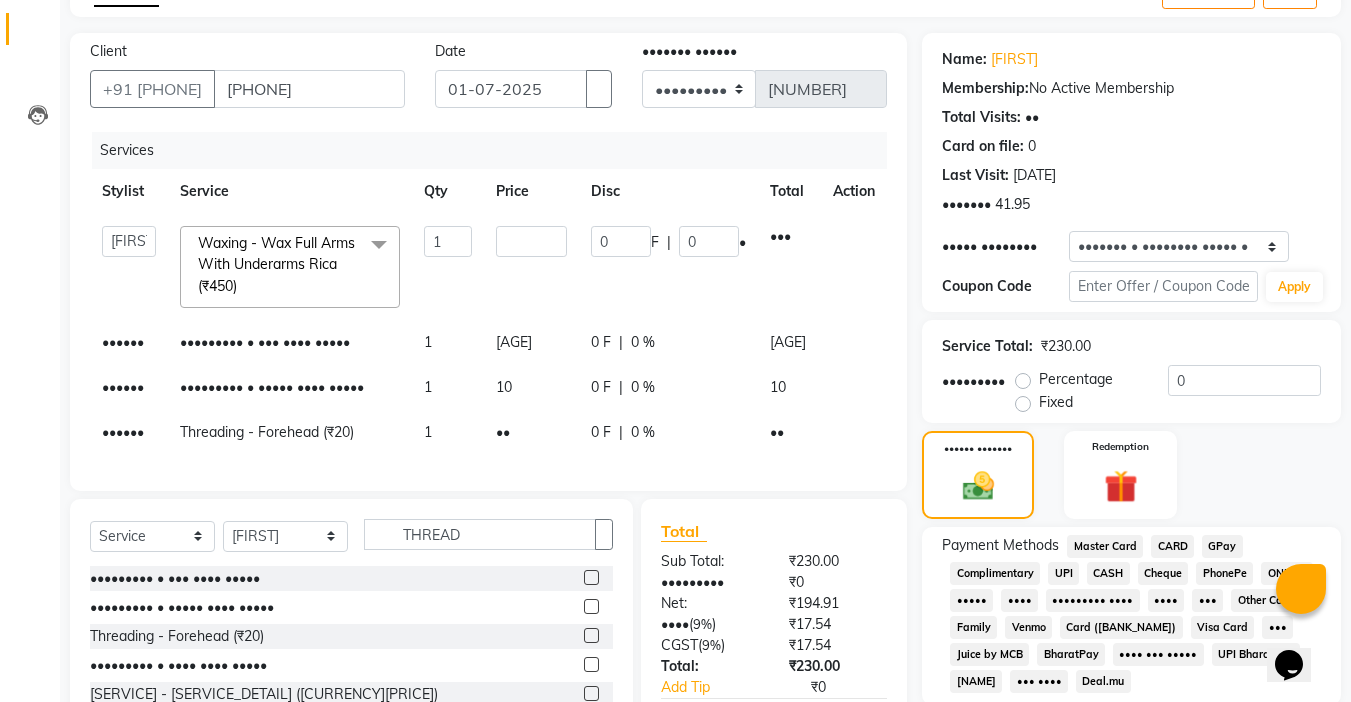click on "CASH" at bounding box center (1105, 546) 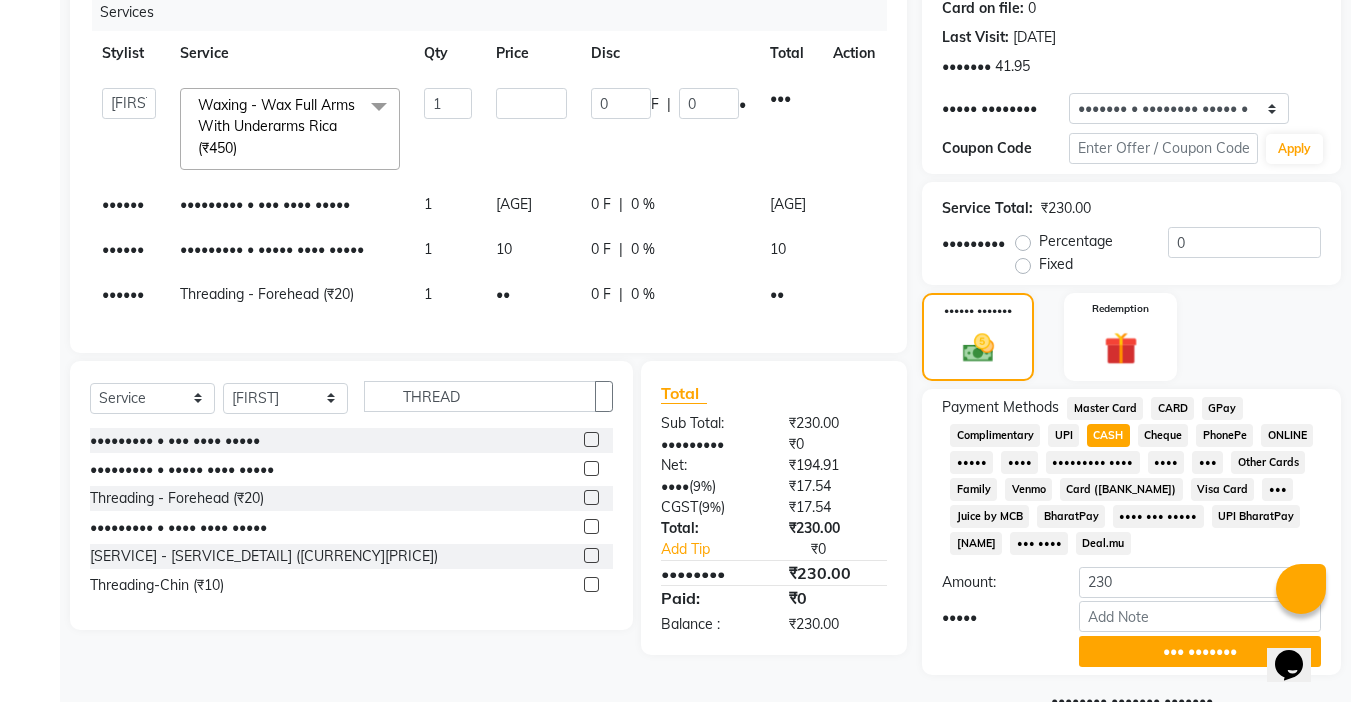 scroll, scrollTop: 315, scrollLeft: 0, axis: vertical 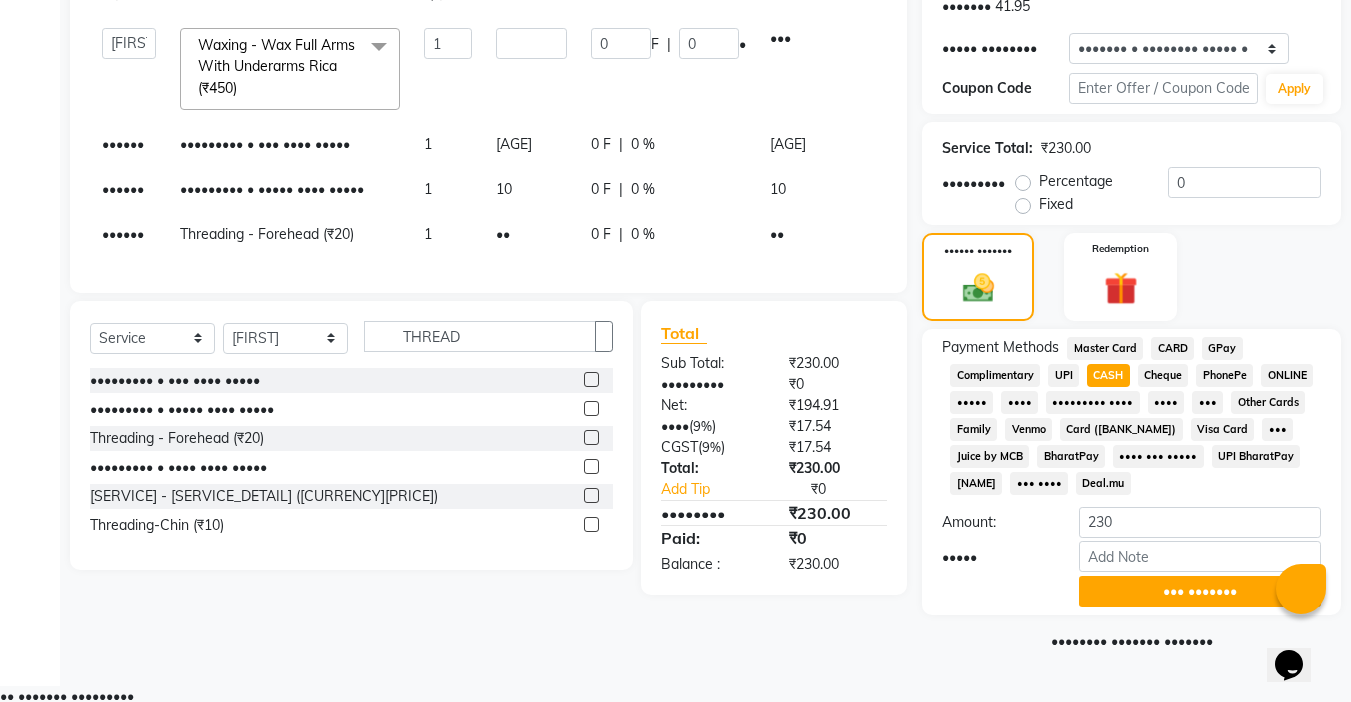 click on "Name: [NAME]  Membership:  No Active Membership  Total Visits:  29 Card on file:  0 Last Visit:   18-06-2025 Points:   41.95  Apply Discount Select  Loyalty → Loyality level 1  Coupon Code Apply Service Total:  ₹230.00  Discount:  Percentage   Fixed  0 Manual Payment Redemption Payment Methods  Master Card   CARD   GPay   Complimentary   UPI   CASH   Cheque   PhonePe   ONLINE   PayTM   Bank   BharatPay Card   Loan   THD   Other Cards   Family   Venmo   Card (Indian Bank)   Visa Card   TCL   Juice by MCB   BharatPay   Card (DL Bank)   UPI BharatPay   MosamBee   Spa Week   Deal.mu  Amount: 230 Note: Add Payment  Continue Without Payment" at bounding box center (1139, 245) 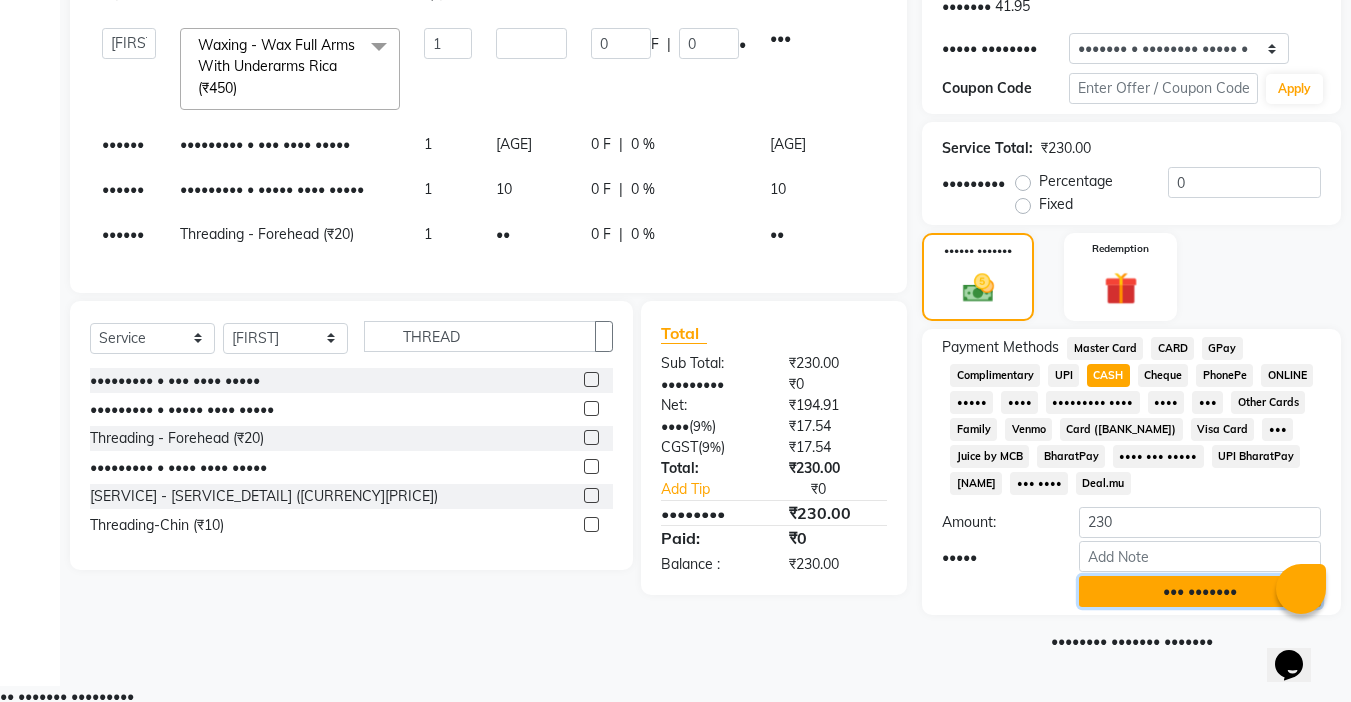 click on "••• •••••••" at bounding box center [1200, 591] 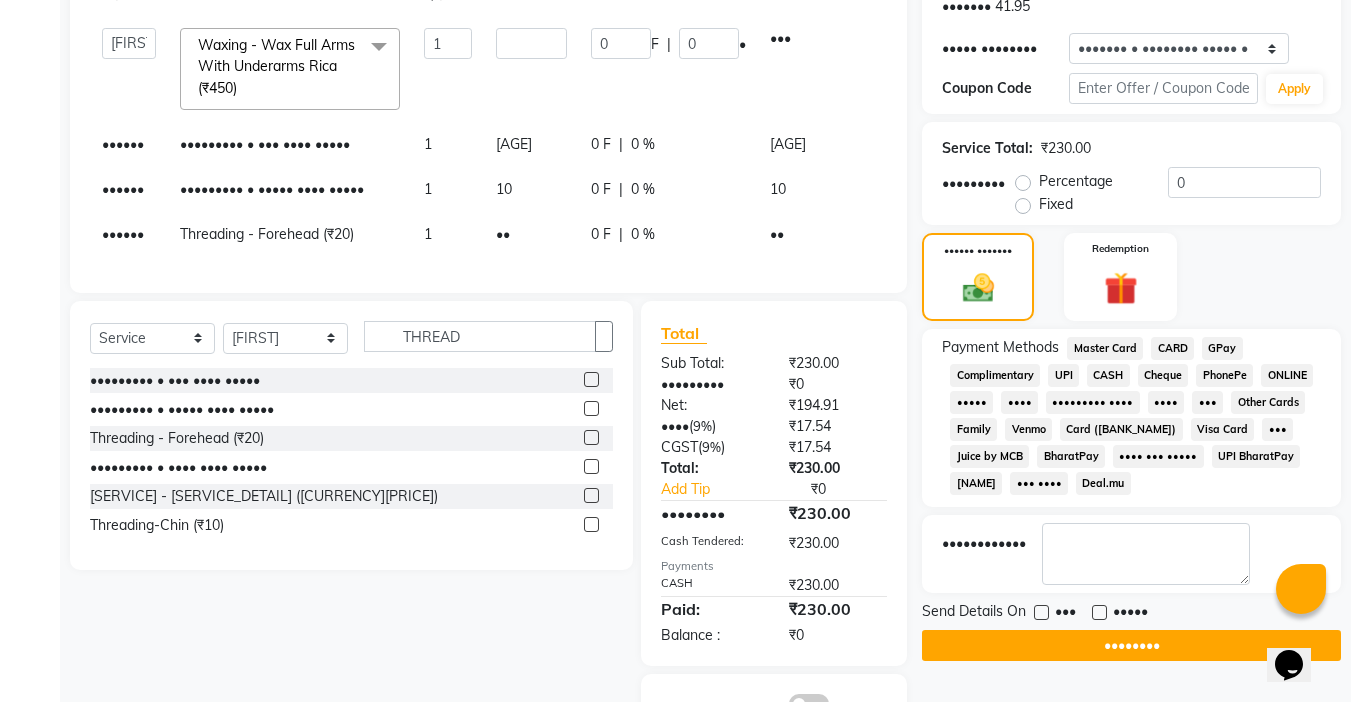 click at bounding box center [1099, 612] 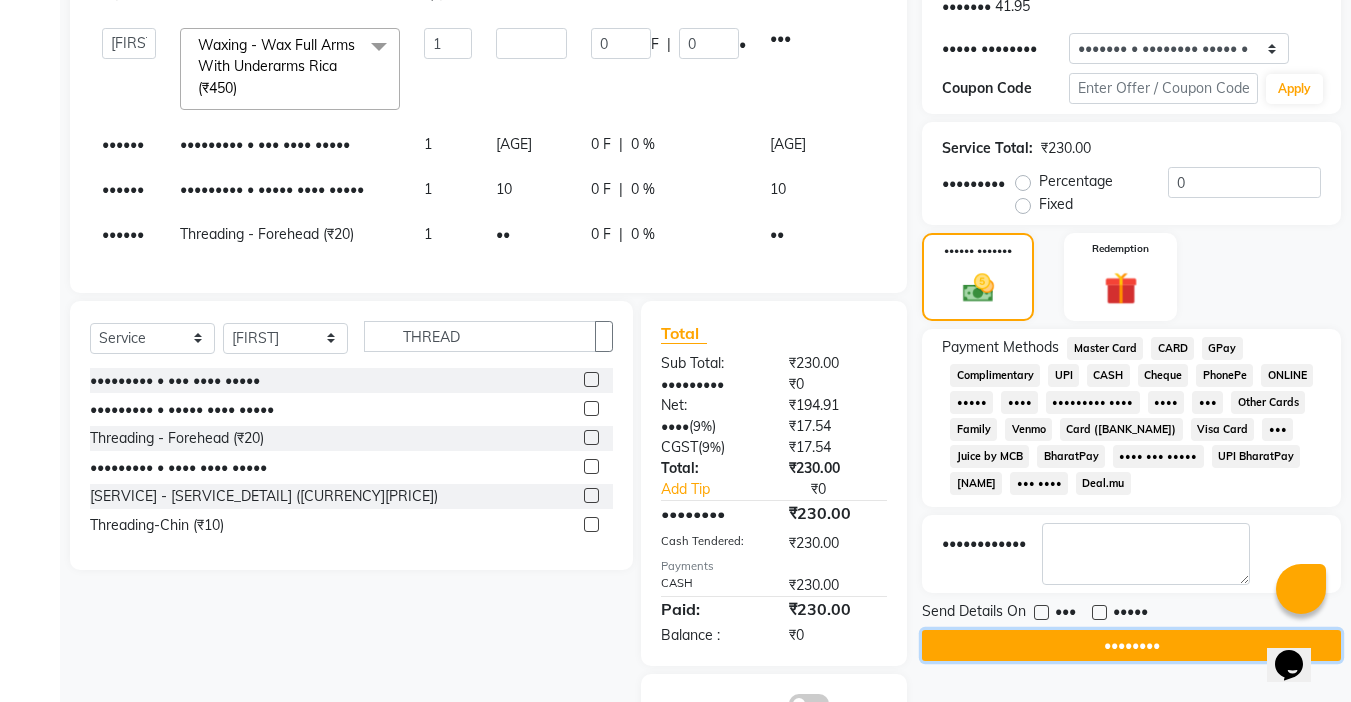 click on "••••••••" at bounding box center (1131, 645) 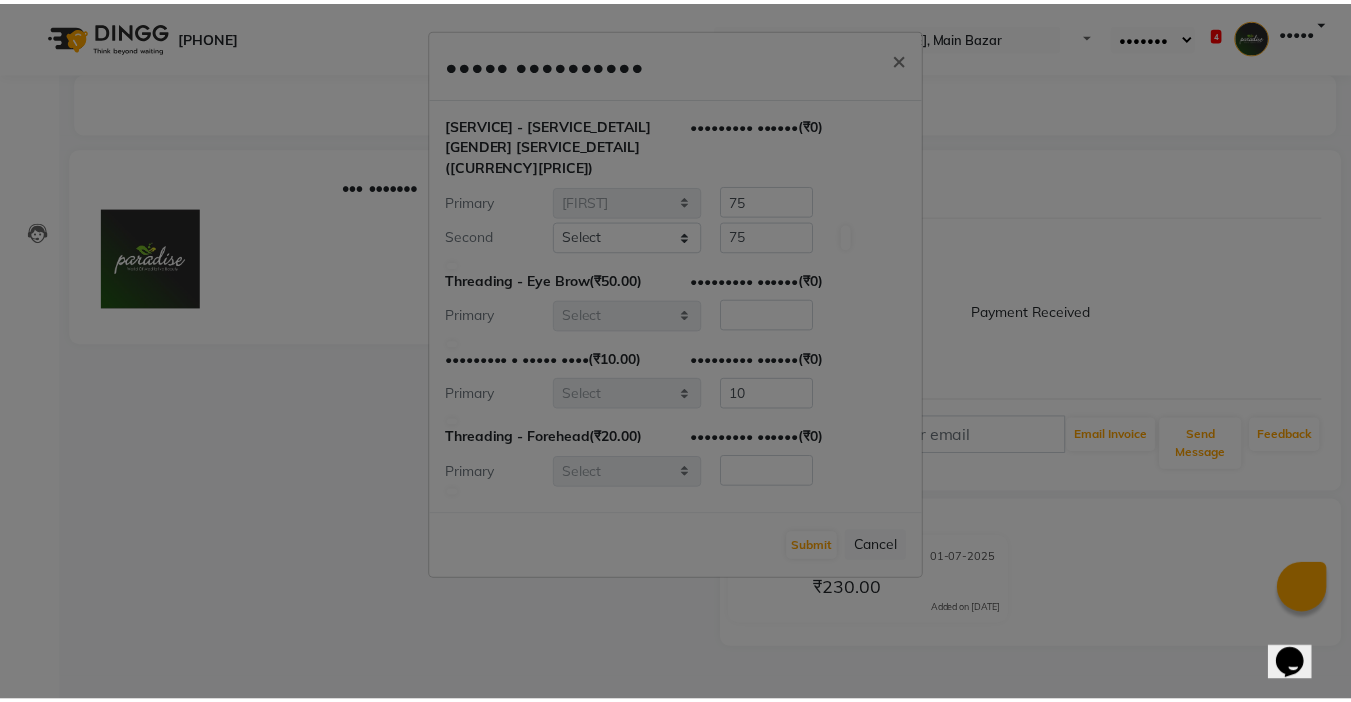 scroll, scrollTop: 0, scrollLeft: 0, axis: both 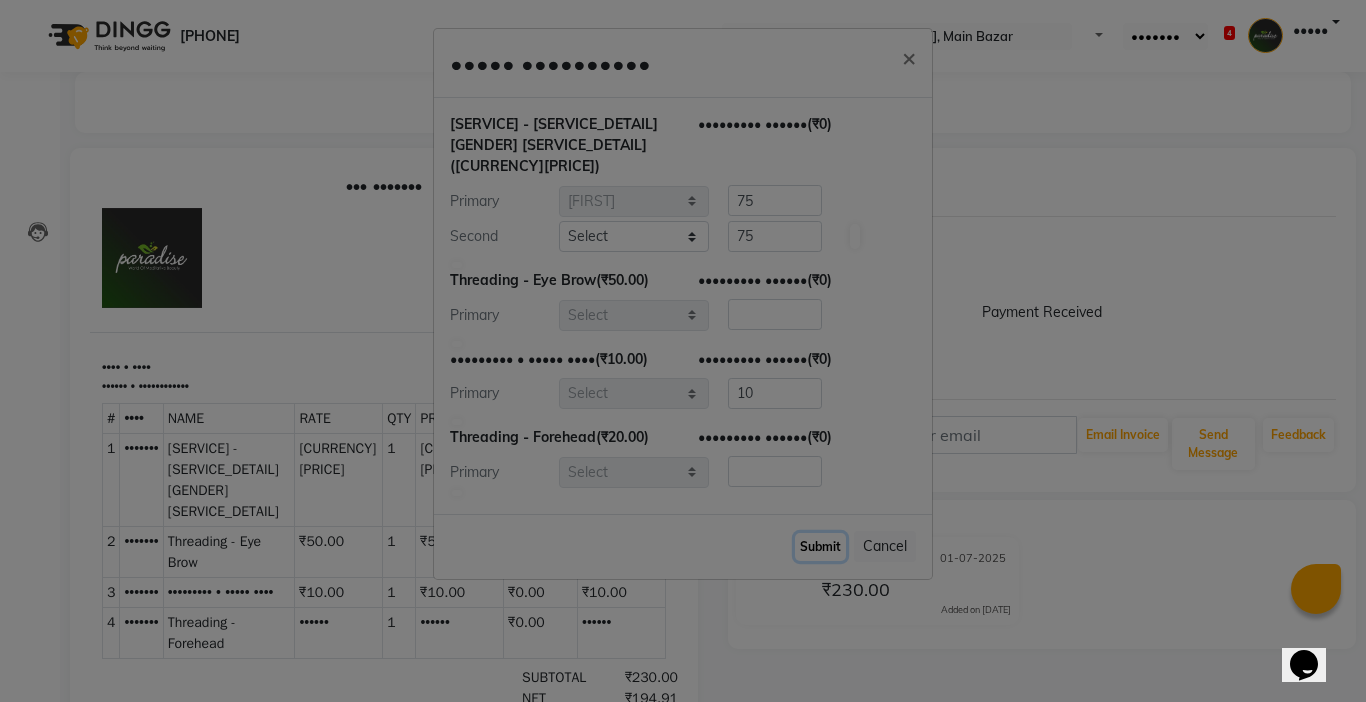 click on "Submit" at bounding box center (820, 547) 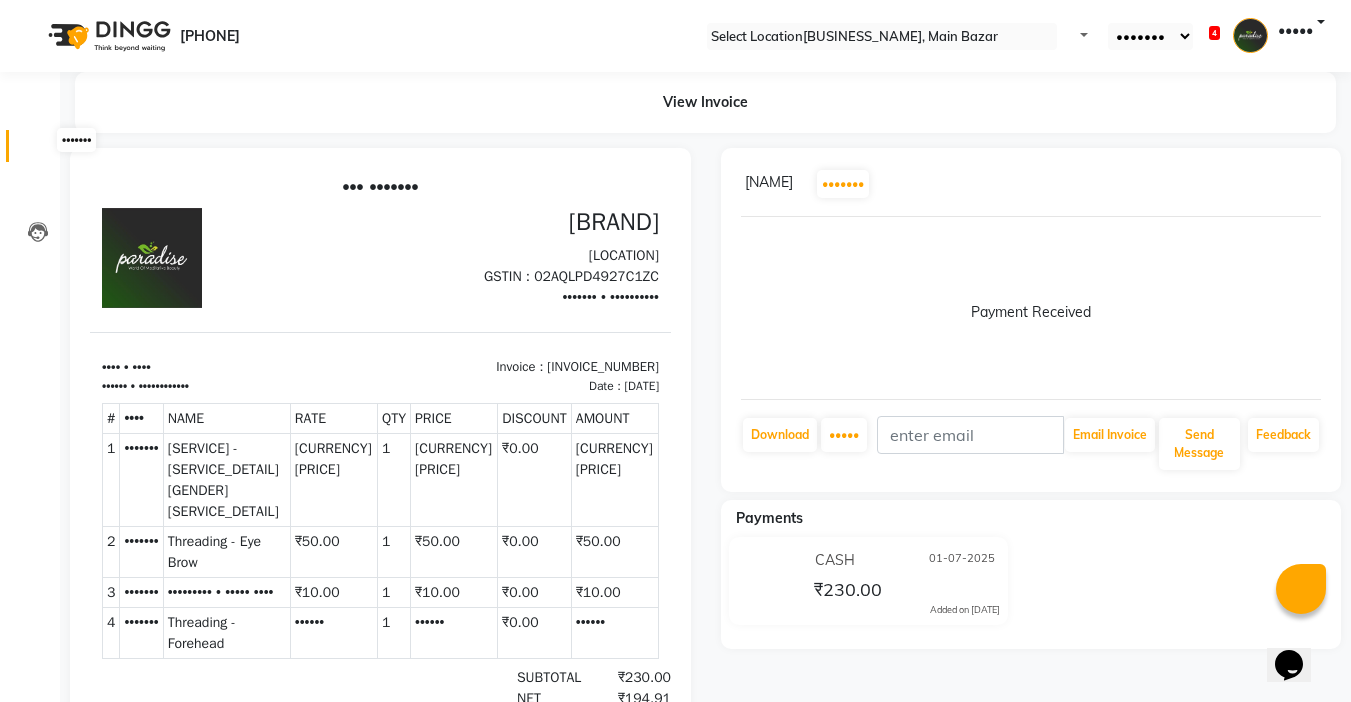 click at bounding box center (38, 151) 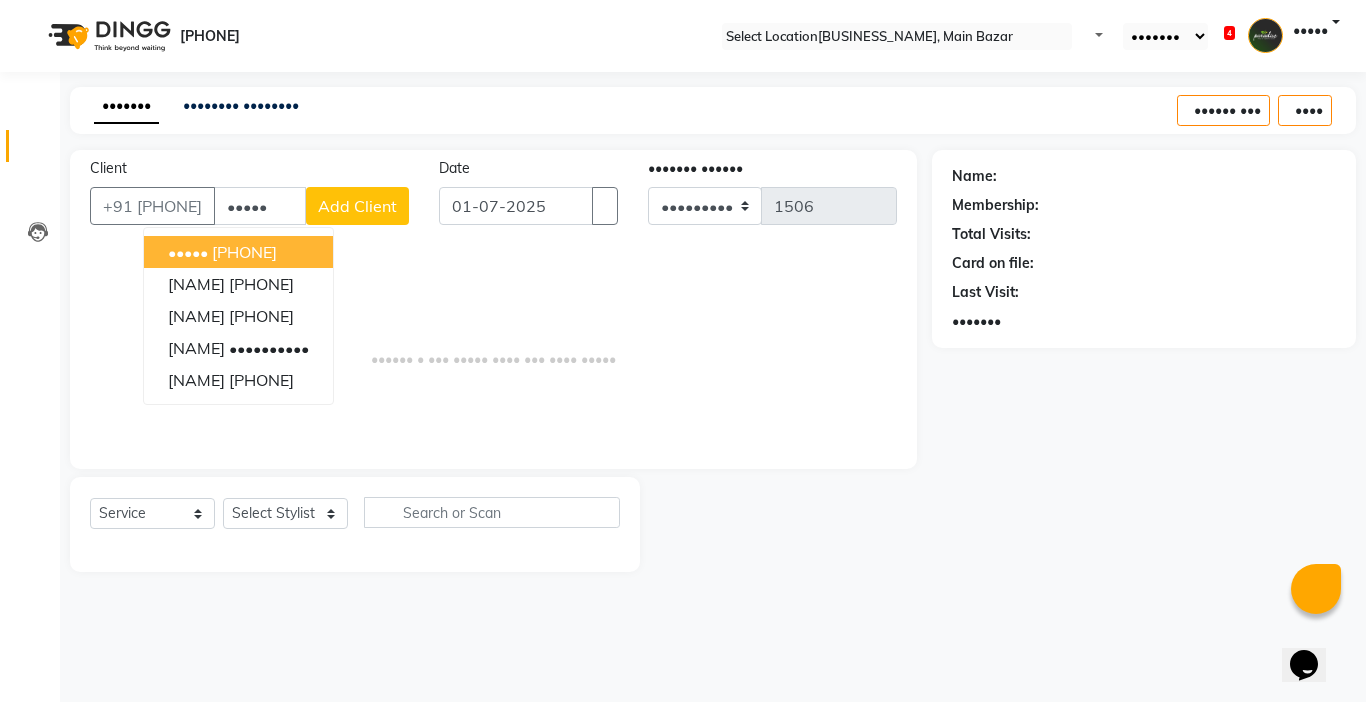 click on "[PHONE]" at bounding box center [244, 252] 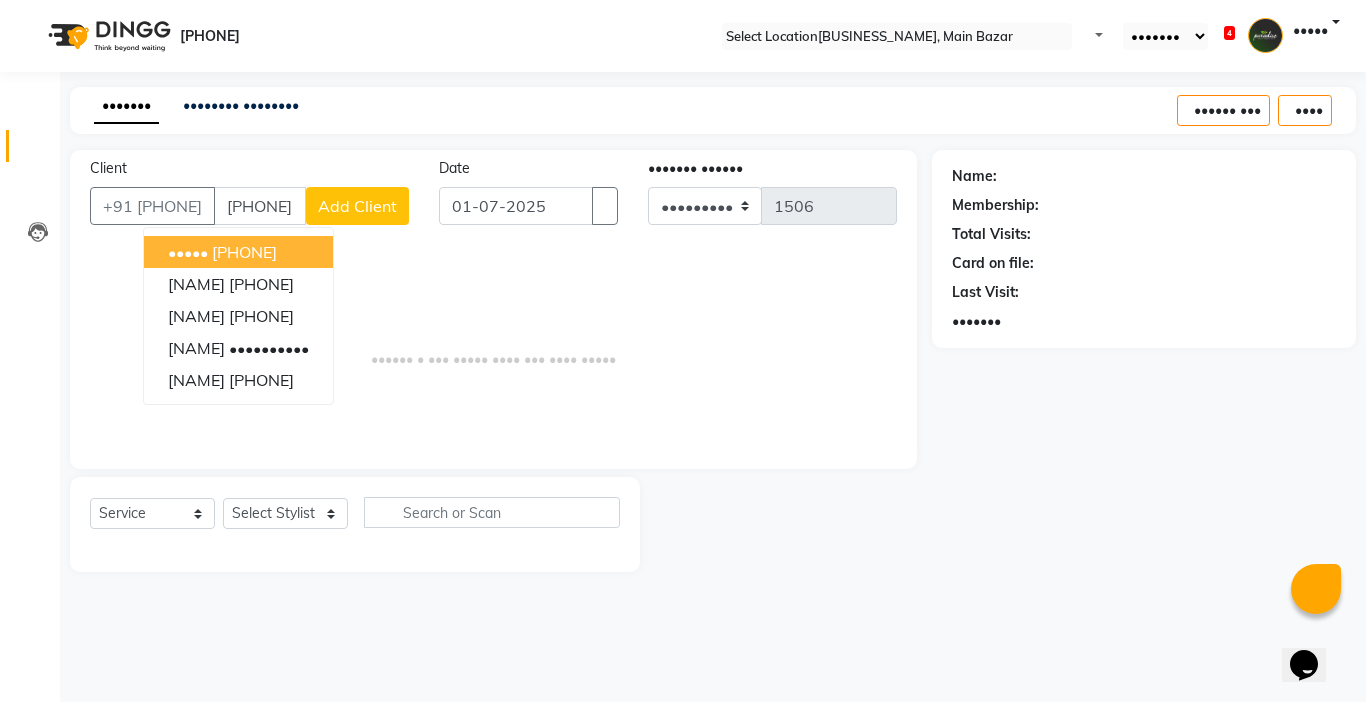 type on "[PHONE]" 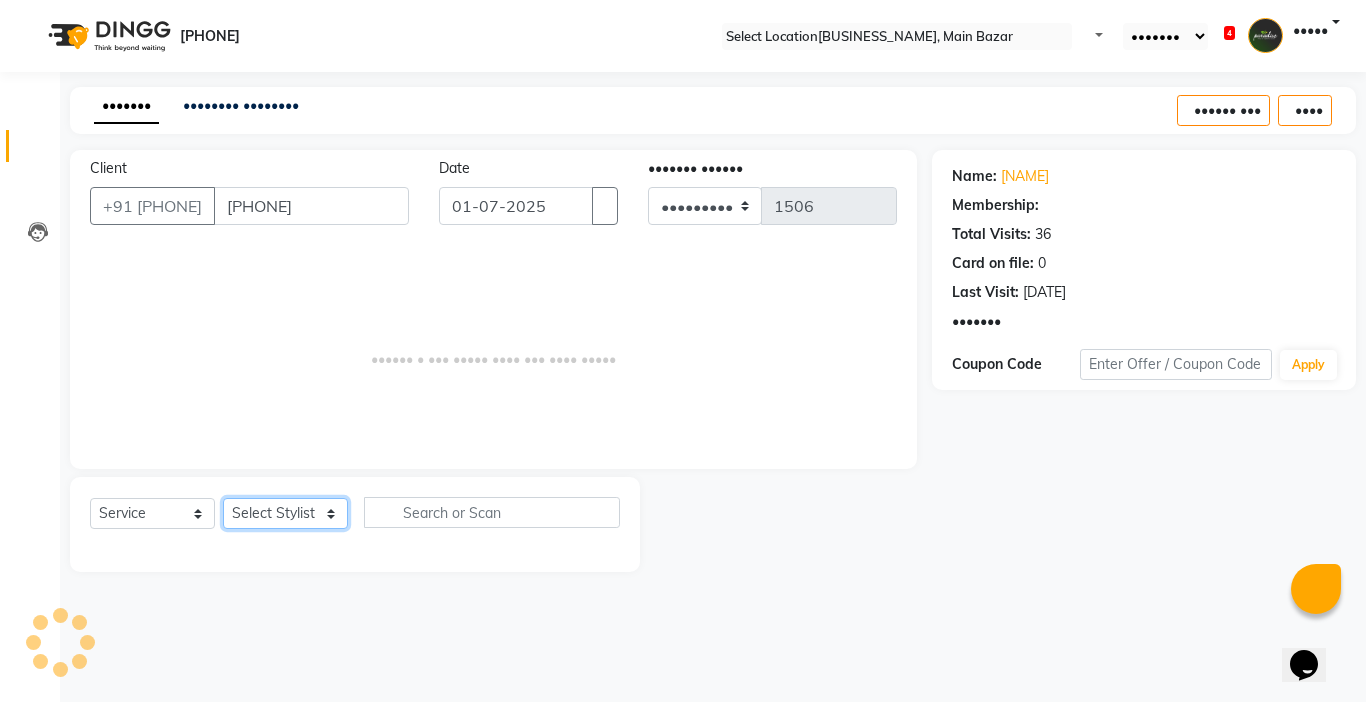 click on "Select Stylist [FIRST] [FIRST] [FIRST] [FIRST] [FIRST] [FIRST] [FIRST] [FIRST] [FIRST] [FIRST] [FIRST] [FIRST] [FIRST] [FIRST] [OCCUPATION] [FIRST] - [OCCUPATION] [FIRST] [FIRST] [FIRST] [FIRST] [FIRST] [FIRST] [FIRST] [FIRST] [FIRST] [FIRST]" at bounding box center [285, 513] 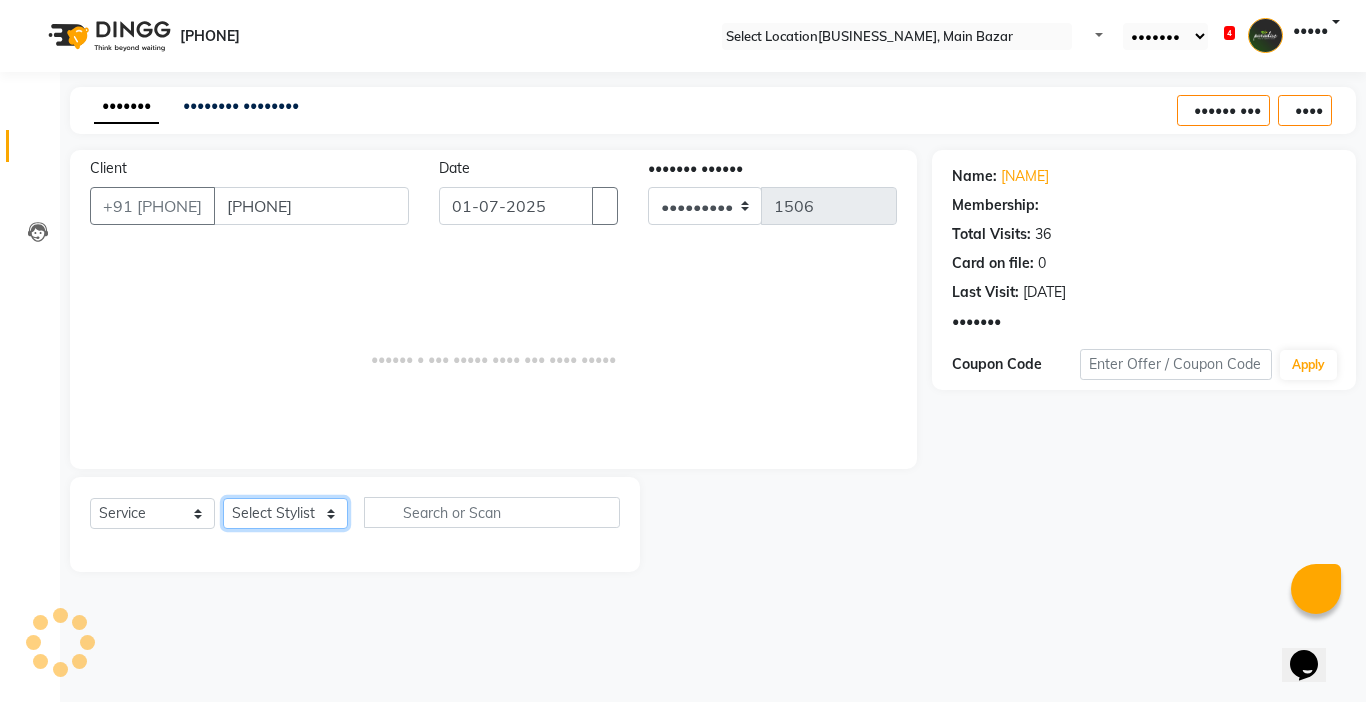 select on "[NUMBER]" 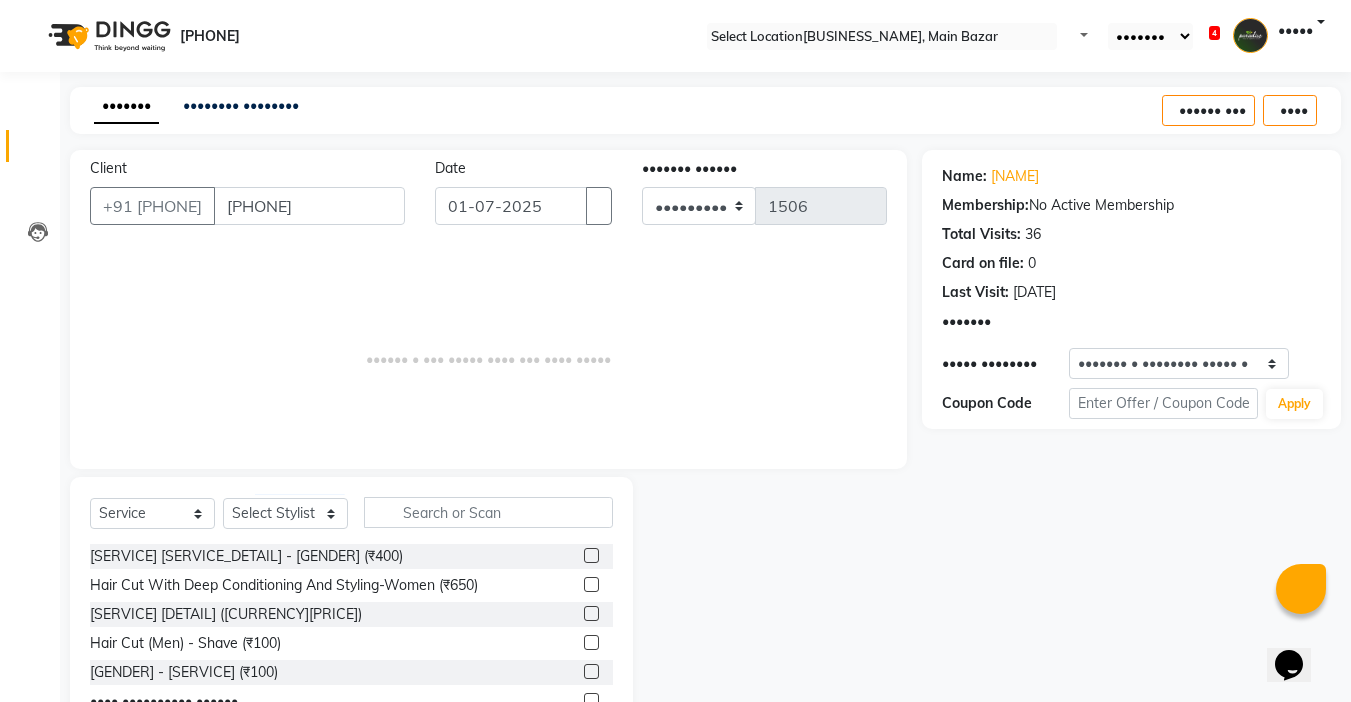click on "Select  Service  Product  Membership  Package Voucher Prepaid Gift Card  Select Stylist Abby aman  Anil anku company Deepak Deepika Gourav Heena ishu Jagdeesh kanchan Love preet Maddy Manpreet student Meenu Naina Palak Palak Sharma Radika Rajneesh Student Seema Shagun Shifali - Student Shweta  Sujata Surinder Paul Vansh Vikas Vishal Hair Cut With Wash -Women (₹400)  Hair Cut With Deep Conditioning And Styling-Women (₹650)  Hair Cut Trim-Women (₹350)  Hair Cut  (Men)  -  Shave (₹100)  Men  -  Beard Trim (₹100)  Head Wash-Women (₹250)  Hair Cut  (Men)  -  Hair Cut (₹250)  Baby girl hair cut (₹150)  Baby boy Hair  (₹100)  Hair patch service (₹1000)  hair style men (₹50)  Flick cut (₹100)  Hair Patch Wash (₹200)  Hair Wash With Deep Conditioning And Blow Dryer (₹150)  Head Wash With Blow Dryer (₹350)  Blow Dryer-women (₹250)  Hair Style Women onward (₹550)  Hair Patch Ladies (₹25000)  Split-ends (₹550)  Hair Patch MEN-Onward (₹7500)  Pluminggents (₹1000)  Waves (₹650)" at bounding box center [351, 624] 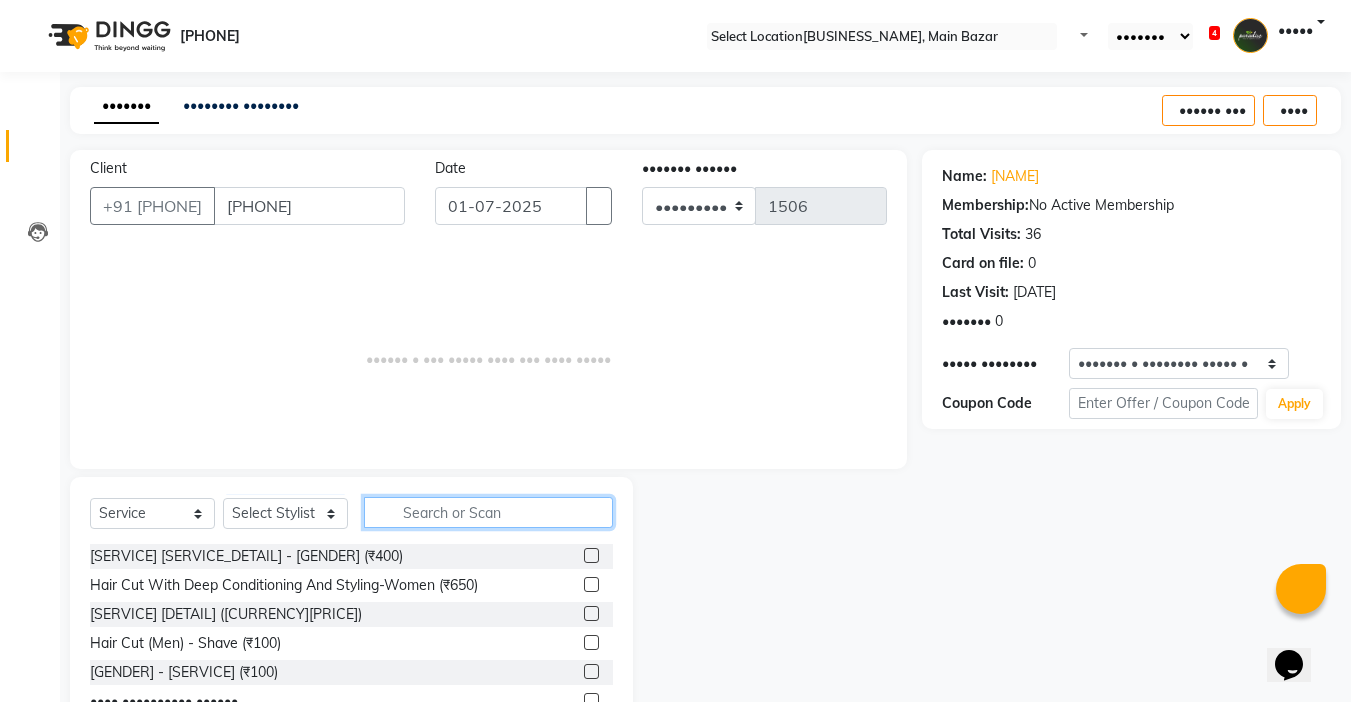 click at bounding box center [488, 512] 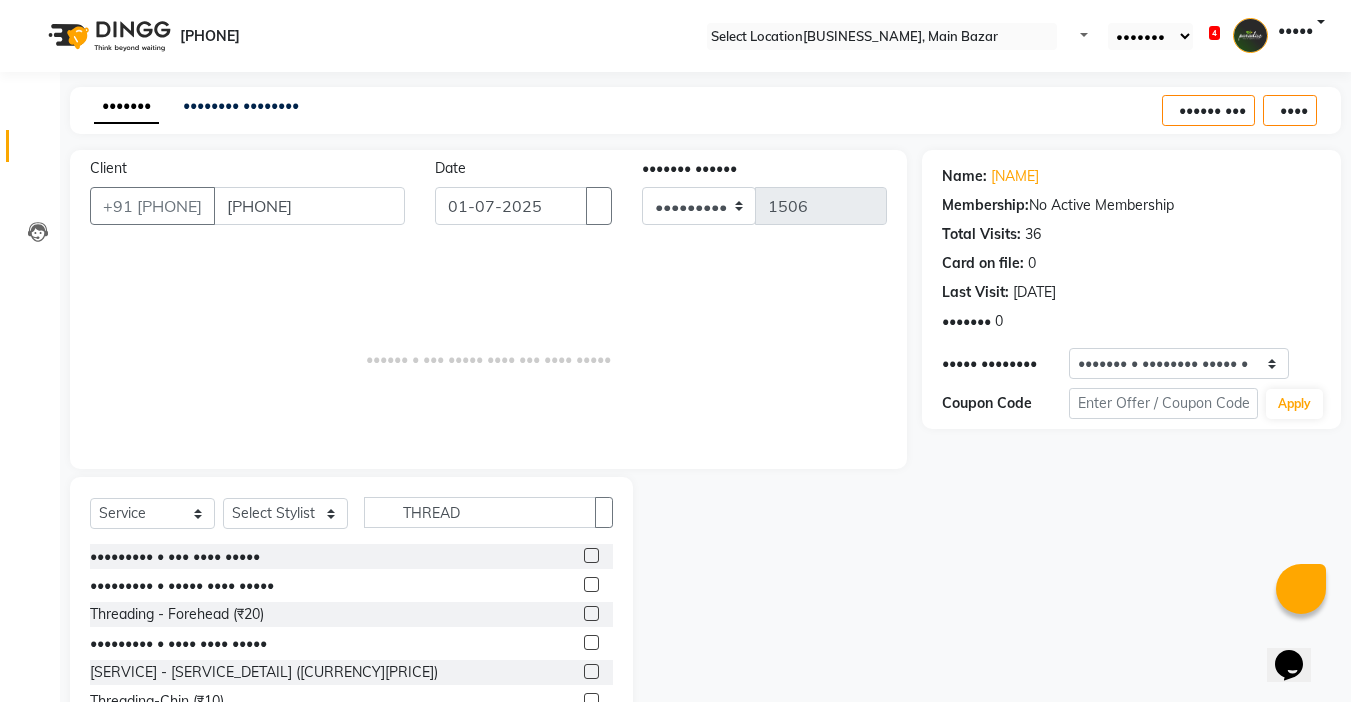 click on "Select  Service  Product  Membership  Package Voucher Prepaid Gift Card  Select Stylist [NAME] [NAME] [NAME] [NAME] [NAME] [NAME] [NAME] [NAME] [NAME] [NAME] [NAME] [NAME] [NAME] [NAME] [NAME] [NAME] [NAME] [NAME] [NAME] [NAME] [NAME] [NAME] [NAME] [NAME] [NAME] [NAME]" at bounding box center (351, 520) 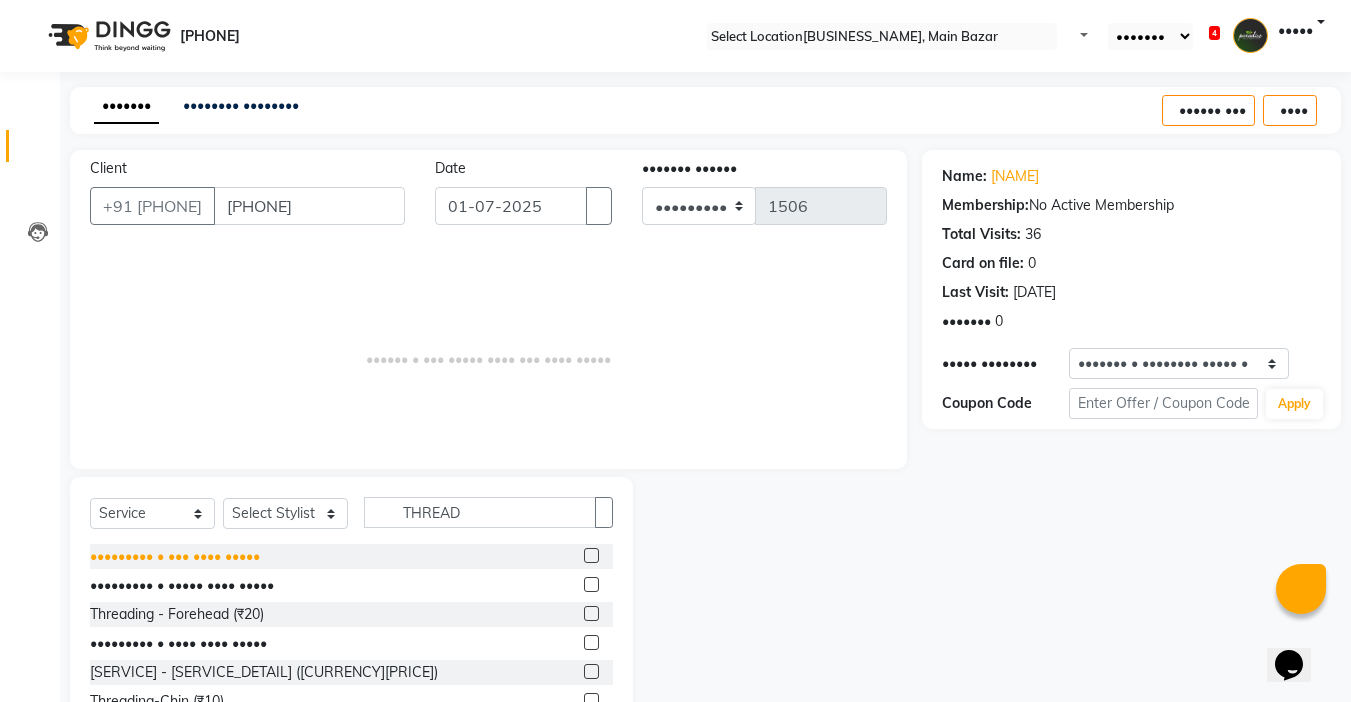 click on "•••••••••   •  ••• •••• •••••" at bounding box center (175, 556) 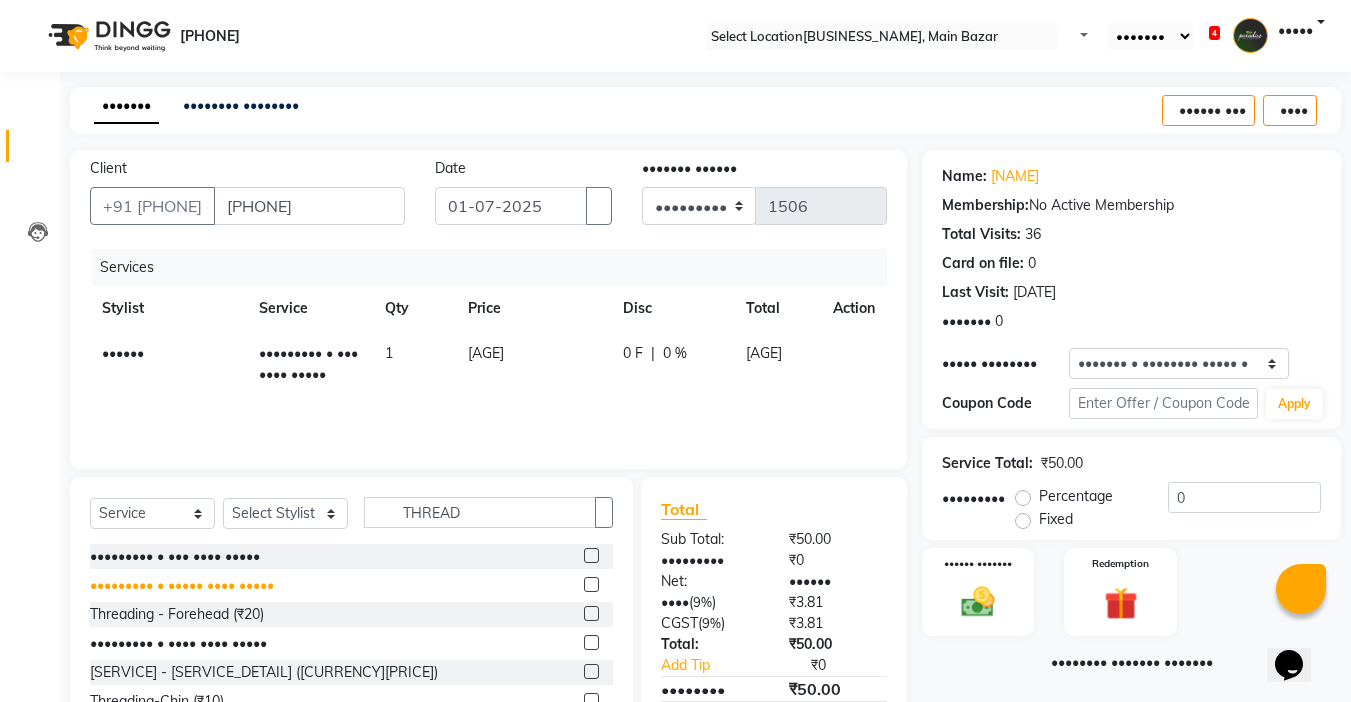 click on "•••••••••   •  ••••• •••• •••••" at bounding box center (175, 556) 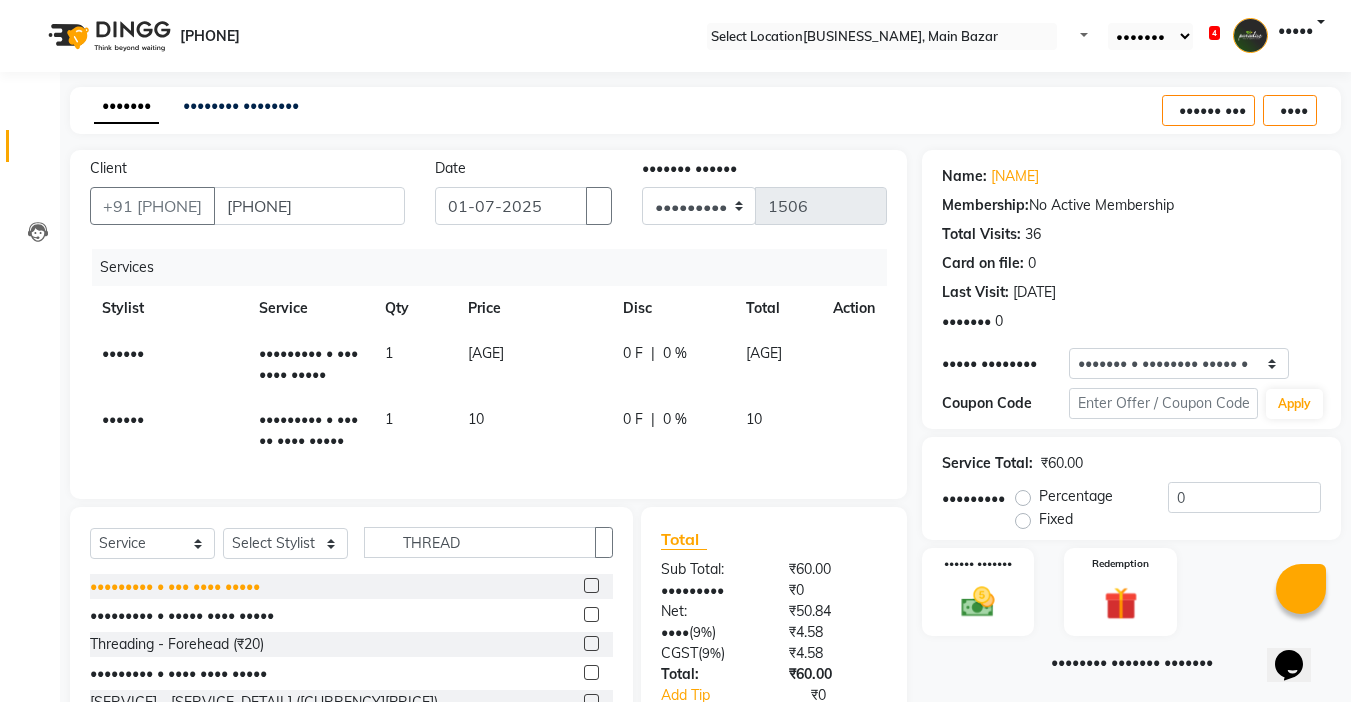 click on "•••••••••   •  ••• •••• •••••" at bounding box center [175, 586] 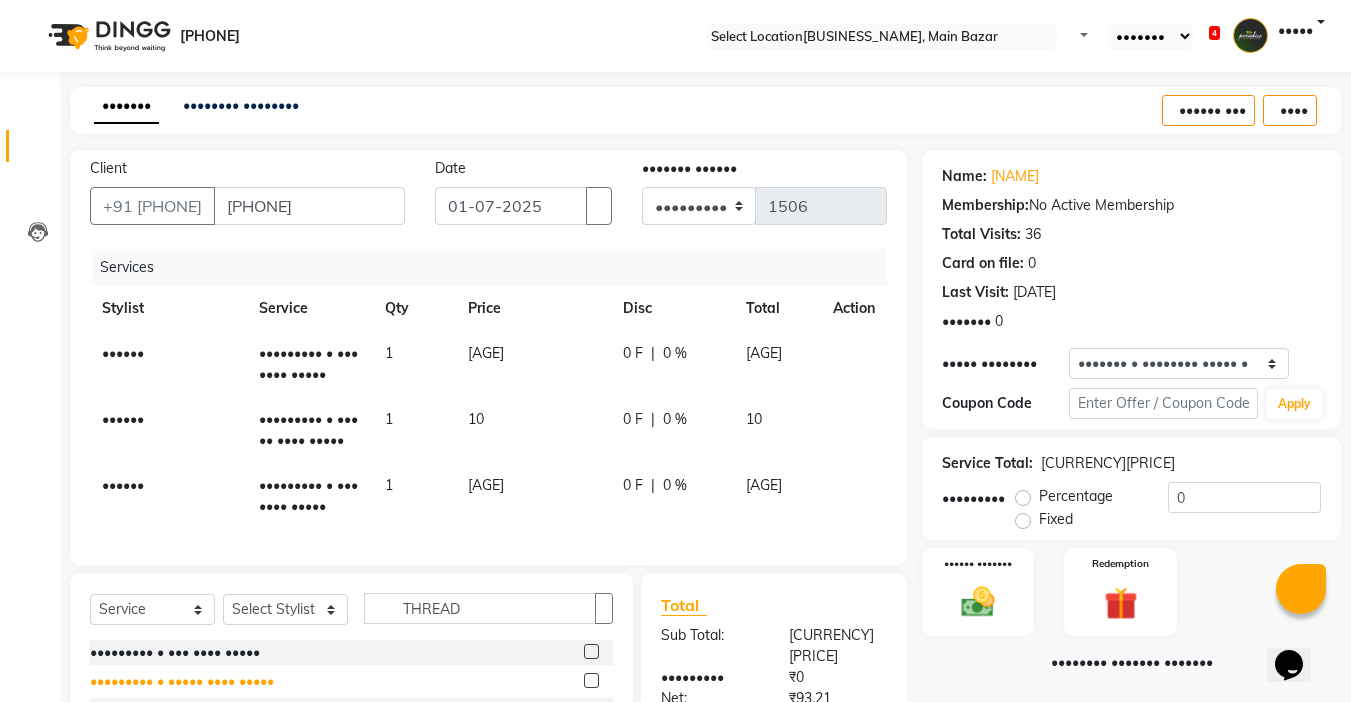 click on "•••••••••   •  ••••• •••• •••••" at bounding box center [175, 652] 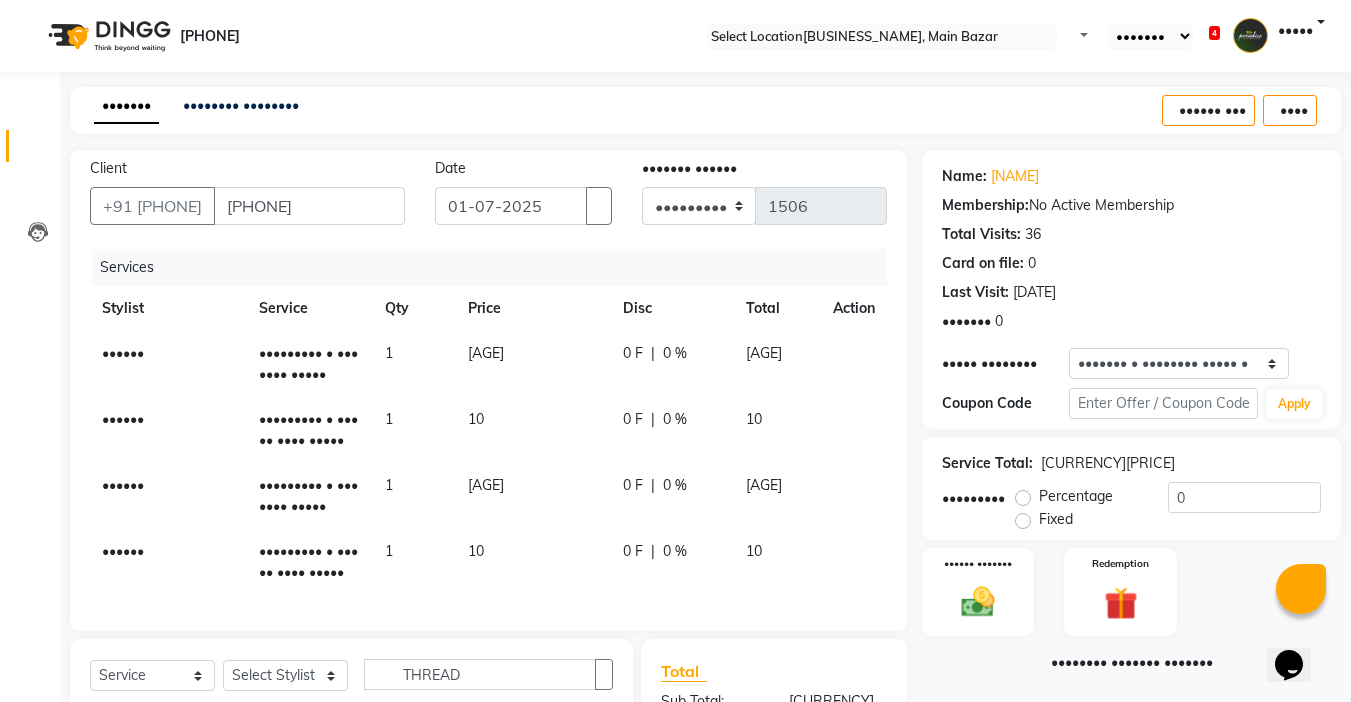 scroll, scrollTop: 275, scrollLeft: 0, axis: vertical 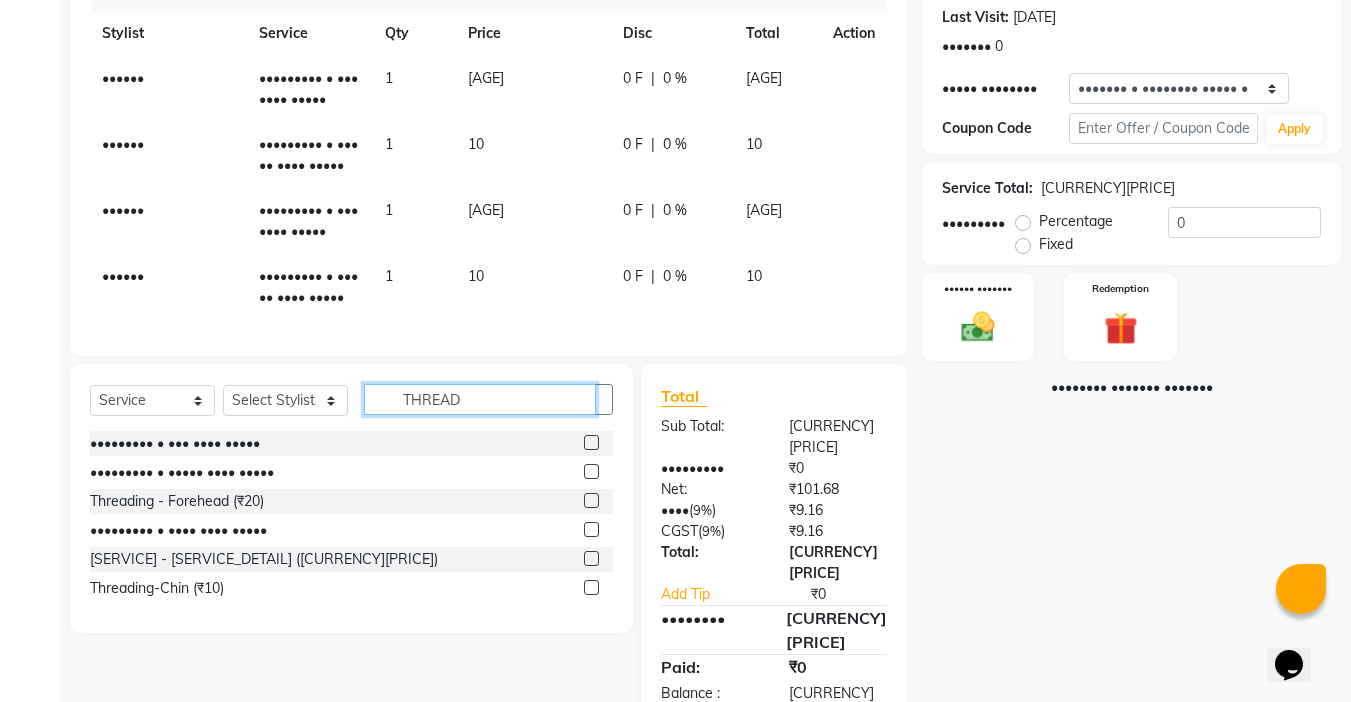 drag, startPoint x: 492, startPoint y: 419, endPoint x: 199, endPoint y: 443, distance: 293.9813 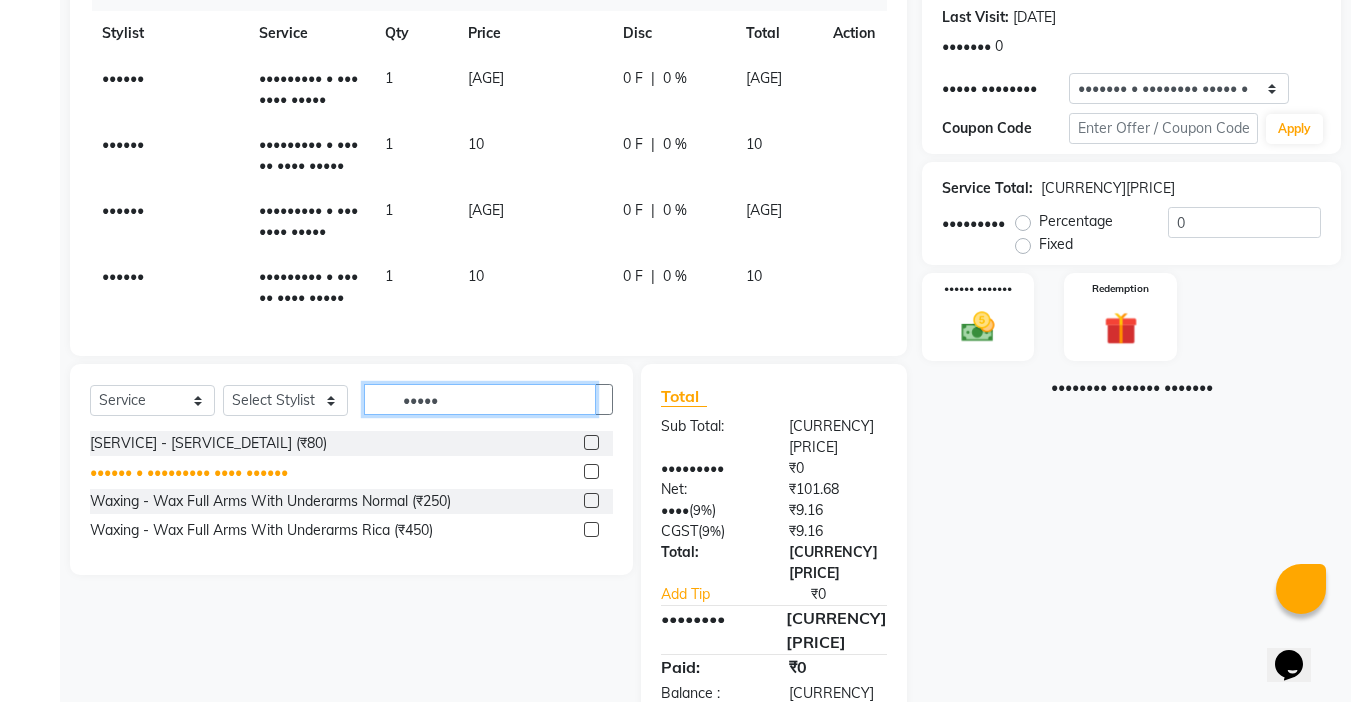 type on "•••••" 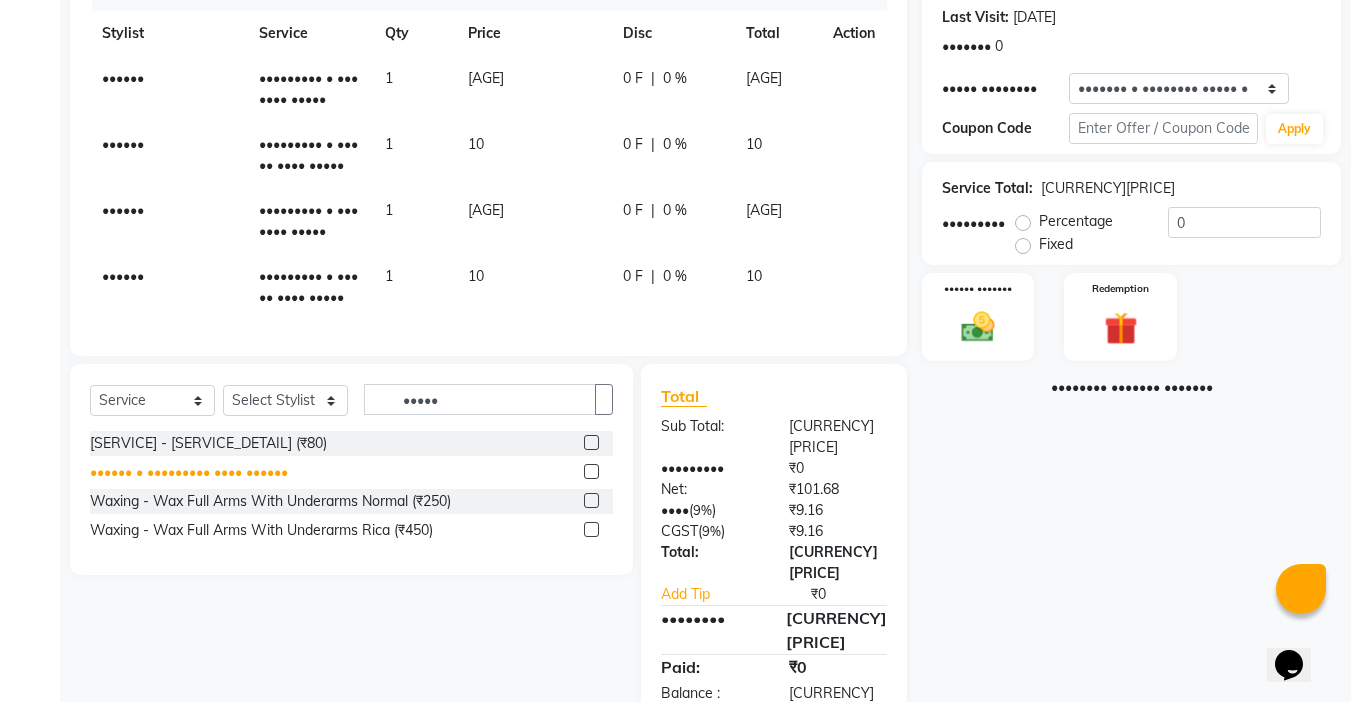 click on "••••••   •  ••••••••• •••• ••••••" at bounding box center [208, 443] 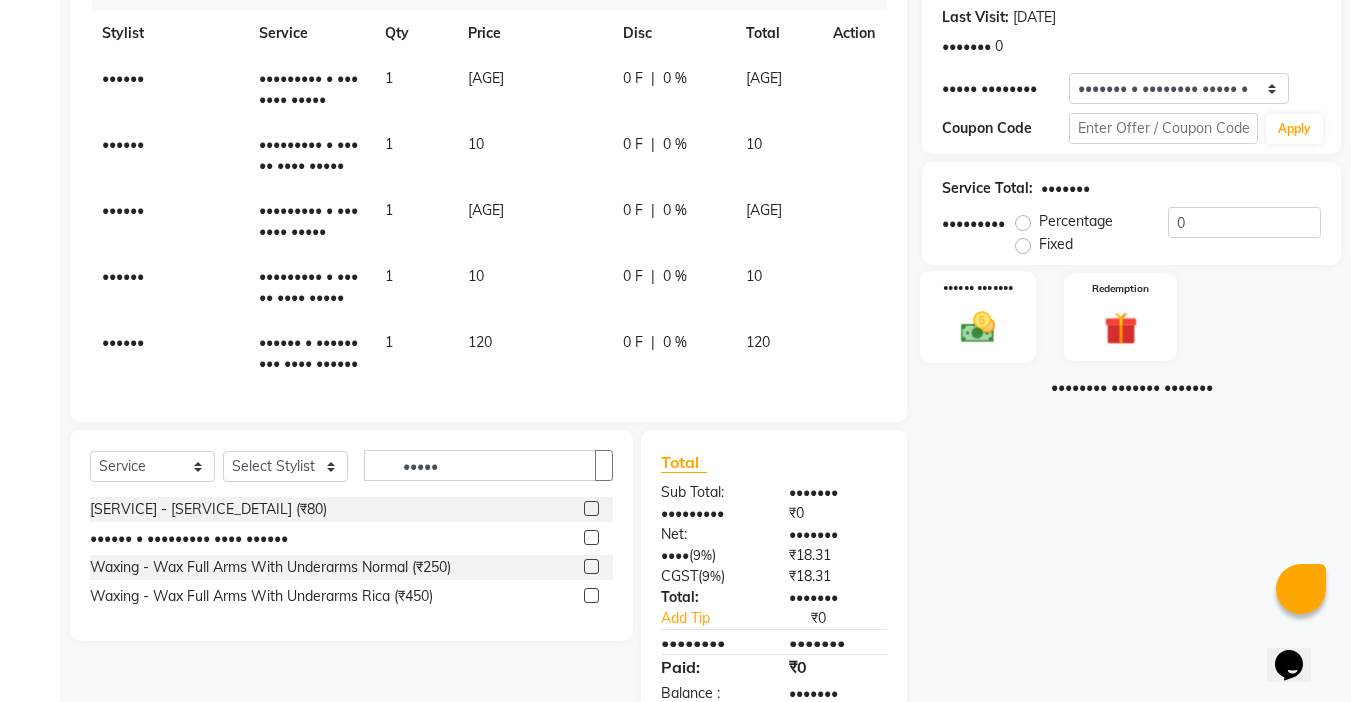 click on "•••••• •••••••" at bounding box center (978, 317) 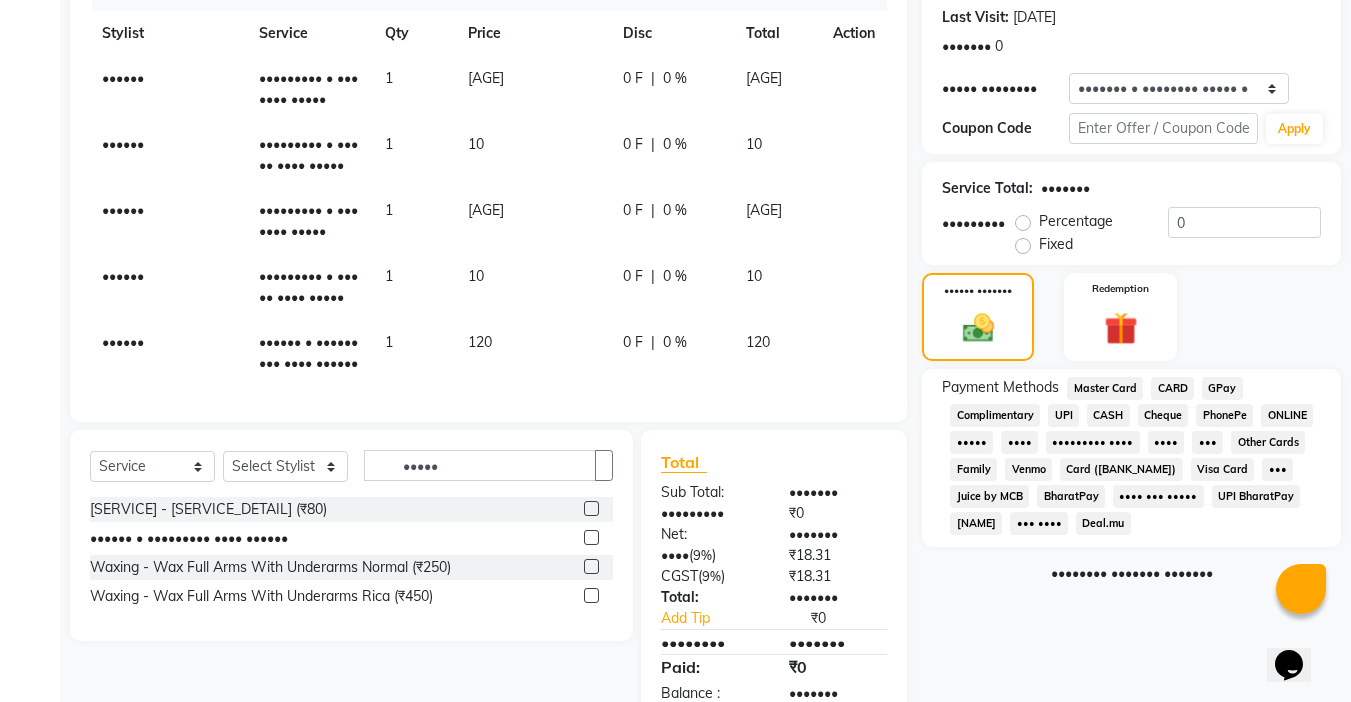click on "CASH" at bounding box center [1105, 388] 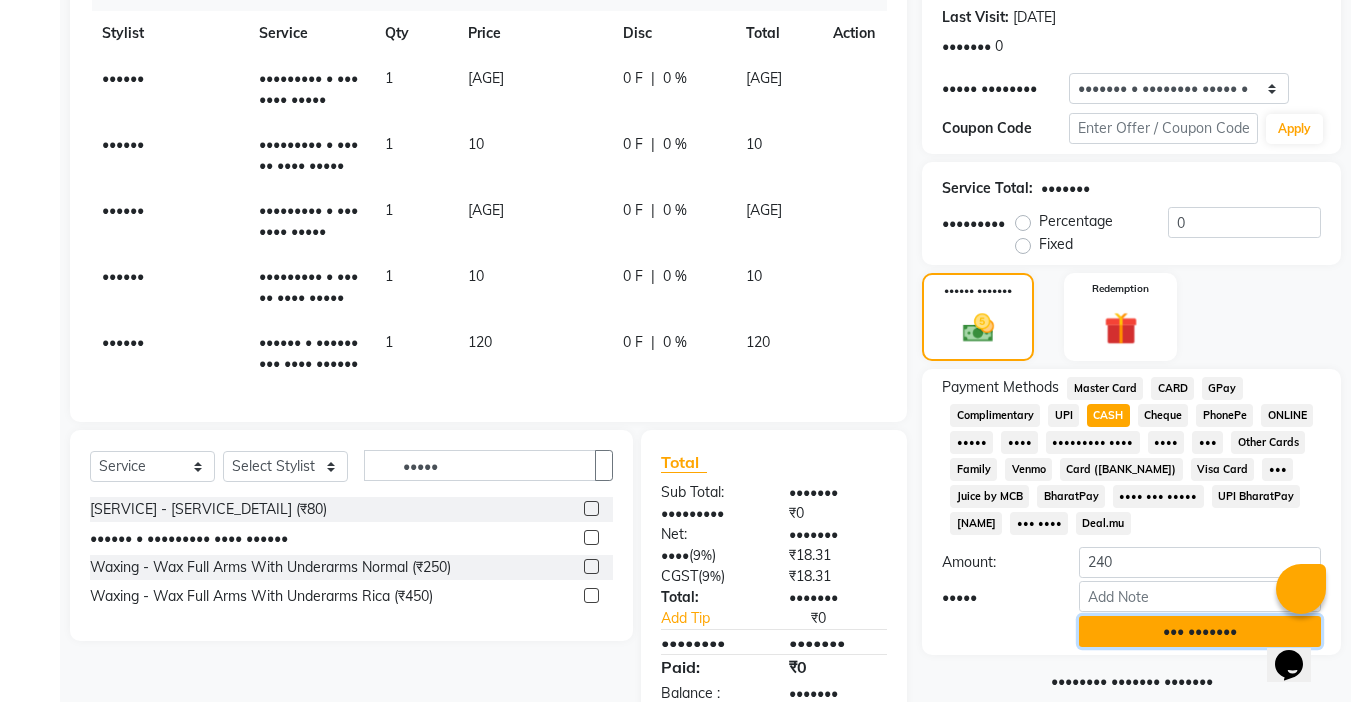 click on "••• •••••••" at bounding box center [1200, 631] 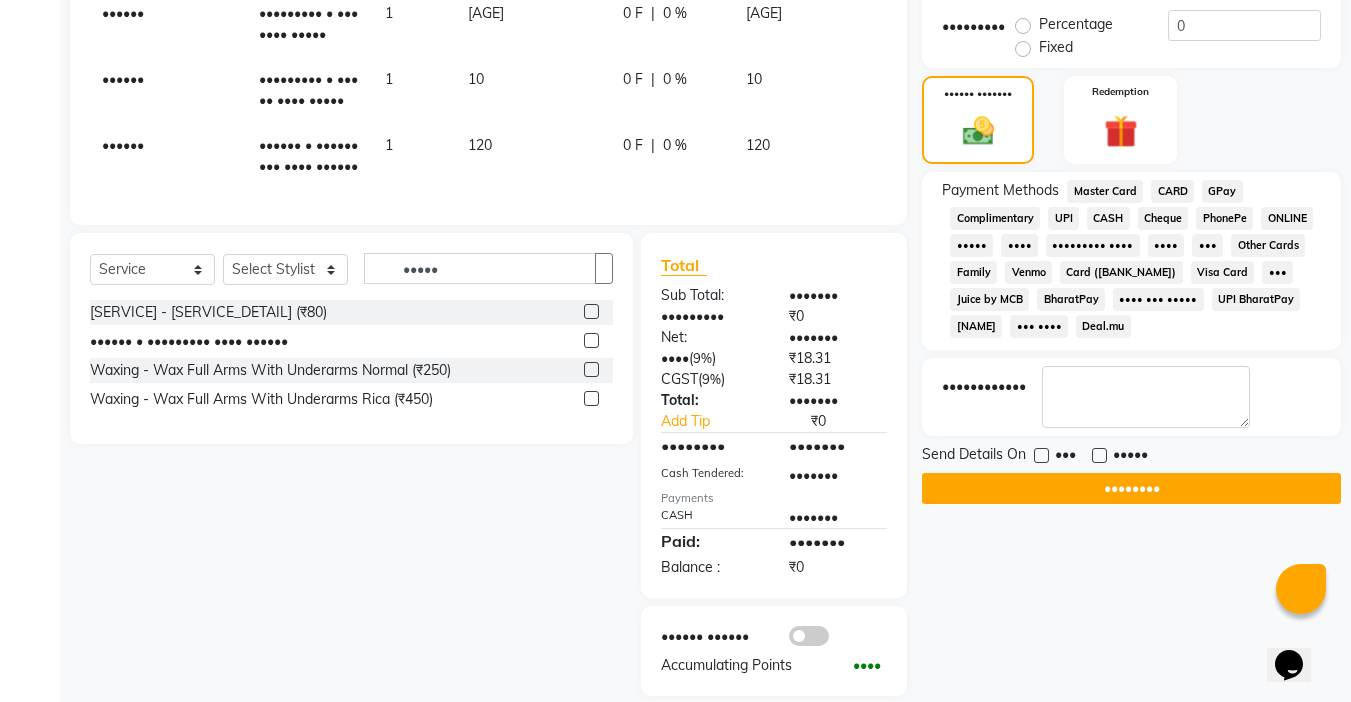 scroll, scrollTop: 532, scrollLeft: 0, axis: vertical 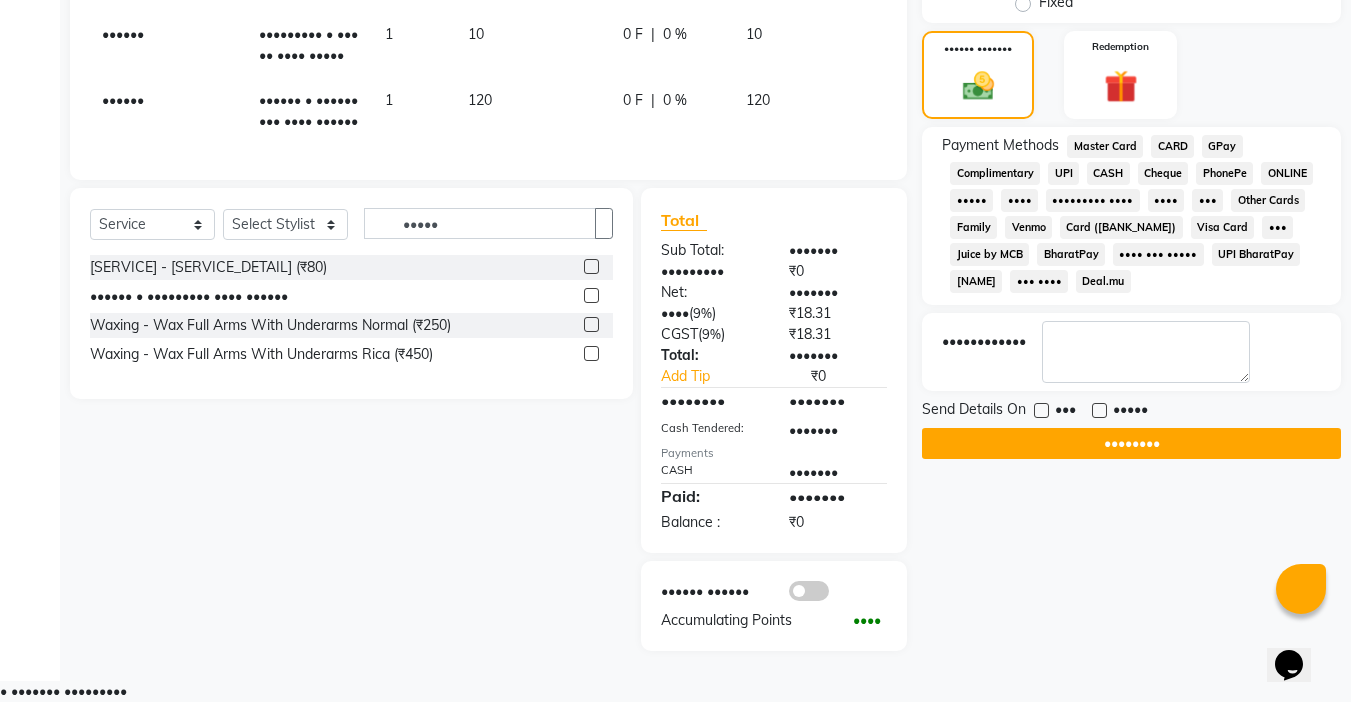 click on "•••" at bounding box center (1063, 411) 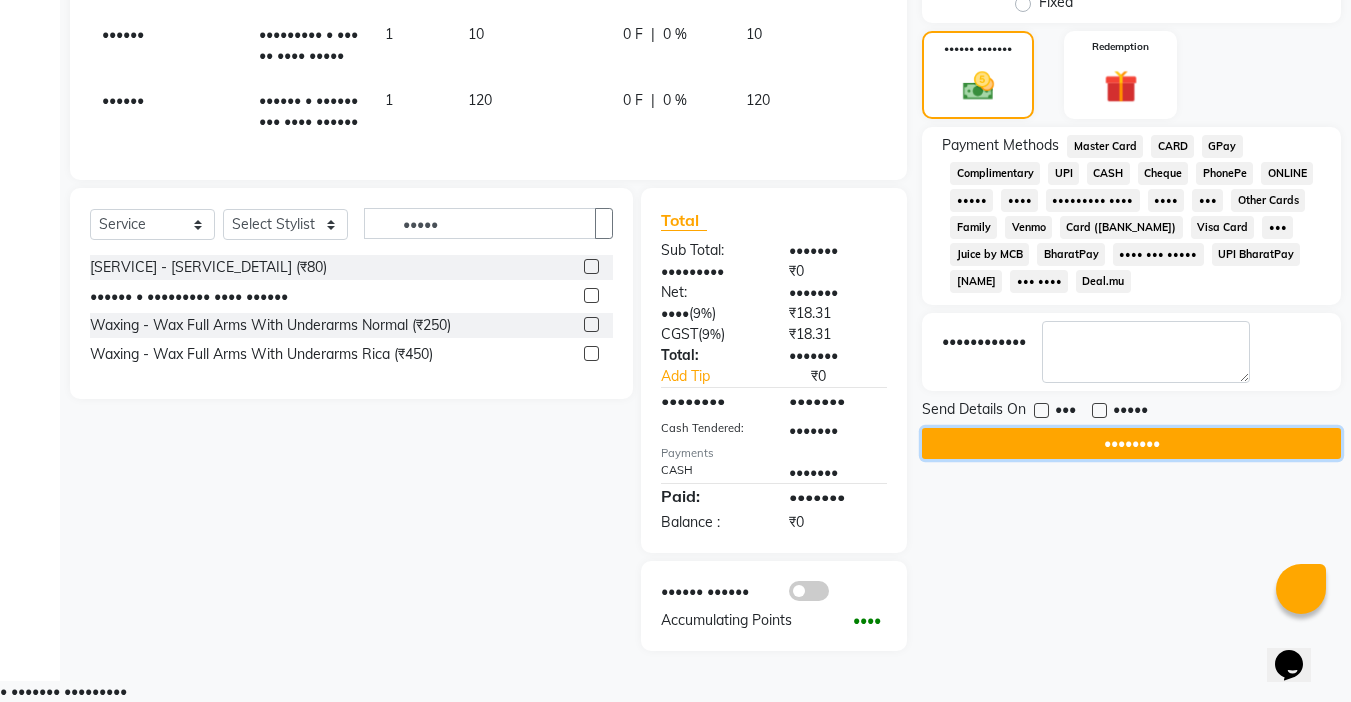 click on "••••••••" at bounding box center (1131, 443) 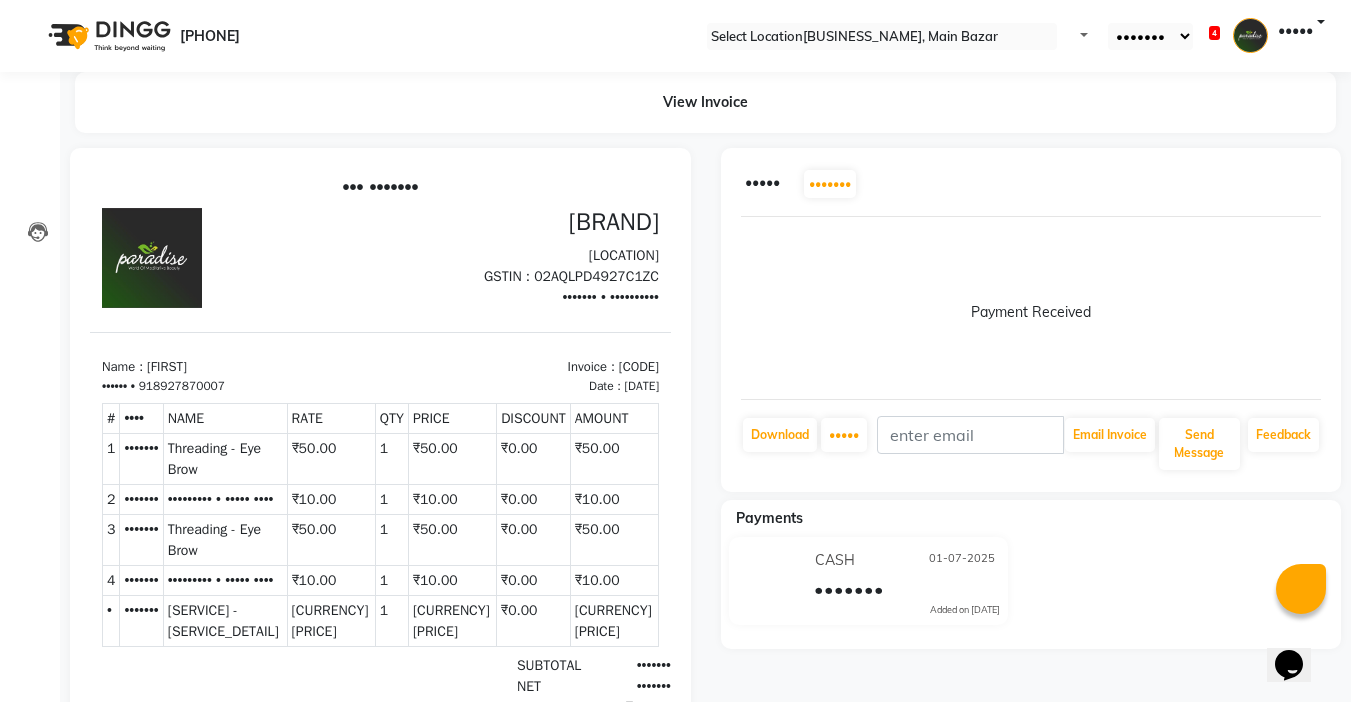 scroll, scrollTop: 0, scrollLeft: 0, axis: both 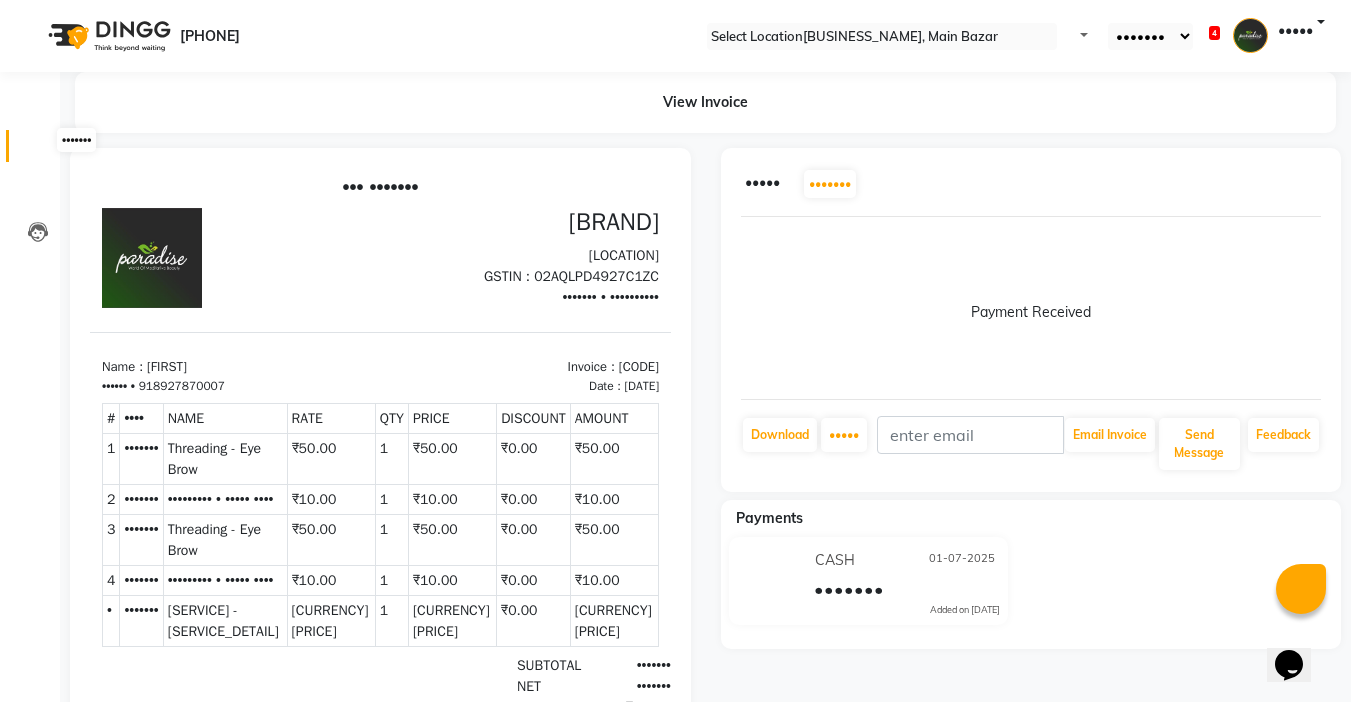 click at bounding box center (38, 151) 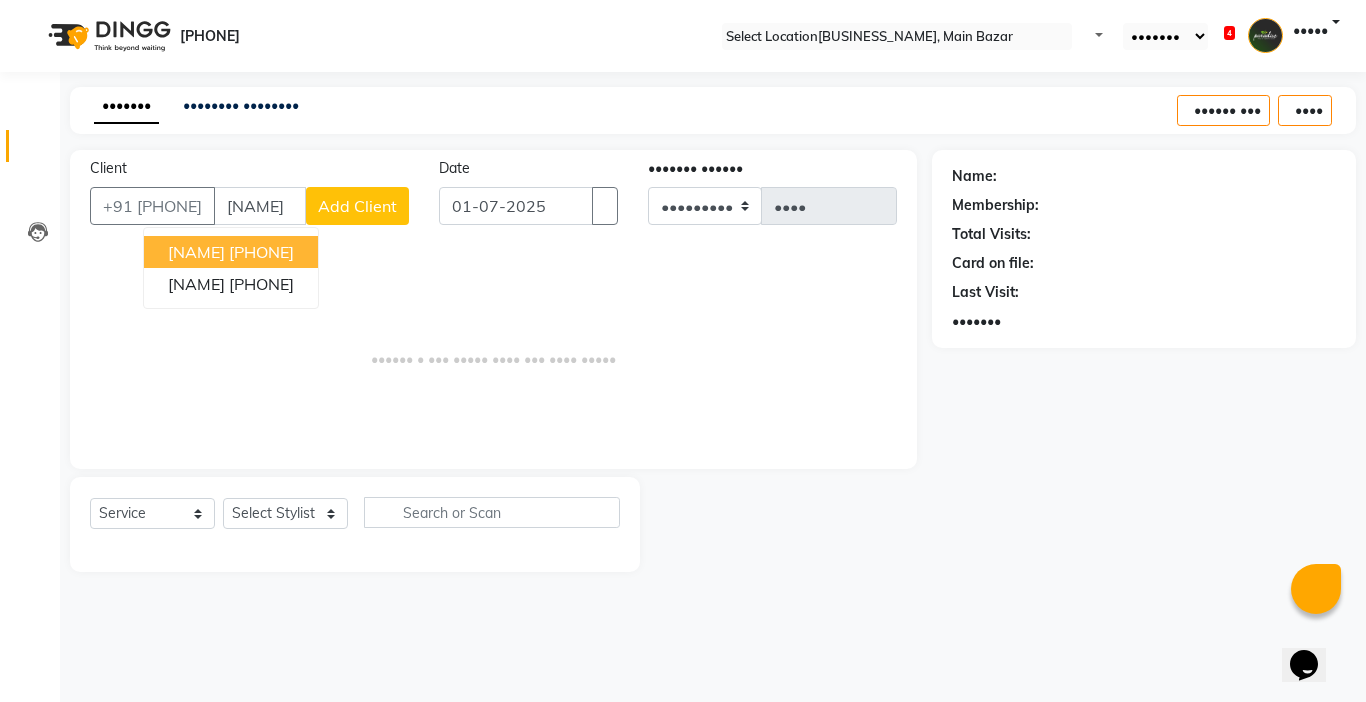 click on "••••••  •••••••••• ••••••  ••••••••••" at bounding box center [231, 268] 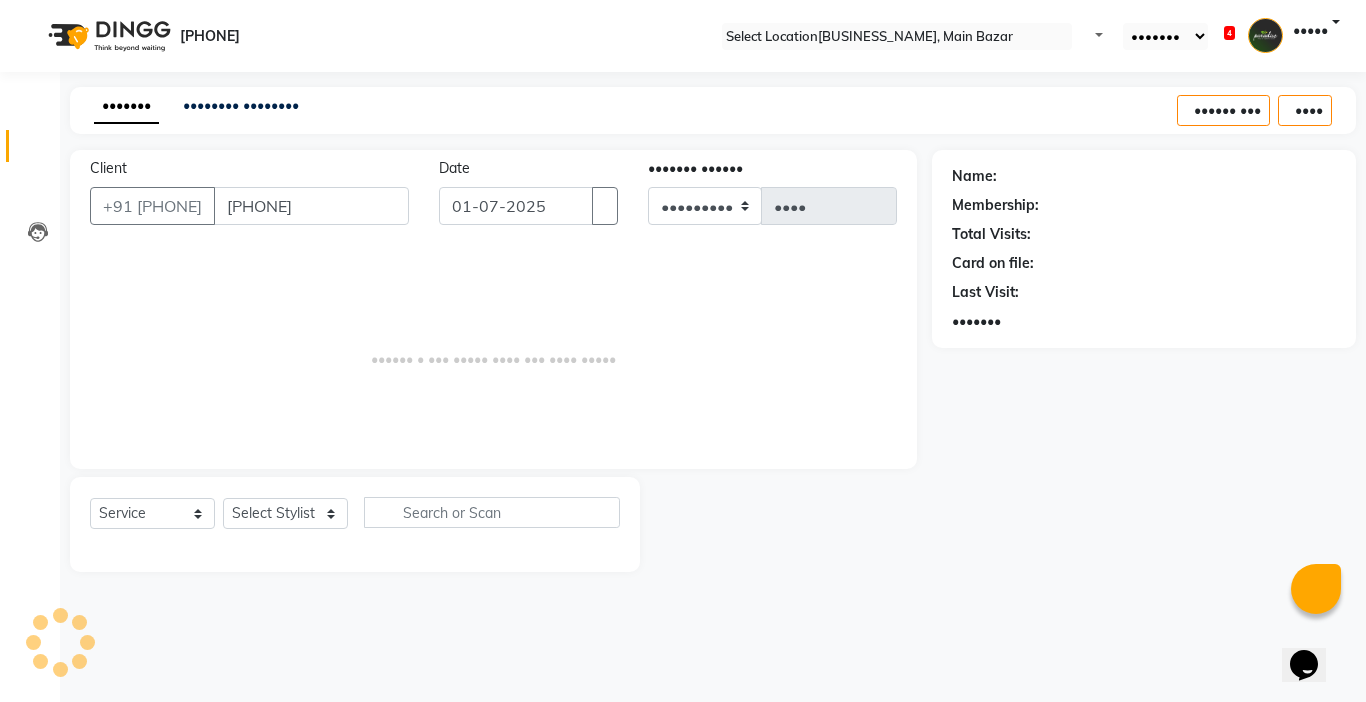 type on "[PHONE]" 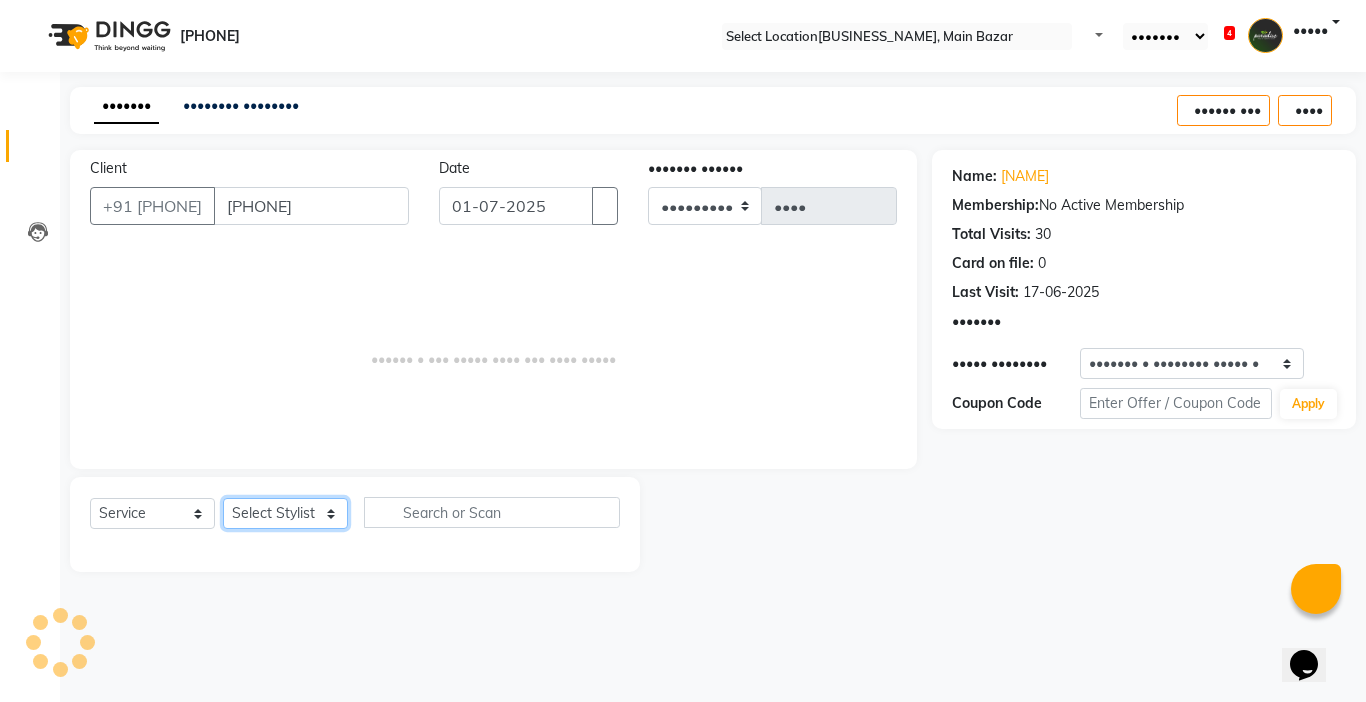 click on "Select Stylist [FIRST] [FIRST] [FIRST] [FIRST] [FIRST] [FIRST] [FIRST] [FIRST] [FIRST] [FIRST] [FIRST] [FIRST] [FIRST] [FIRST] [OCCUPATION] [FIRST] - [OCCUPATION] [FIRST] [FIRST] [FIRST] [FIRST] [FIRST] [FIRST] [FIRST] [FIRST] [FIRST] [FIRST]" at bounding box center [285, 513] 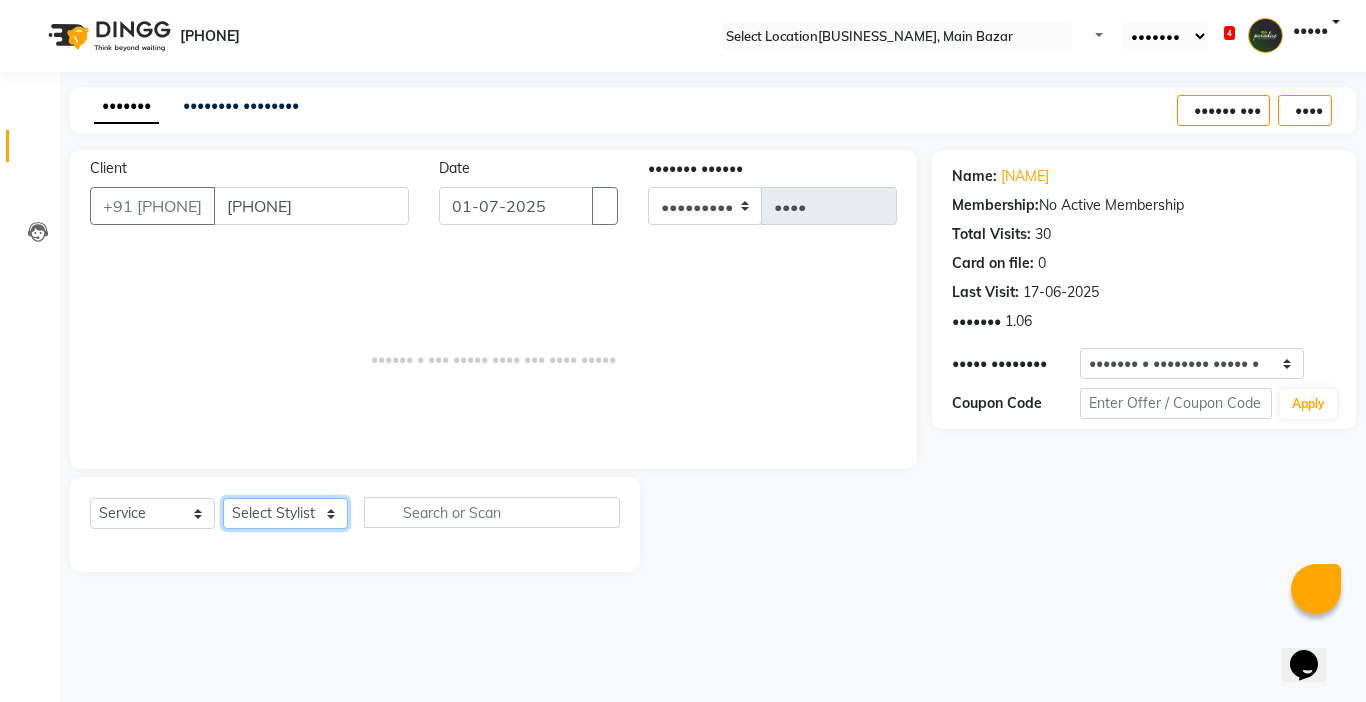 select on "24939" 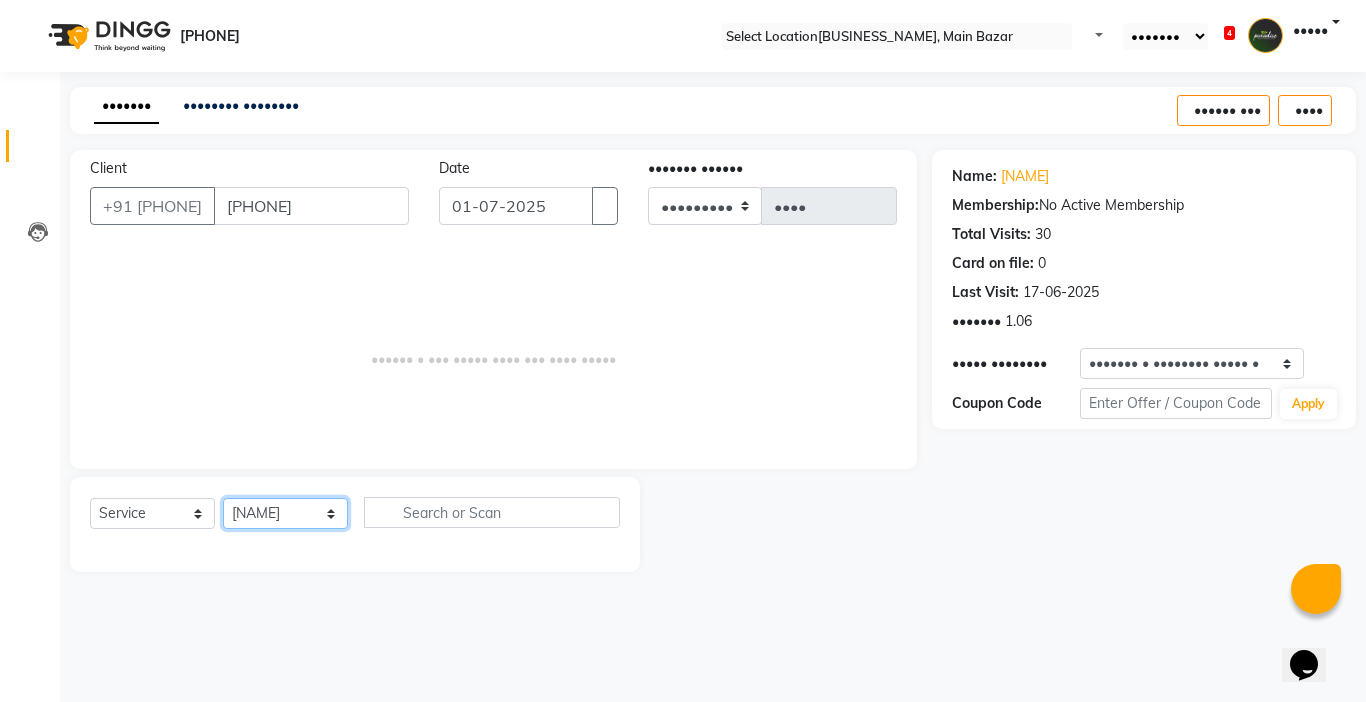 click on "Select Stylist [FIRST] [FIRST] [FIRST] [FIRST] [FIRST] [FIRST] [FIRST] [FIRST] [FIRST] [FIRST] [FIRST] [FIRST] [FIRST] [FIRST] [OCCUPATION] [FIRST] - [OCCUPATION] [FIRST] [FIRST] [FIRST] [FIRST] [FIRST] [FIRST] [FIRST] [FIRST] [FIRST] [FIRST]" at bounding box center [285, 513] 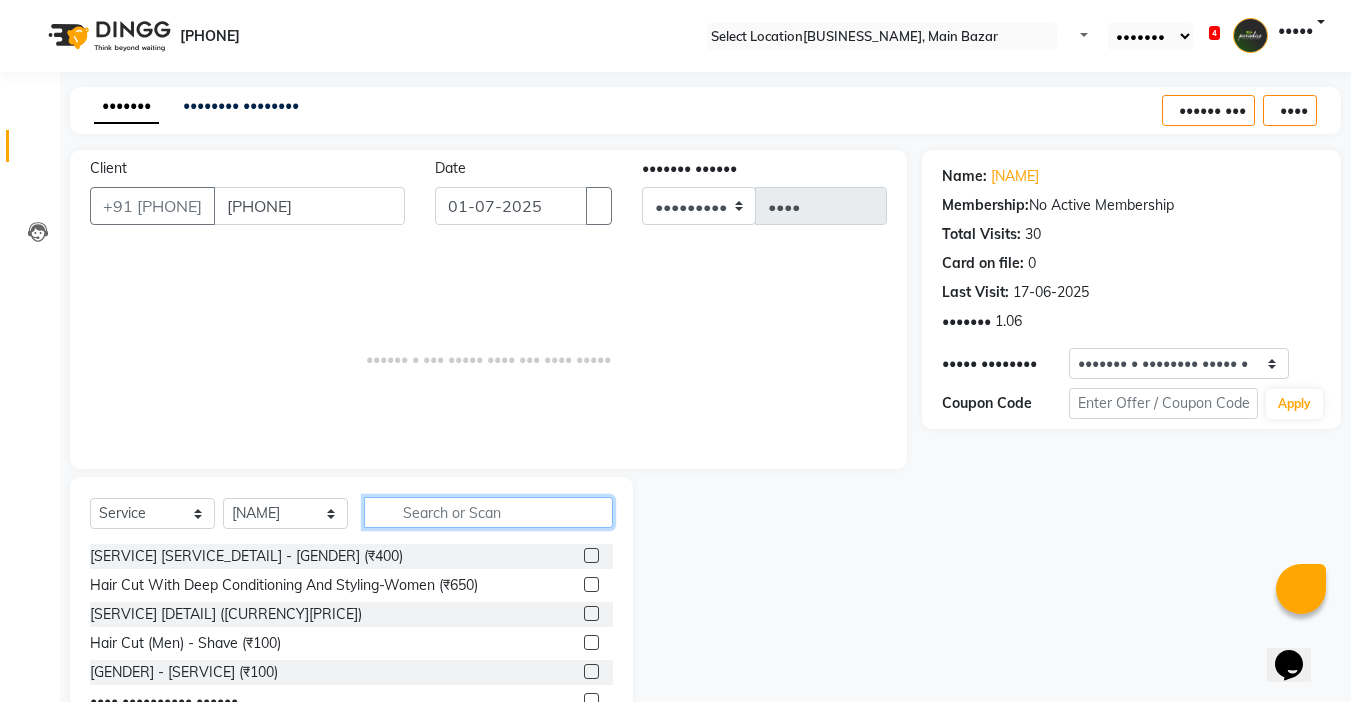 click at bounding box center (488, 512) 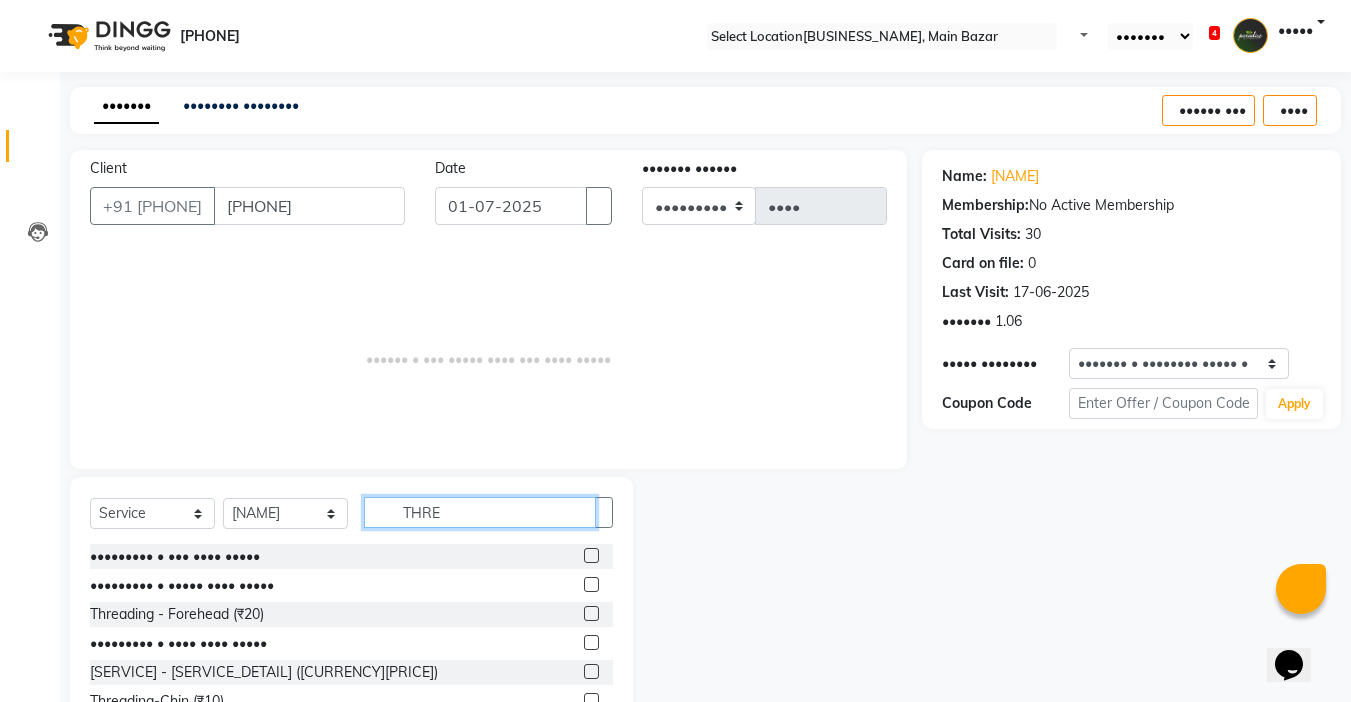 type on "THRE" 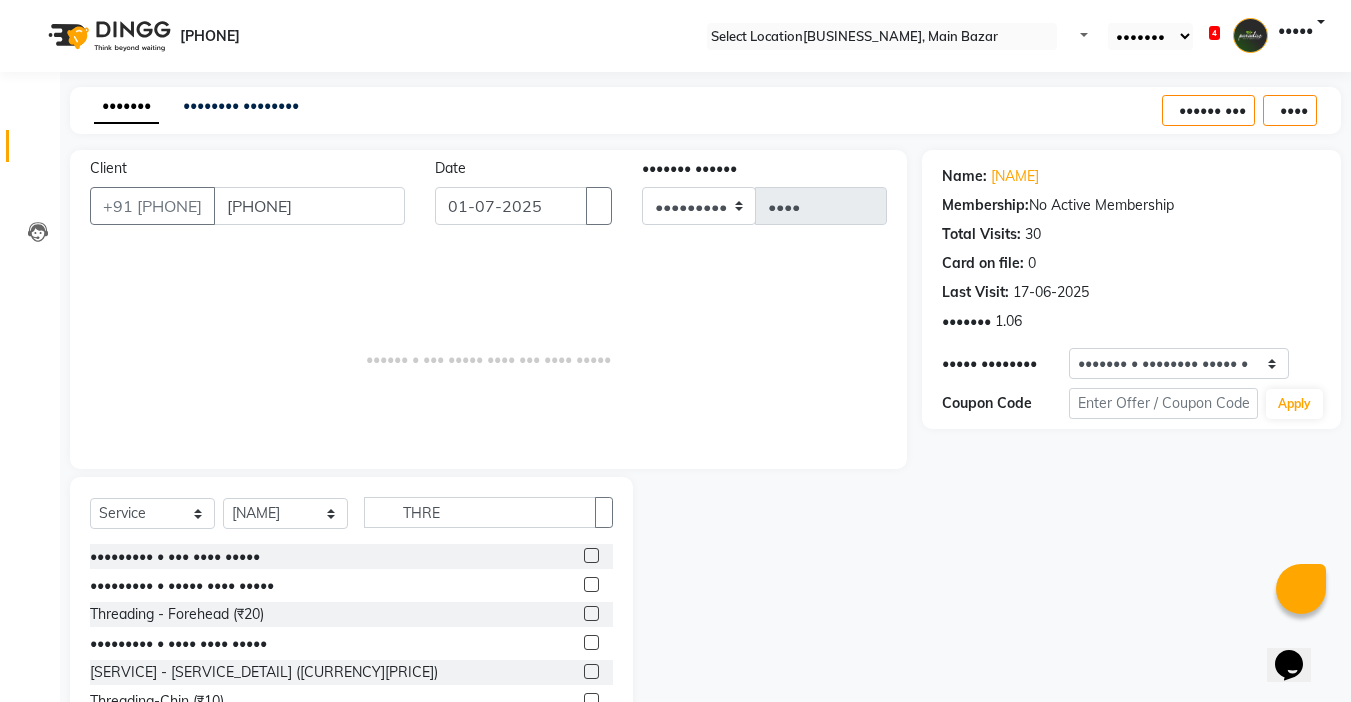 click on "•••••••••   •  ••• •••• •••••" at bounding box center [351, 556] 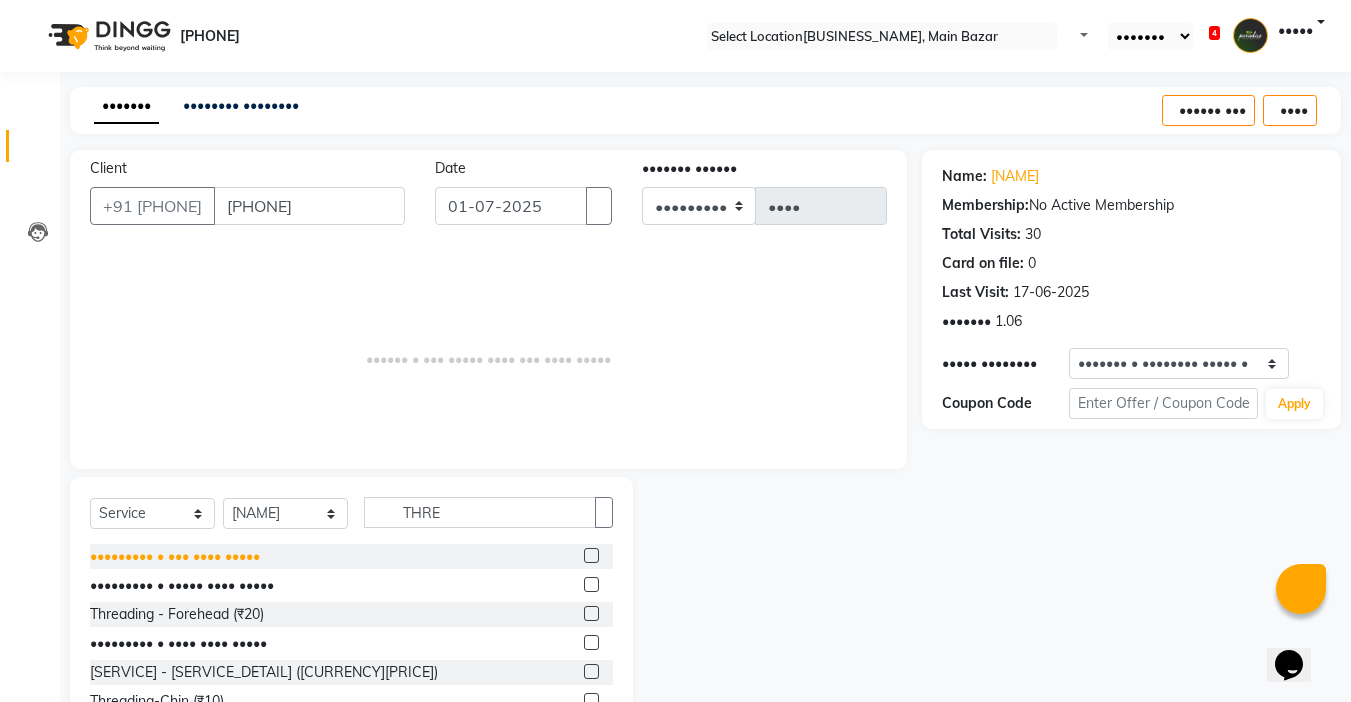 click on "•••••••••   •  ••• •••• •••••" at bounding box center (175, 556) 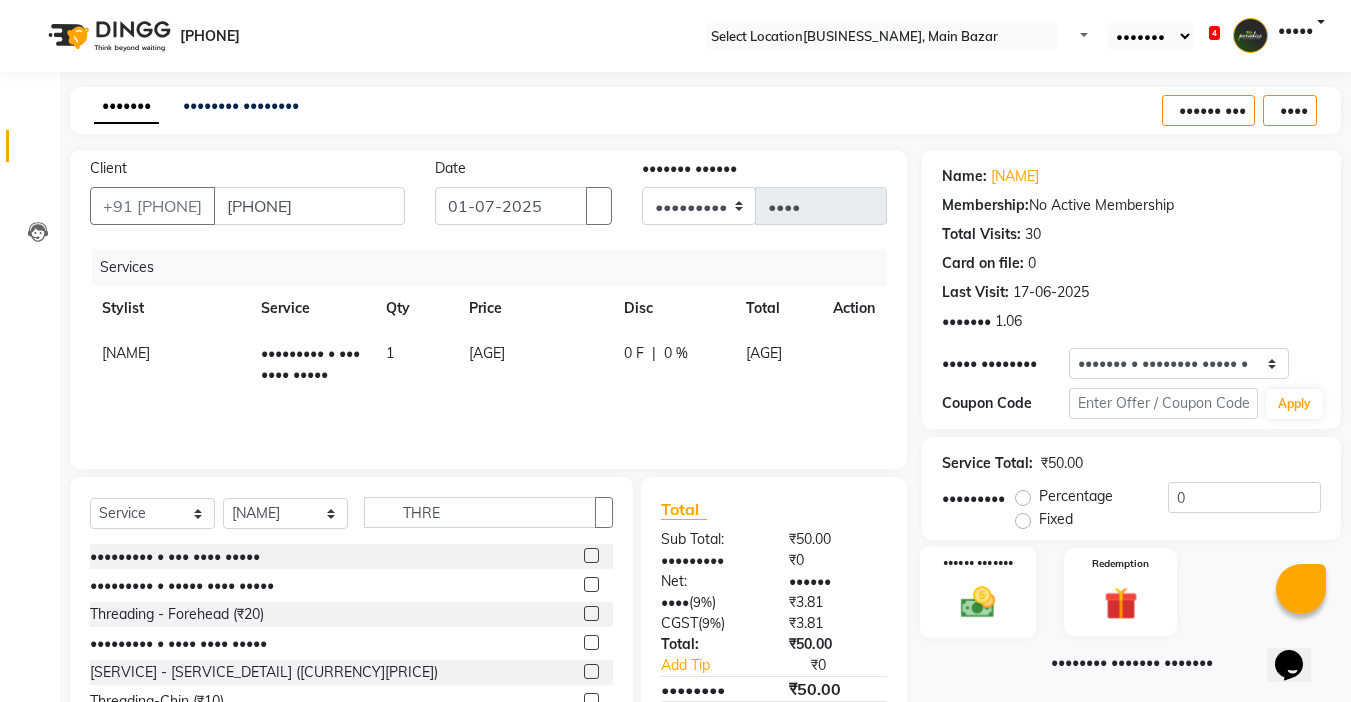 click on "•••••• •••••••" at bounding box center (978, 562) 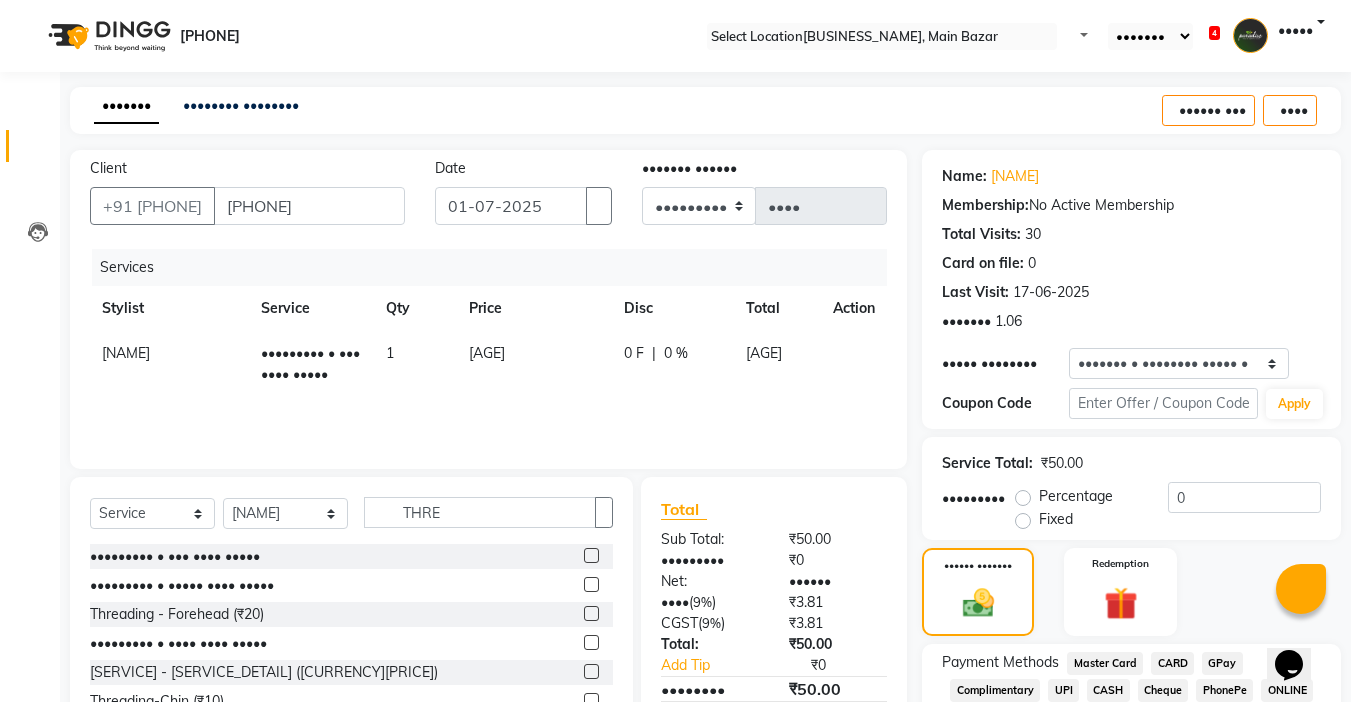 scroll, scrollTop: 198, scrollLeft: 0, axis: vertical 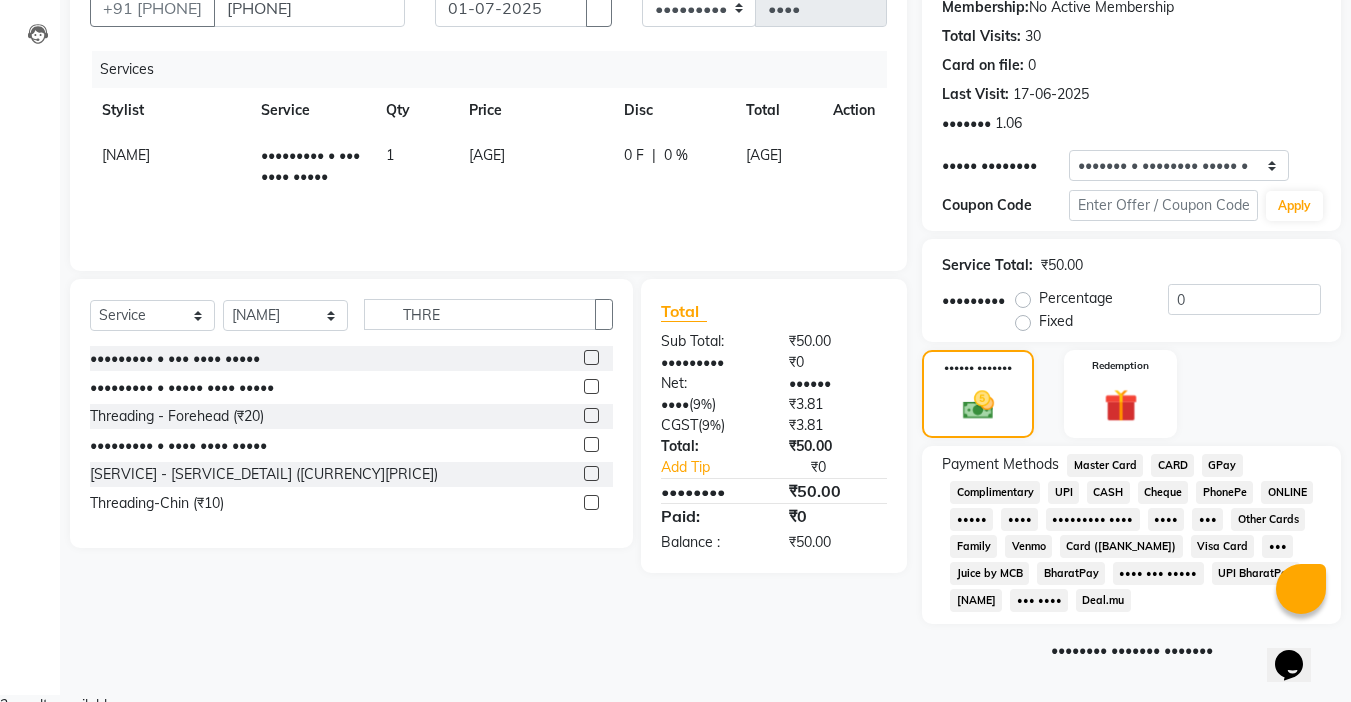 click on "CASH" at bounding box center [1105, 465] 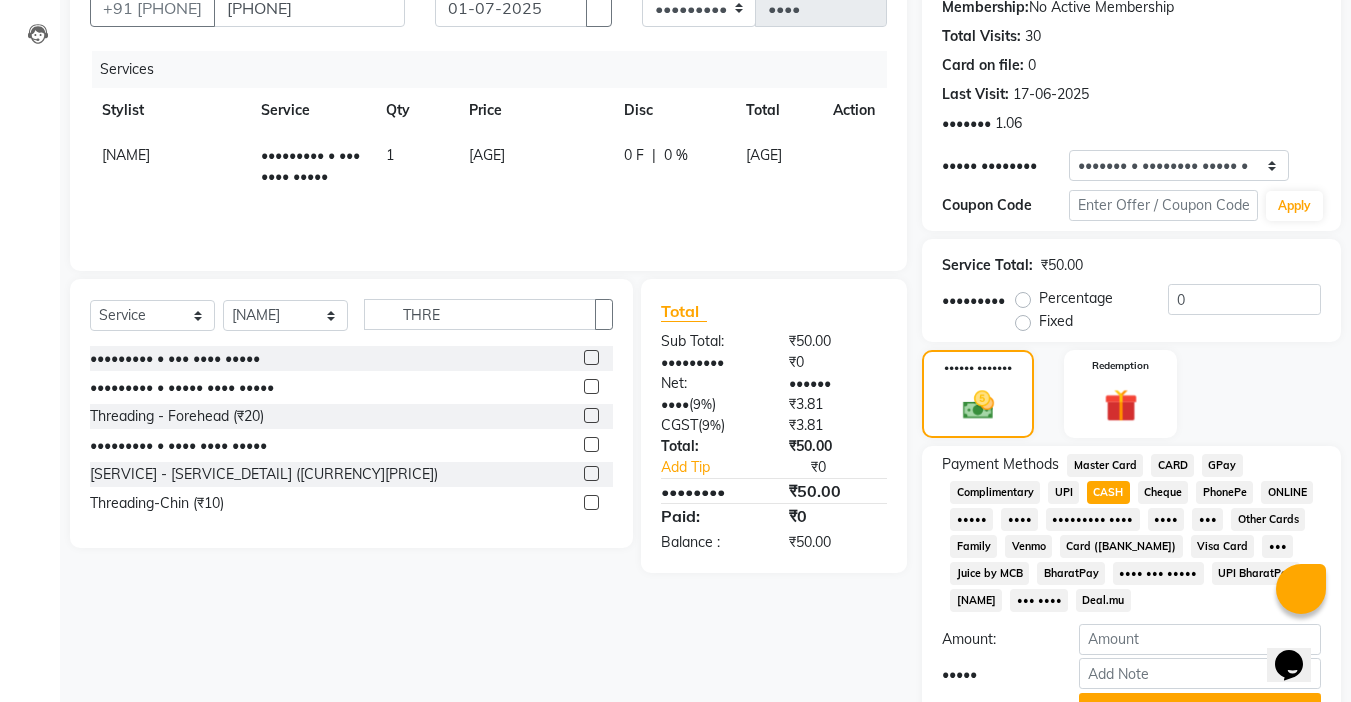 scroll, scrollTop: 304, scrollLeft: 0, axis: vertical 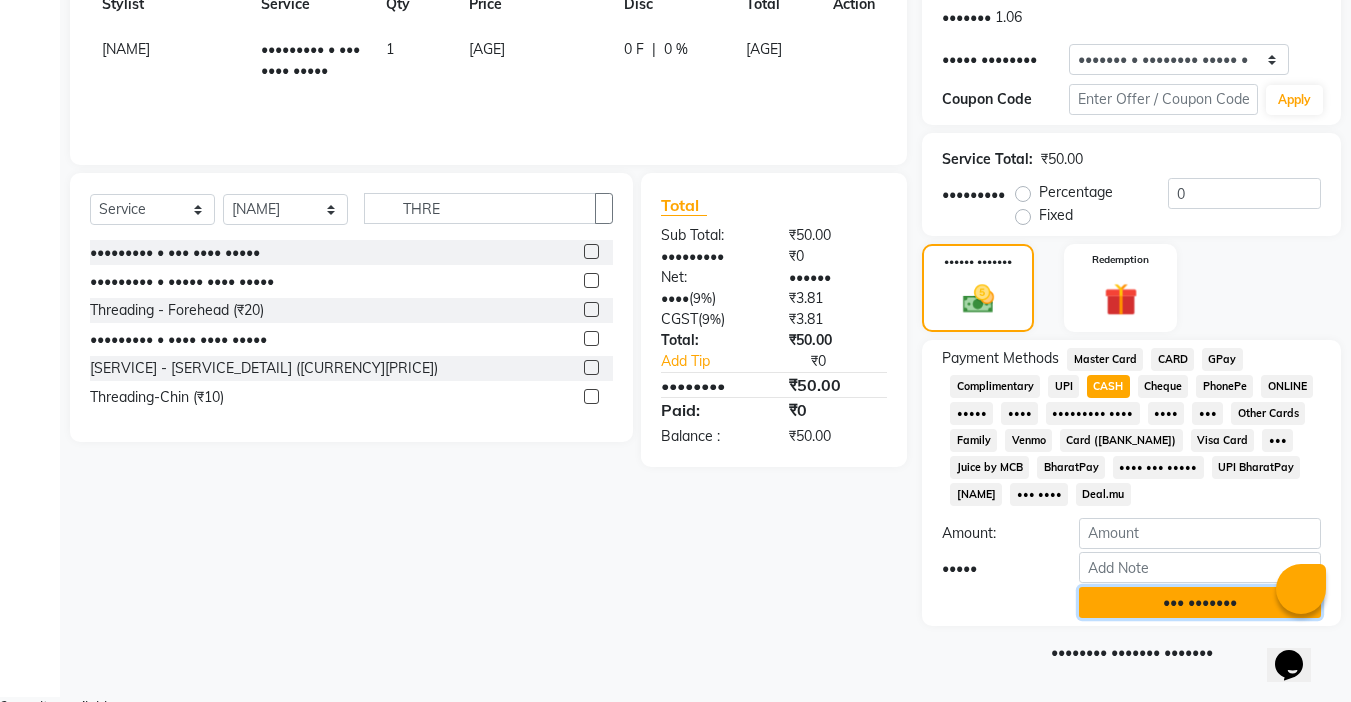 click on "••• •••••••" at bounding box center (1200, 602) 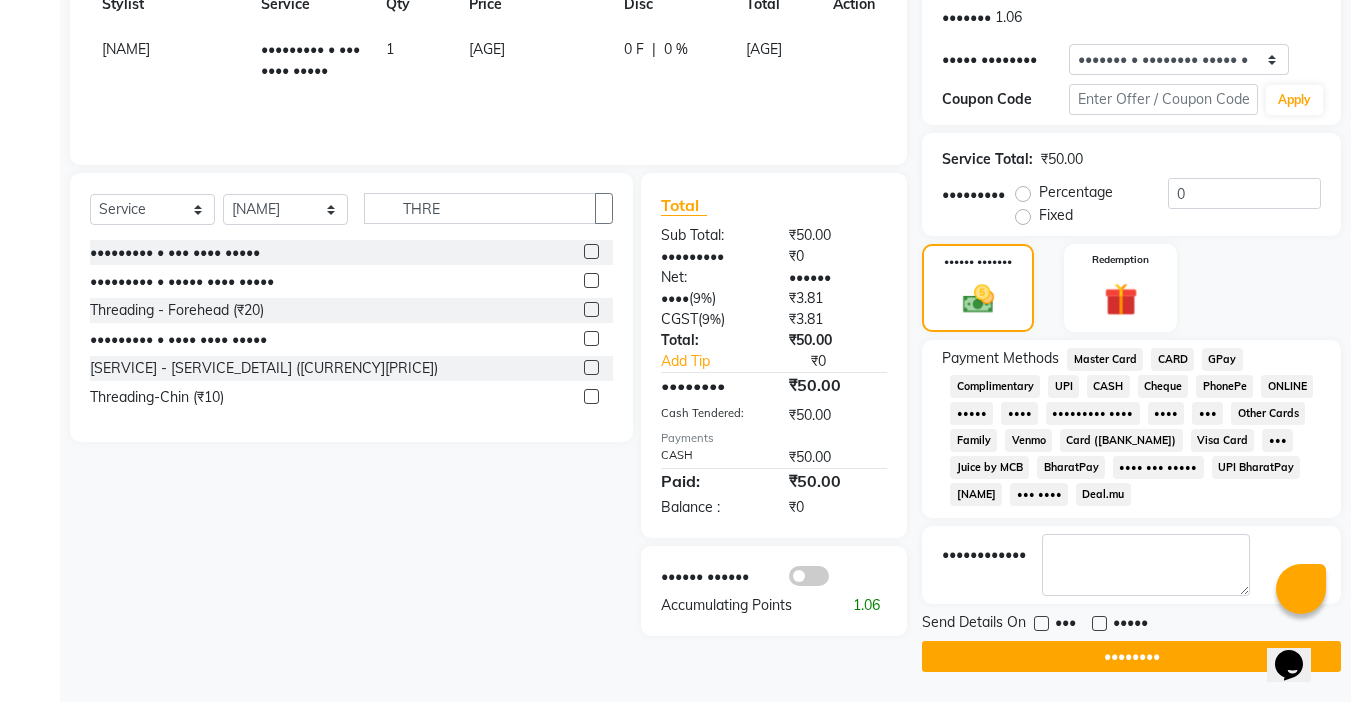 click at bounding box center [1099, 623] 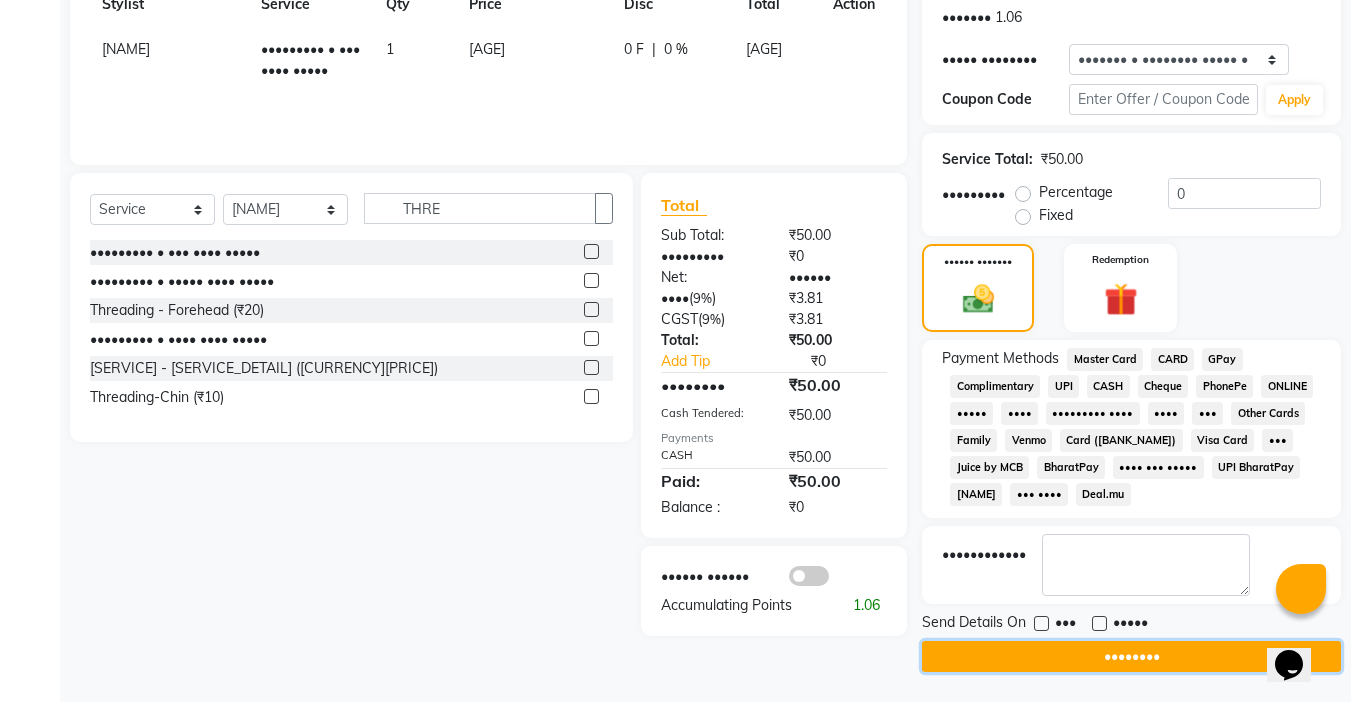 click on "••••••••" at bounding box center (1131, 656) 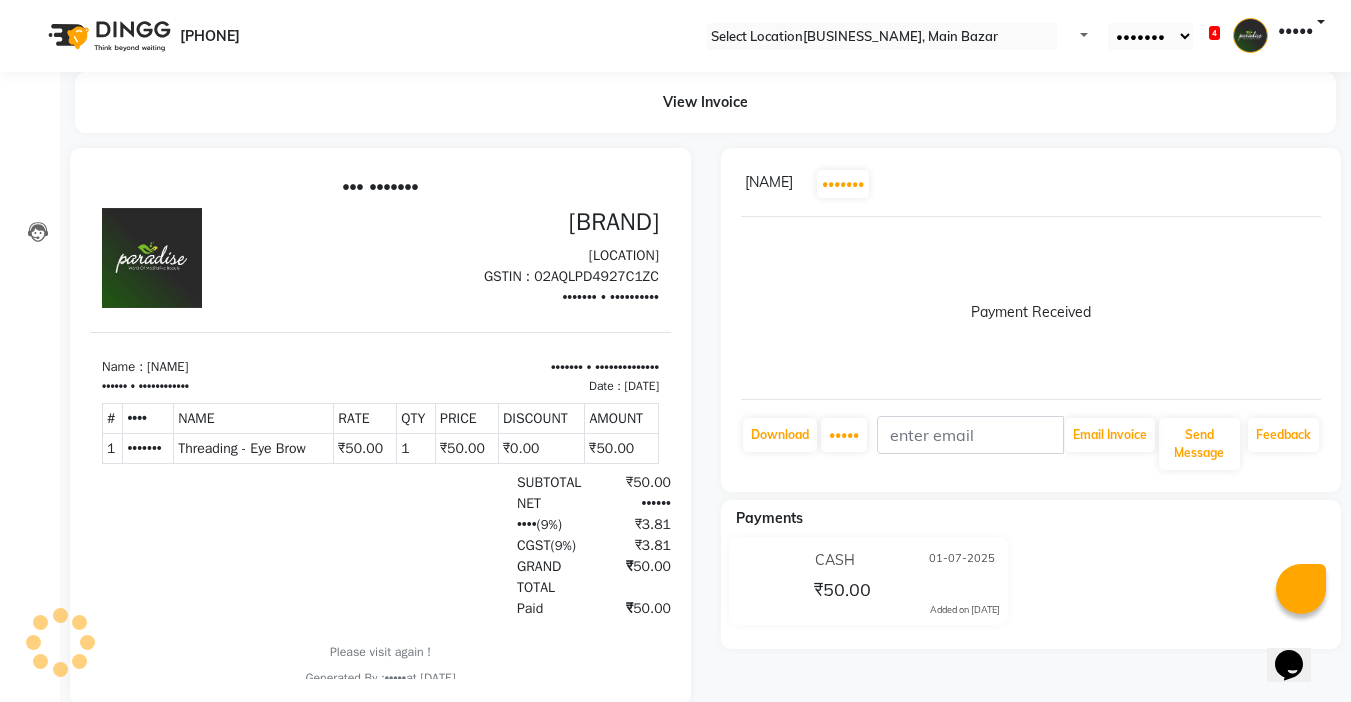 scroll, scrollTop: 0, scrollLeft: 0, axis: both 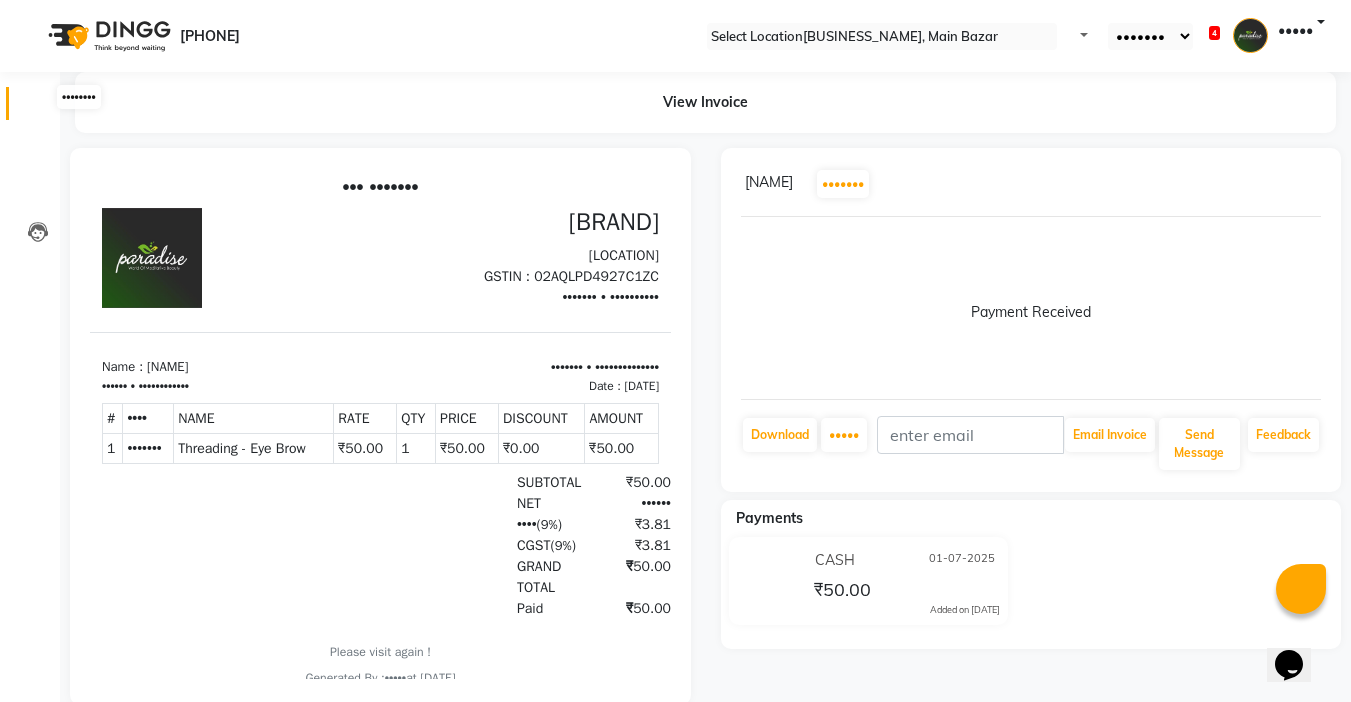 click at bounding box center [37, 108] 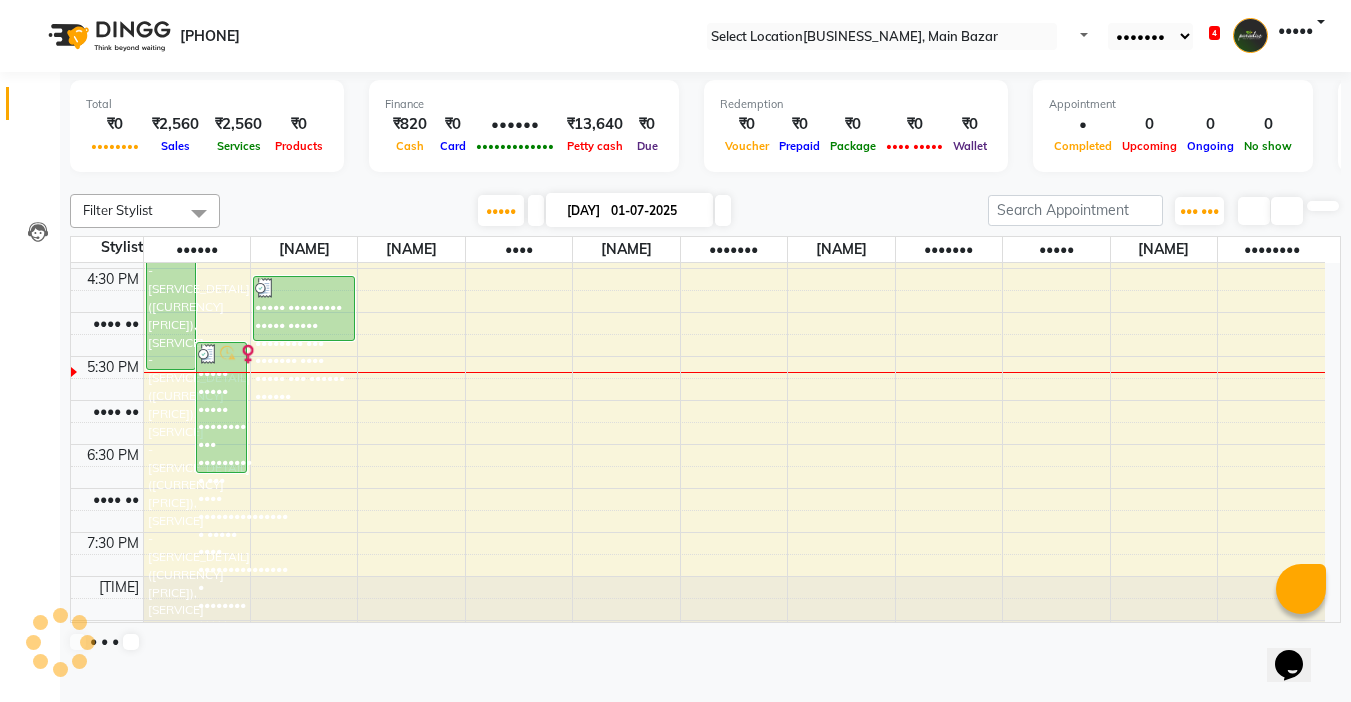 scroll, scrollTop: 0, scrollLeft: 0, axis: both 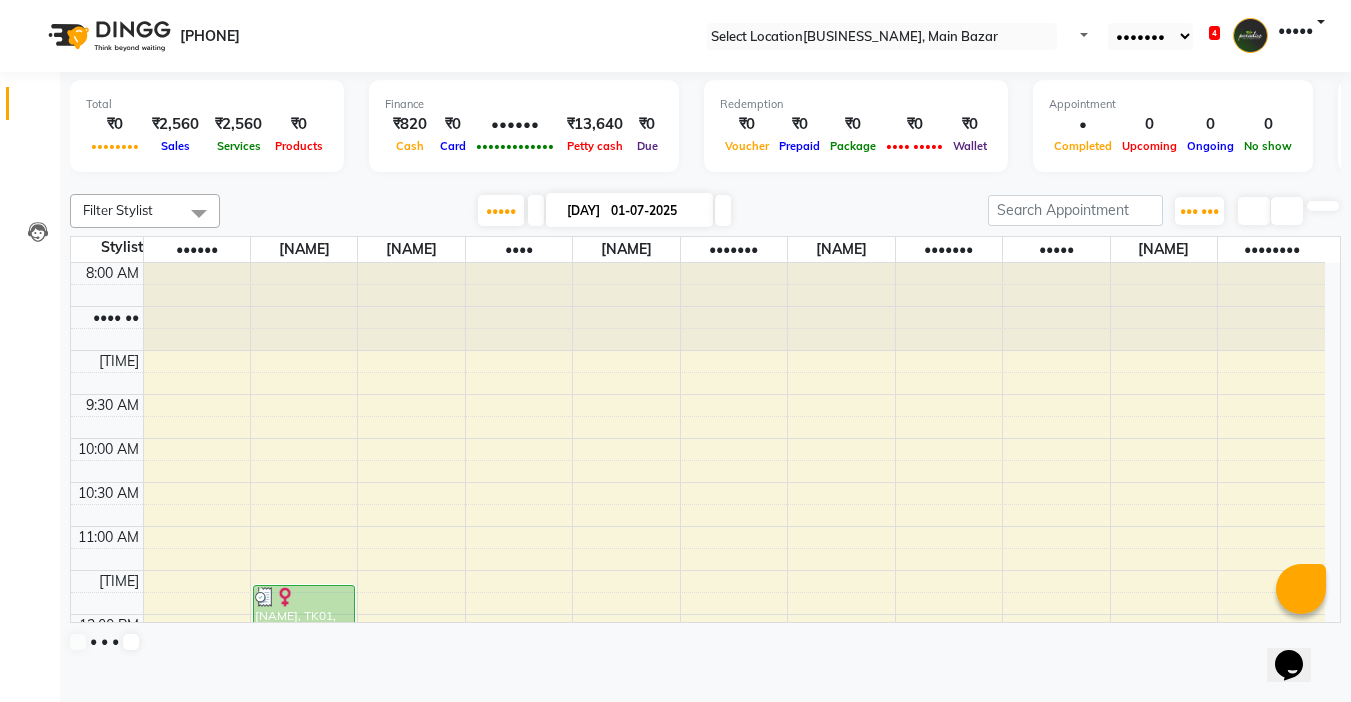 click at bounding box center (705, 182) 